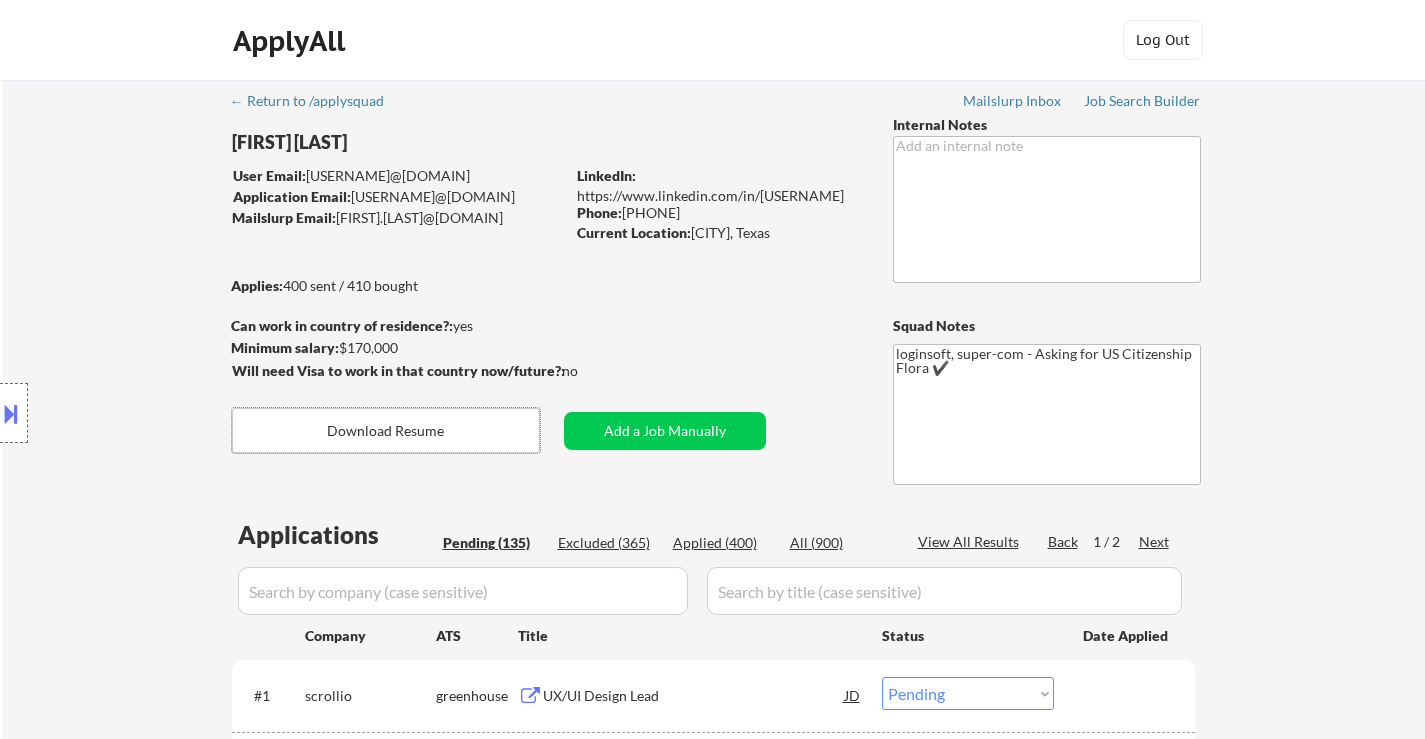 select on ""pending"" 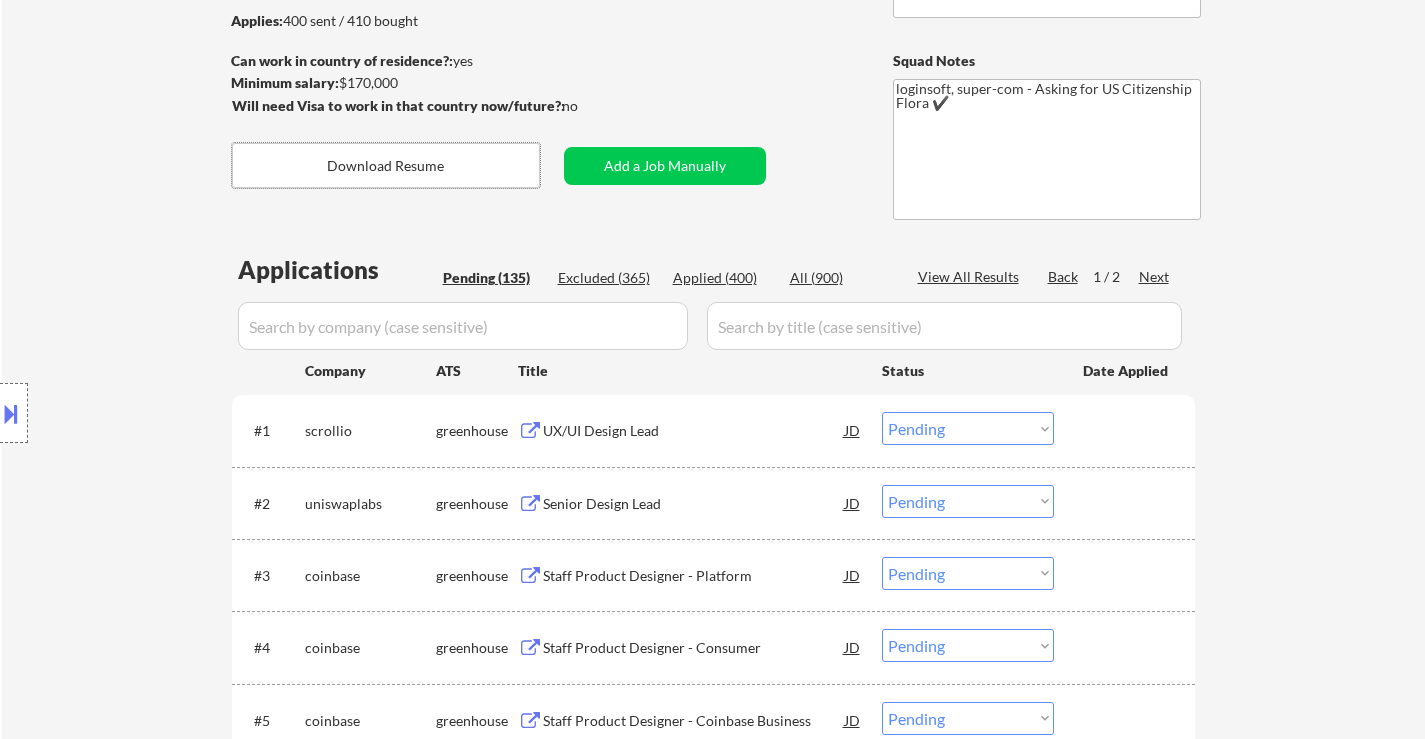scroll, scrollTop: 300, scrollLeft: 0, axis: vertical 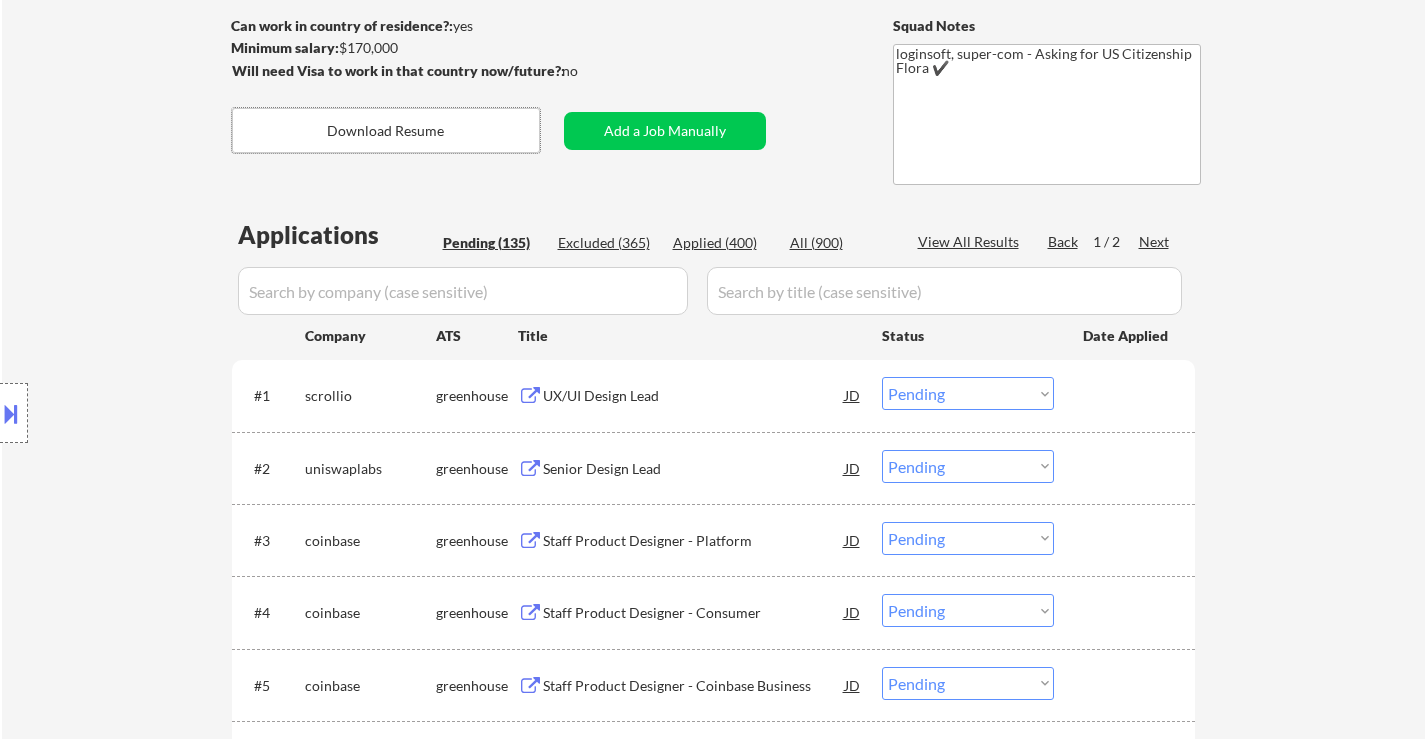 click on "UX/UI Design Lead" at bounding box center [694, 396] 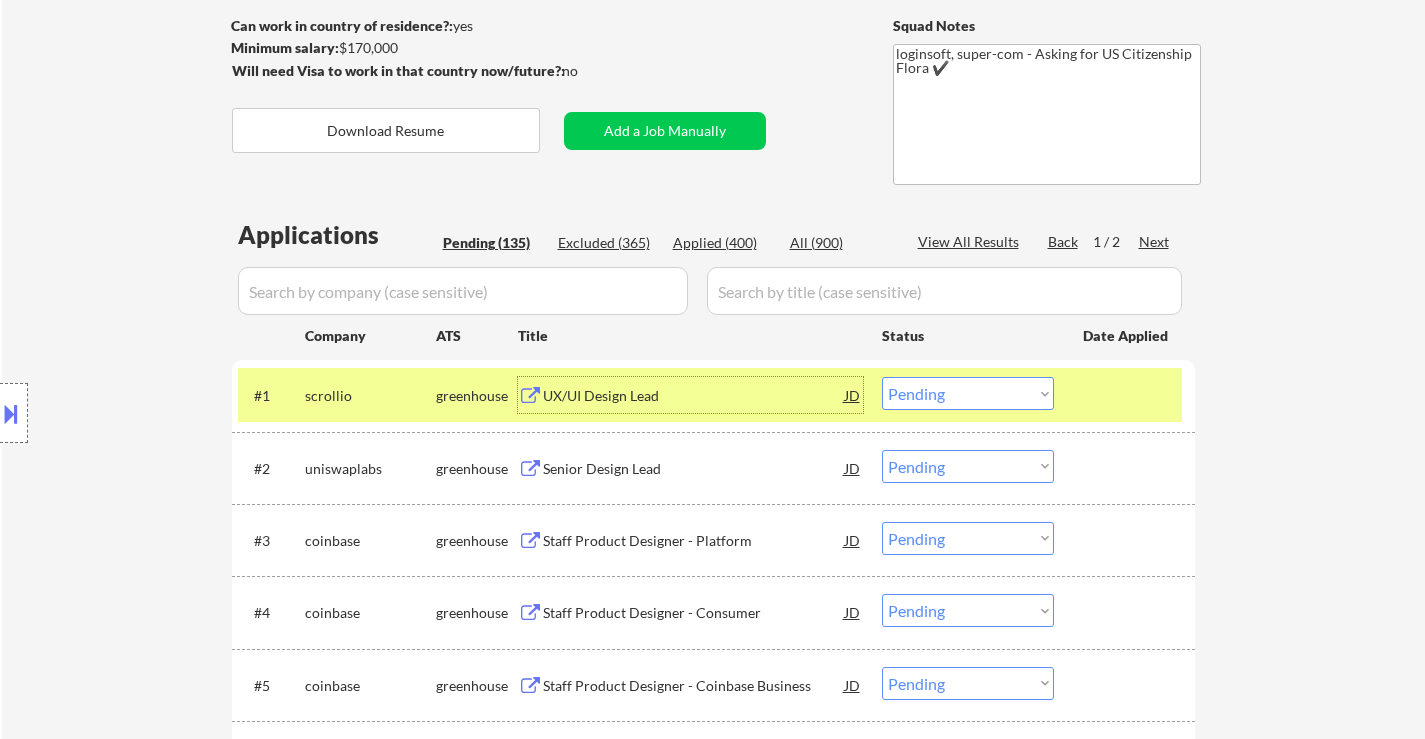 click on "Choose an option... Pending Applied Excluded (Questions) Excluded (Expired) Excluded (Location) Excluded (Bad Match) Excluded (Blocklist) Excluded (Salary) Excluded (Other)" at bounding box center (968, 393) 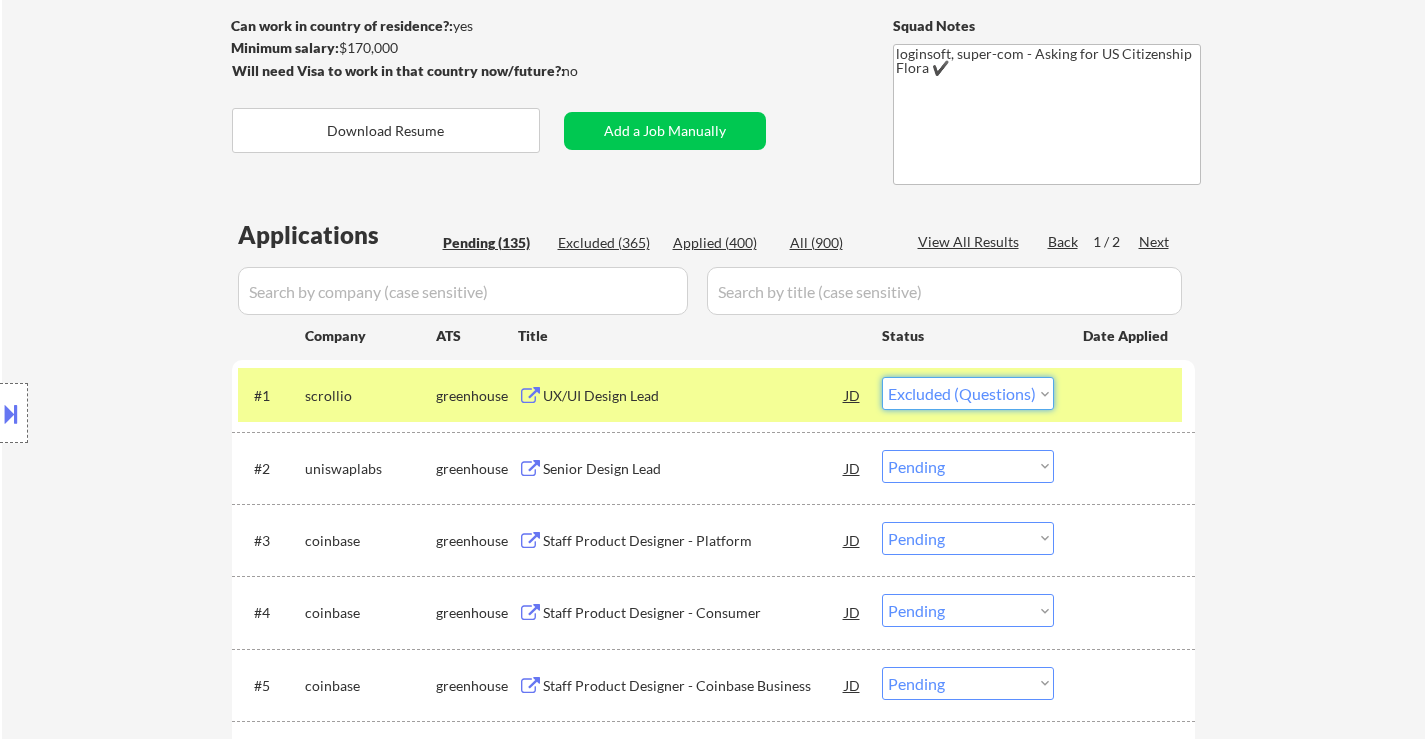 click on "Choose an option... Pending Applied Excluded (Questions) Excluded (Expired) Excluded (Location) Excluded (Bad Match) Excluded (Blocklist) Excluded (Salary) Excluded (Other)" at bounding box center [968, 393] 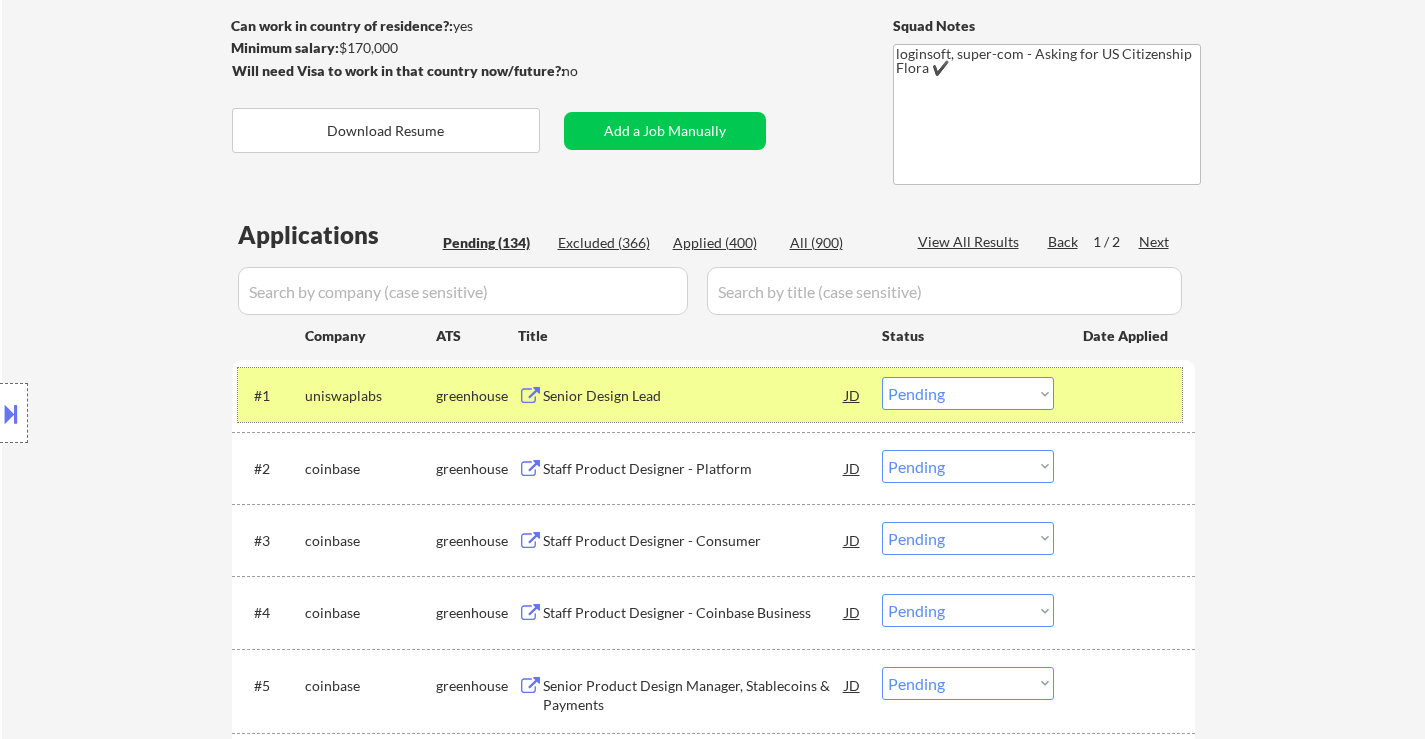 click at bounding box center [1127, 395] 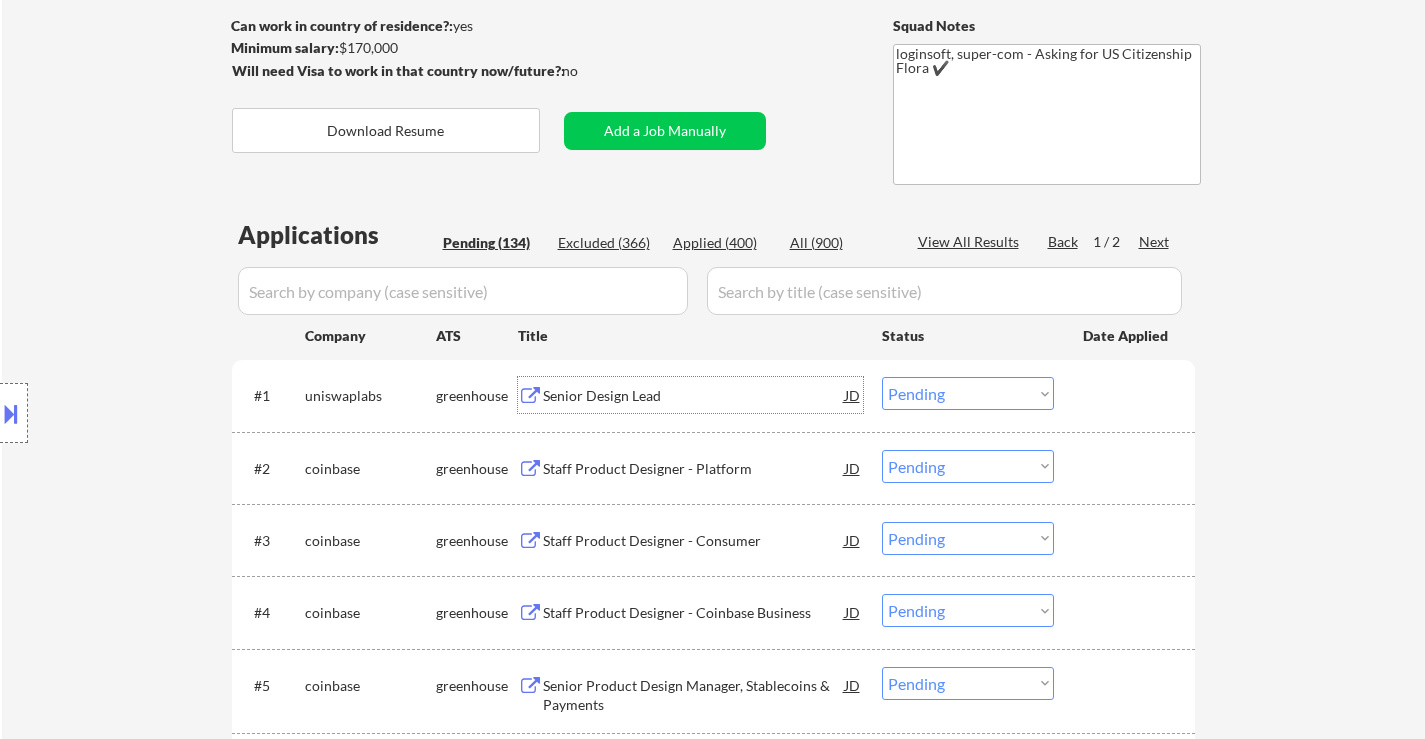 click on "Senior Design Lead" at bounding box center [694, 396] 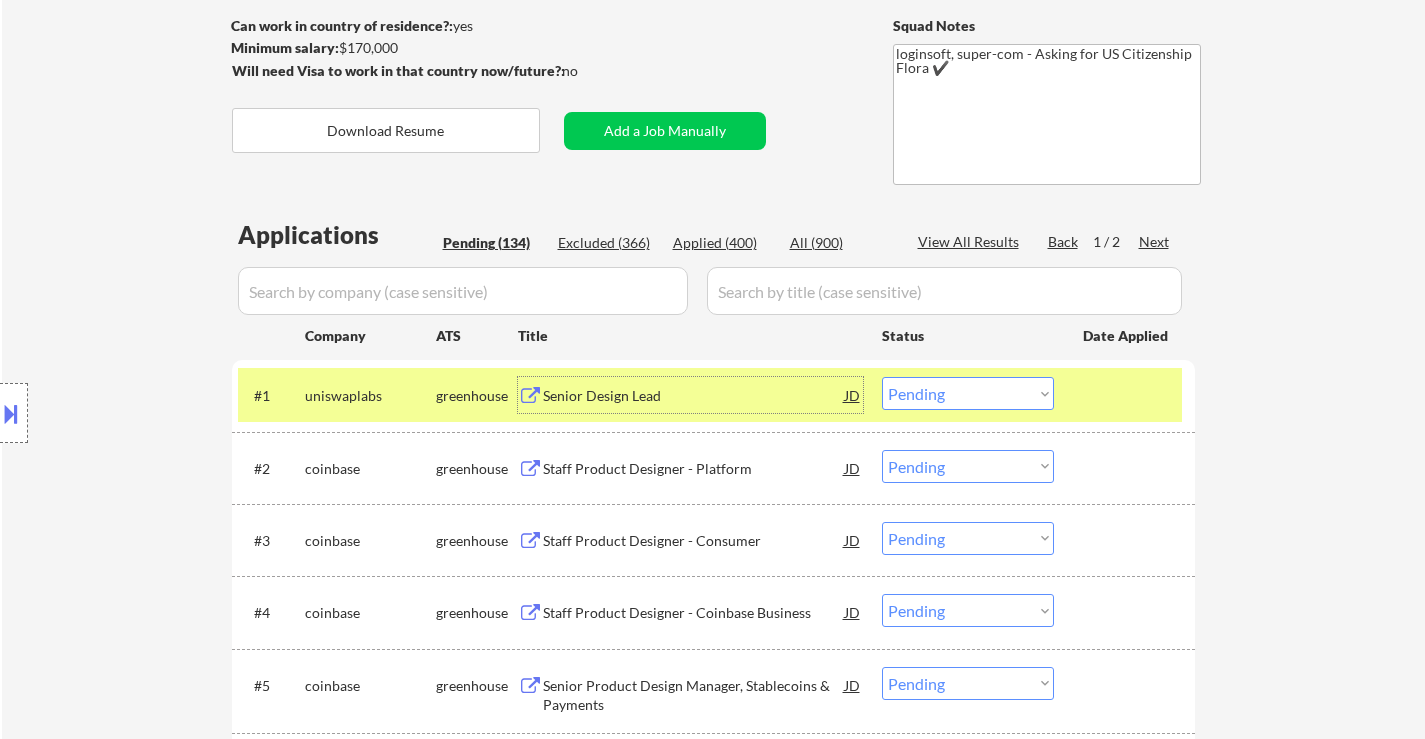 click on "Choose an option... Pending Applied Excluded (Questions) Excluded (Expired) Excluded (Location) Excluded (Bad Match) Excluded (Blocklist) Excluded (Salary) Excluded (Other)" at bounding box center [968, 393] 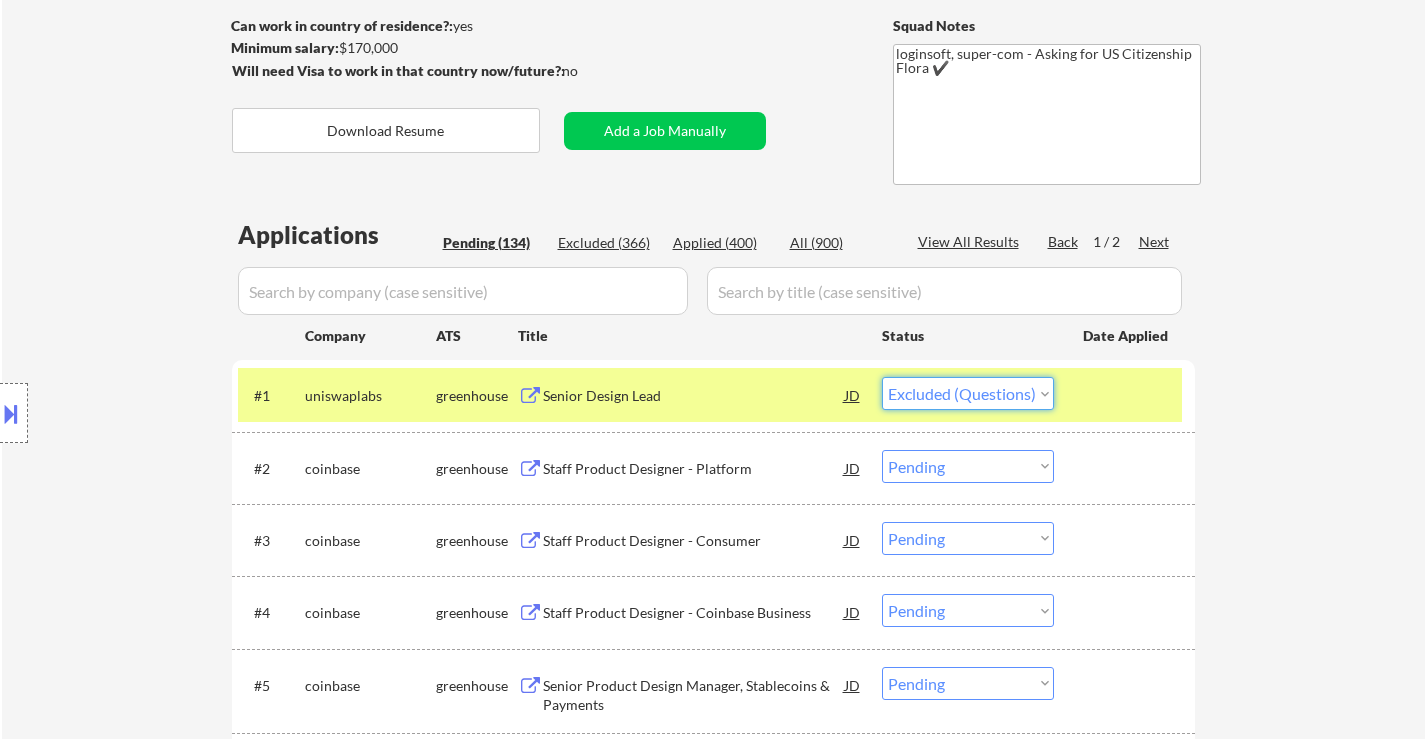 click on "Choose an option... Pending Applied Excluded (Questions) Excluded (Expired) Excluded (Location) Excluded (Bad Match) Excluded (Blocklist) Excluded (Salary) Excluded (Other)" at bounding box center (968, 393) 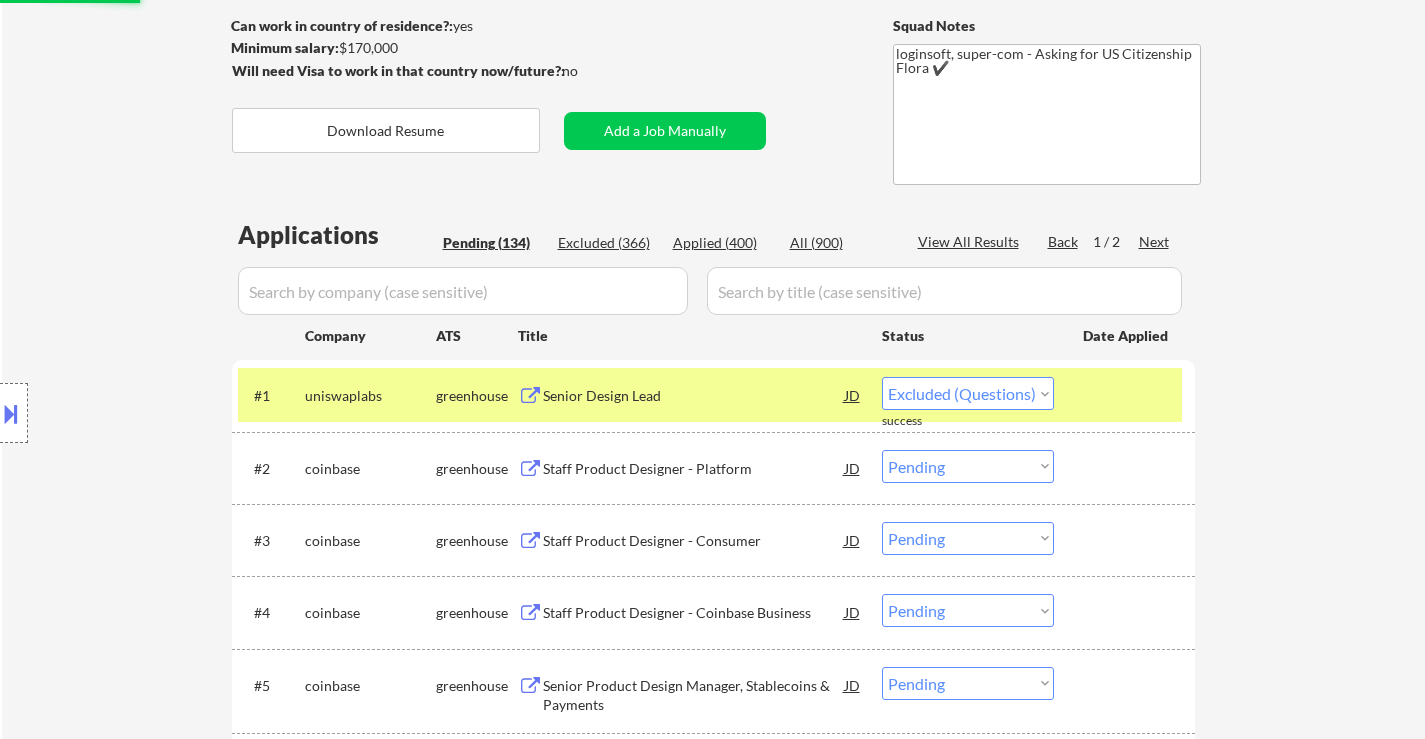 select on ""pending"" 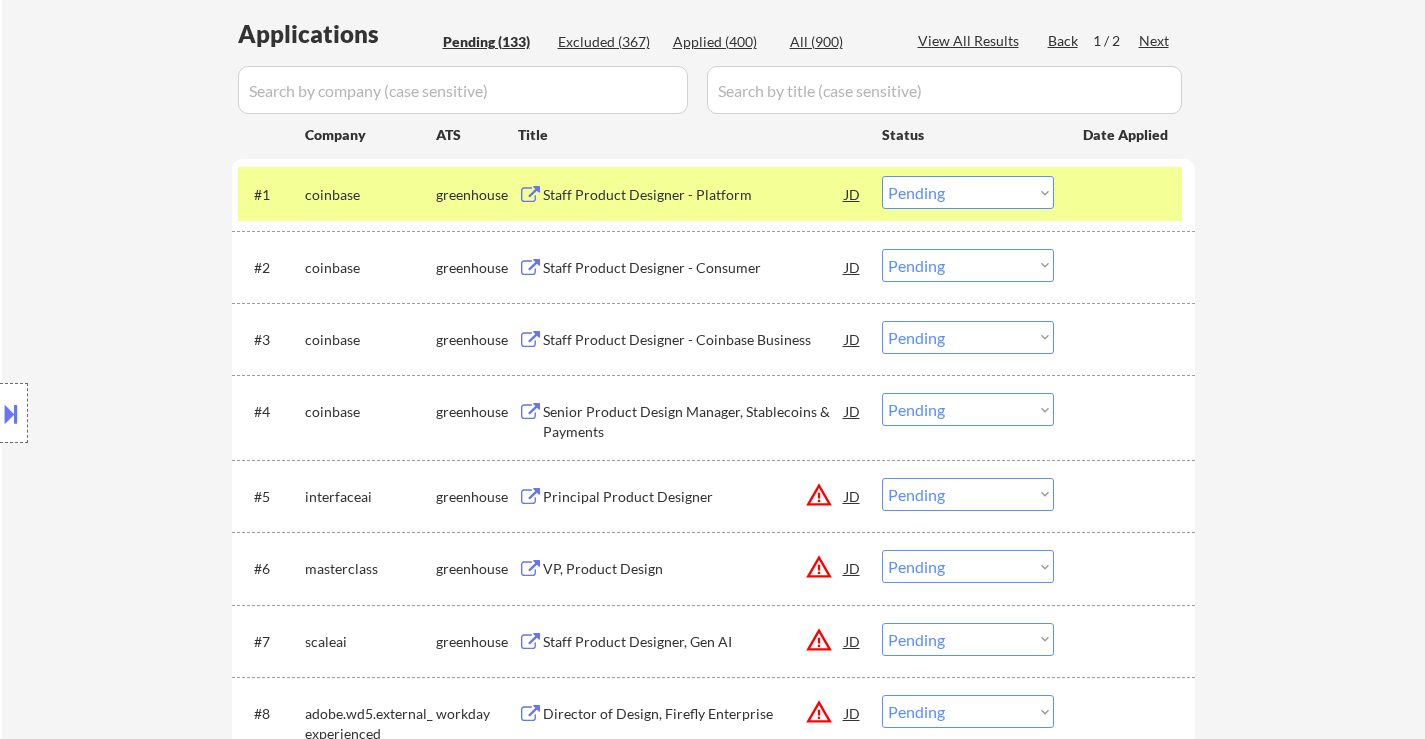 scroll, scrollTop: 500, scrollLeft: 0, axis: vertical 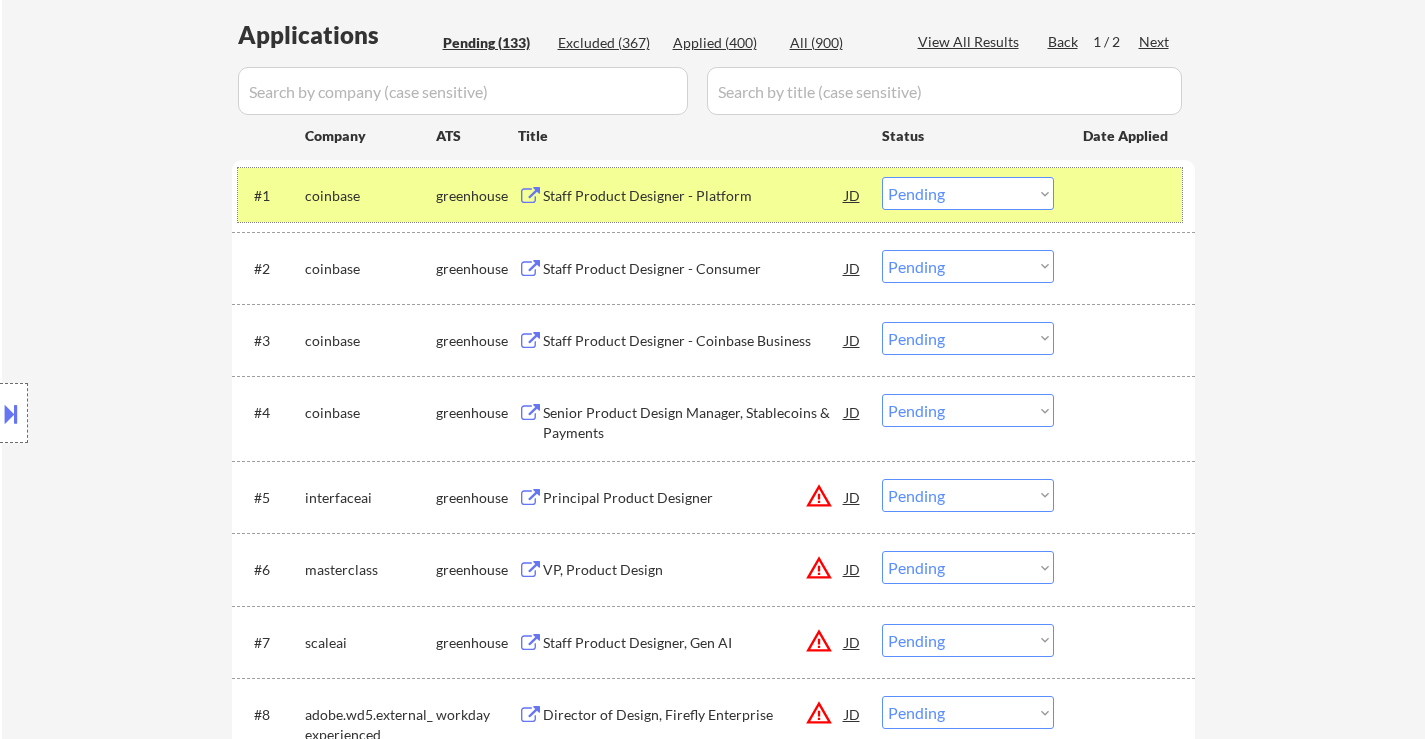 click at bounding box center [1127, 195] 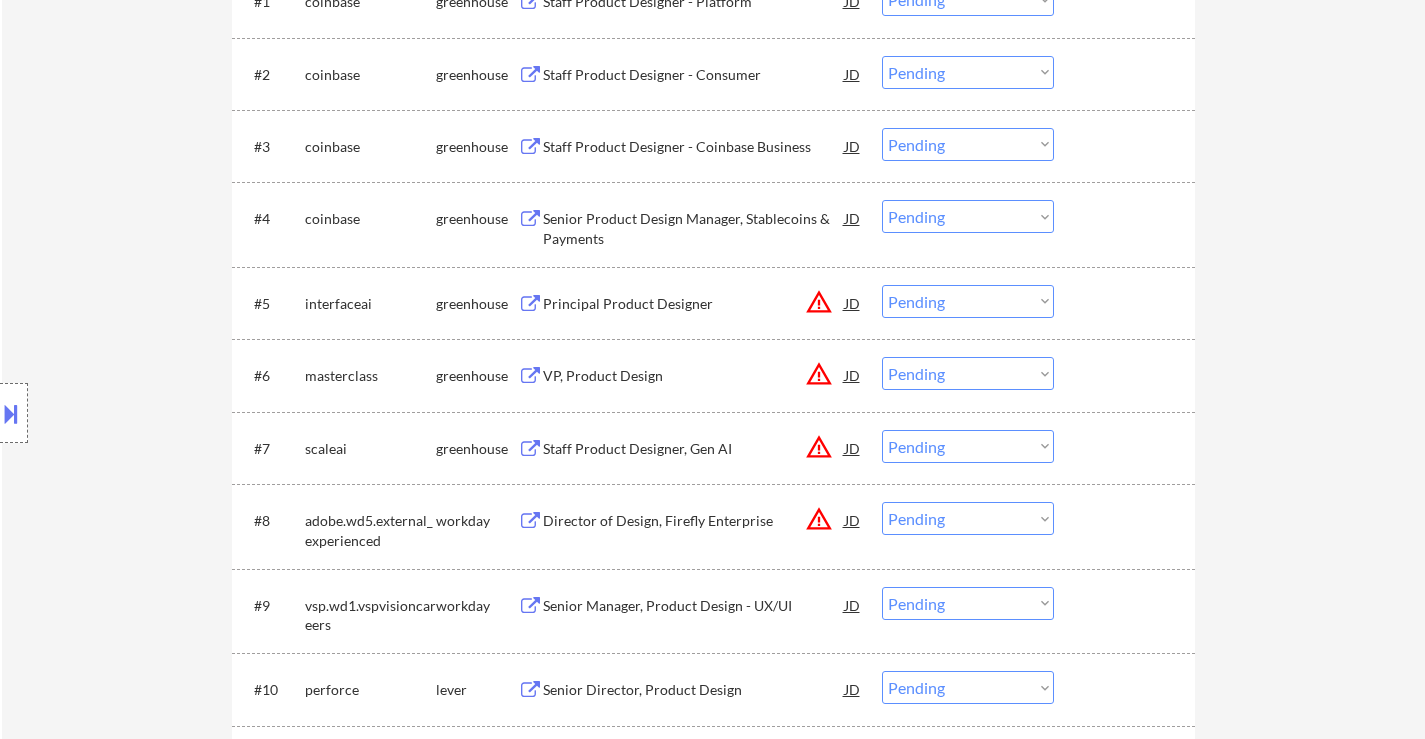scroll, scrollTop: 700, scrollLeft: 0, axis: vertical 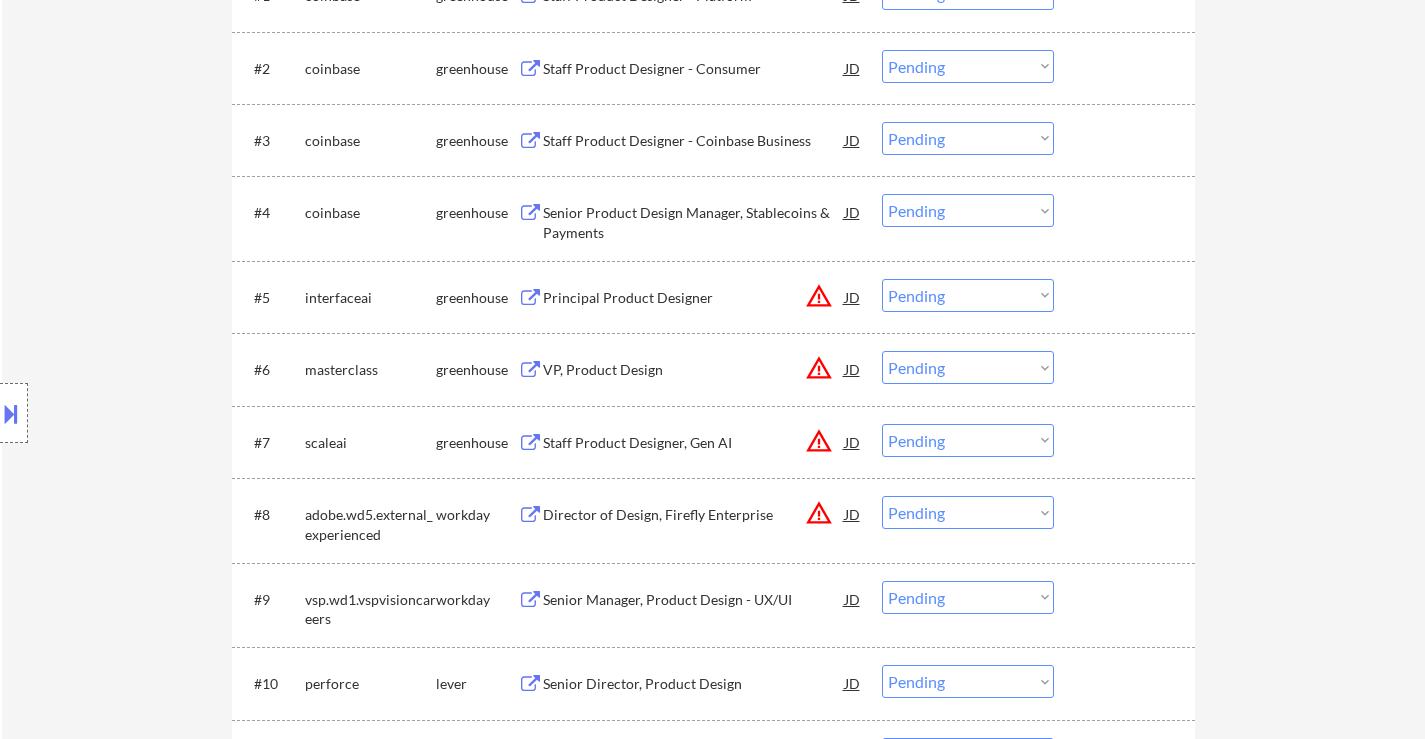 drag, startPoint x: 594, startPoint y: 294, endPoint x: 678, endPoint y: 293, distance: 84.00595 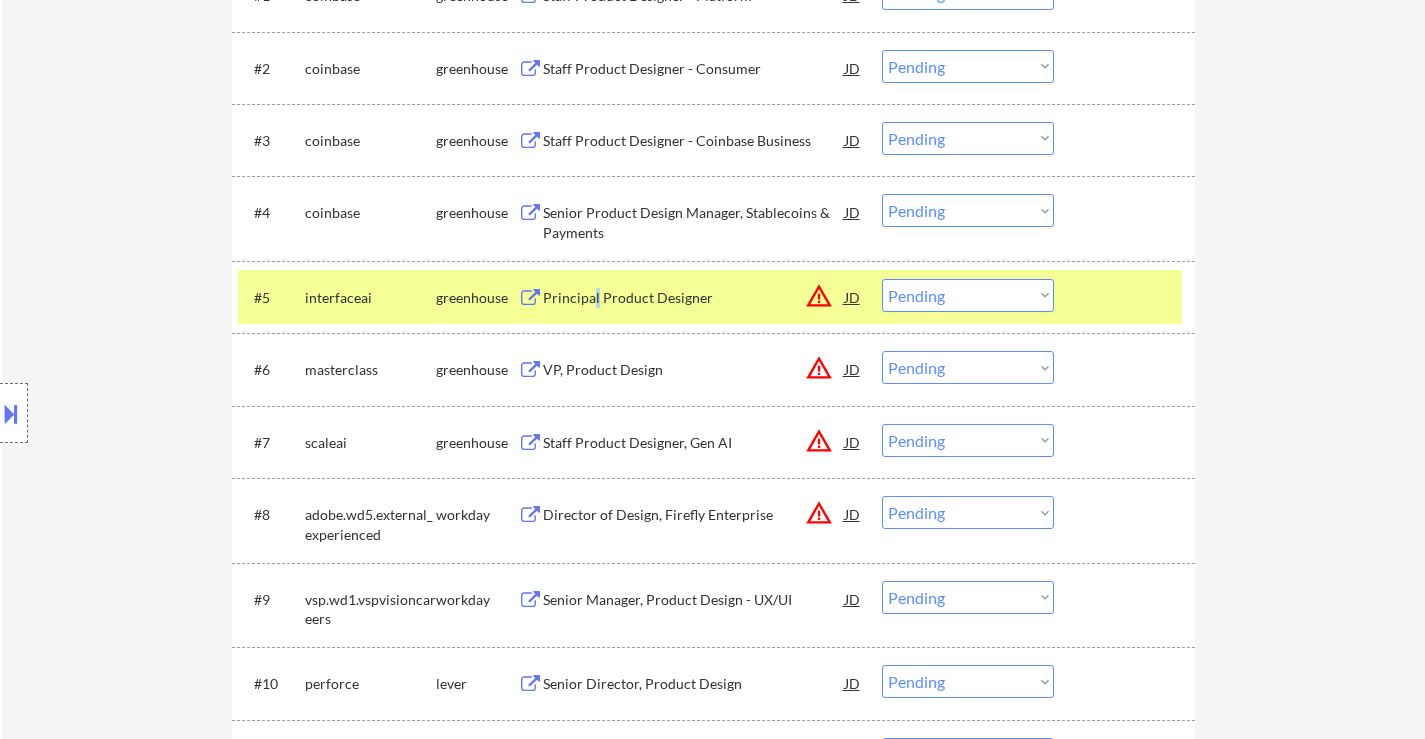 click at bounding box center [11, 413] 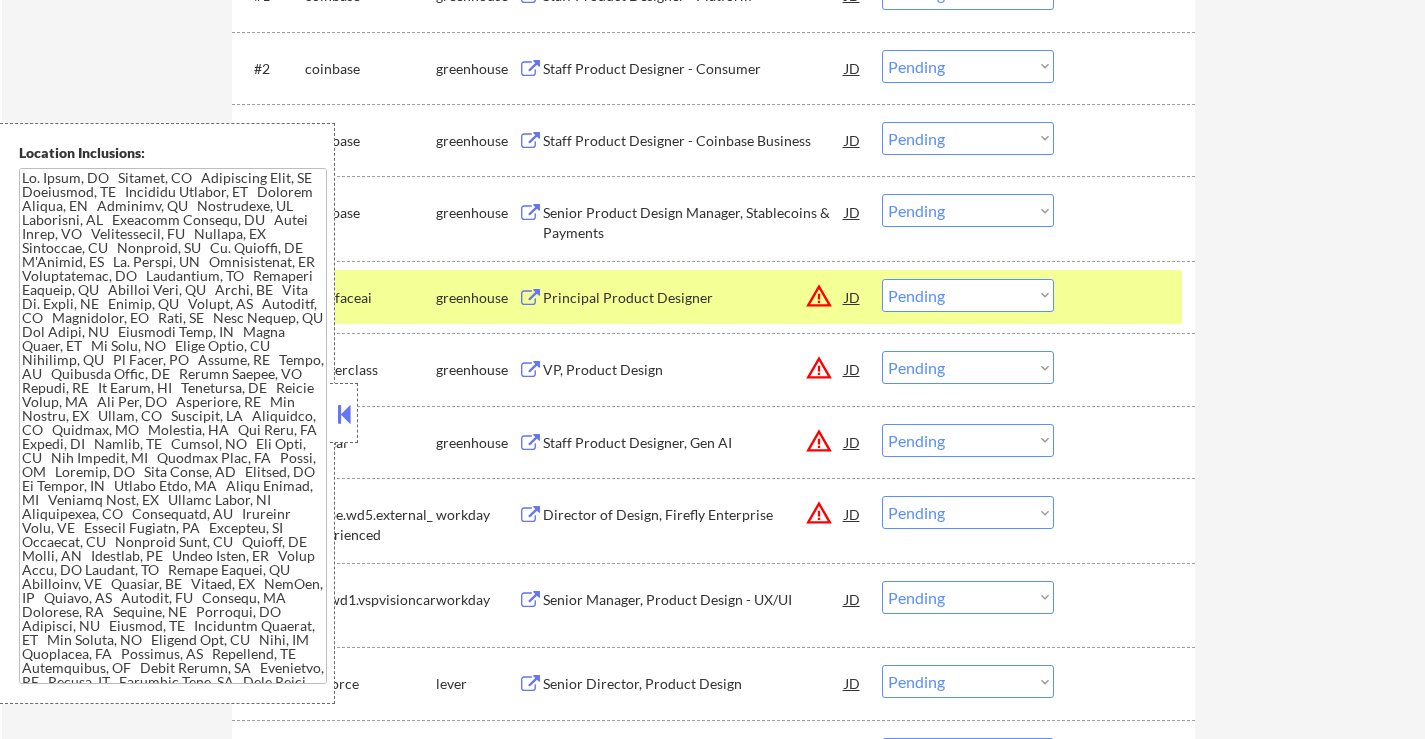 scroll, scrollTop: 312, scrollLeft: 0, axis: vertical 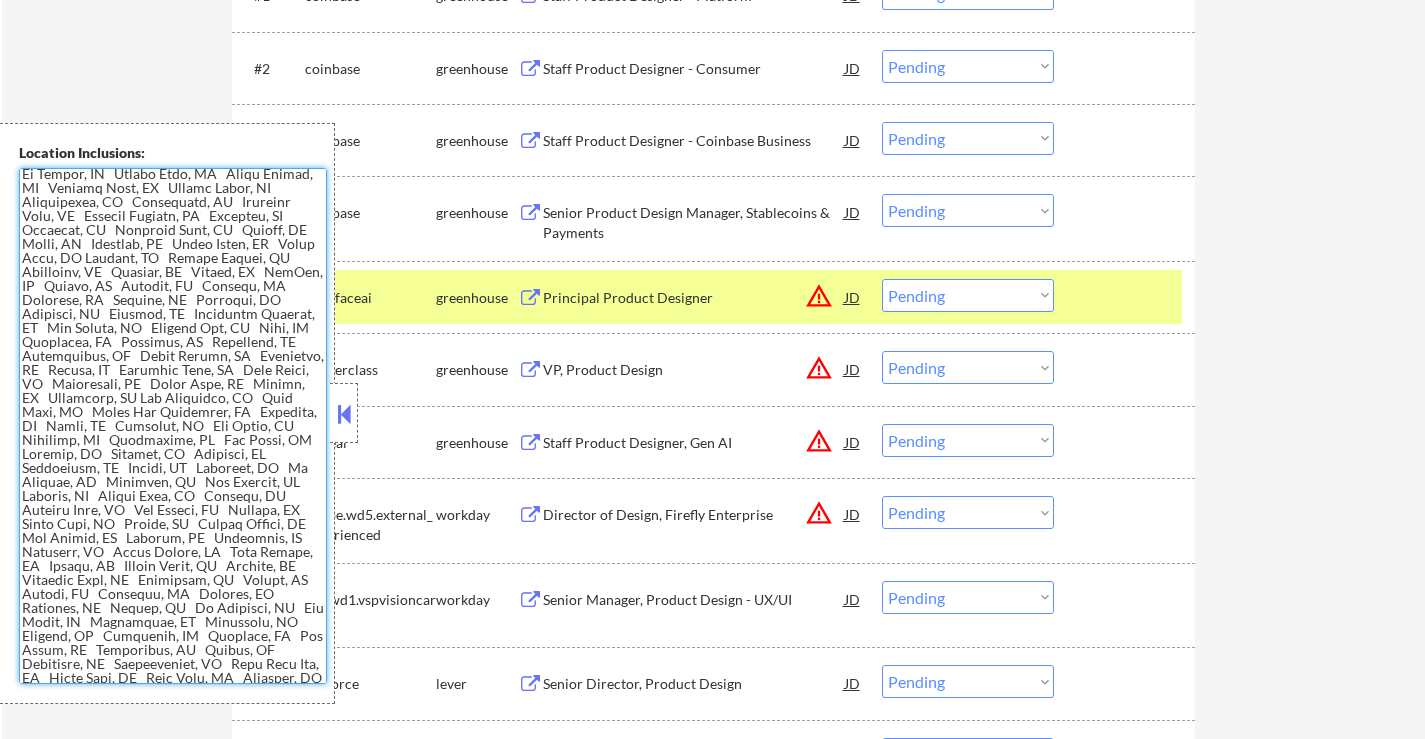 click at bounding box center (173, 426) 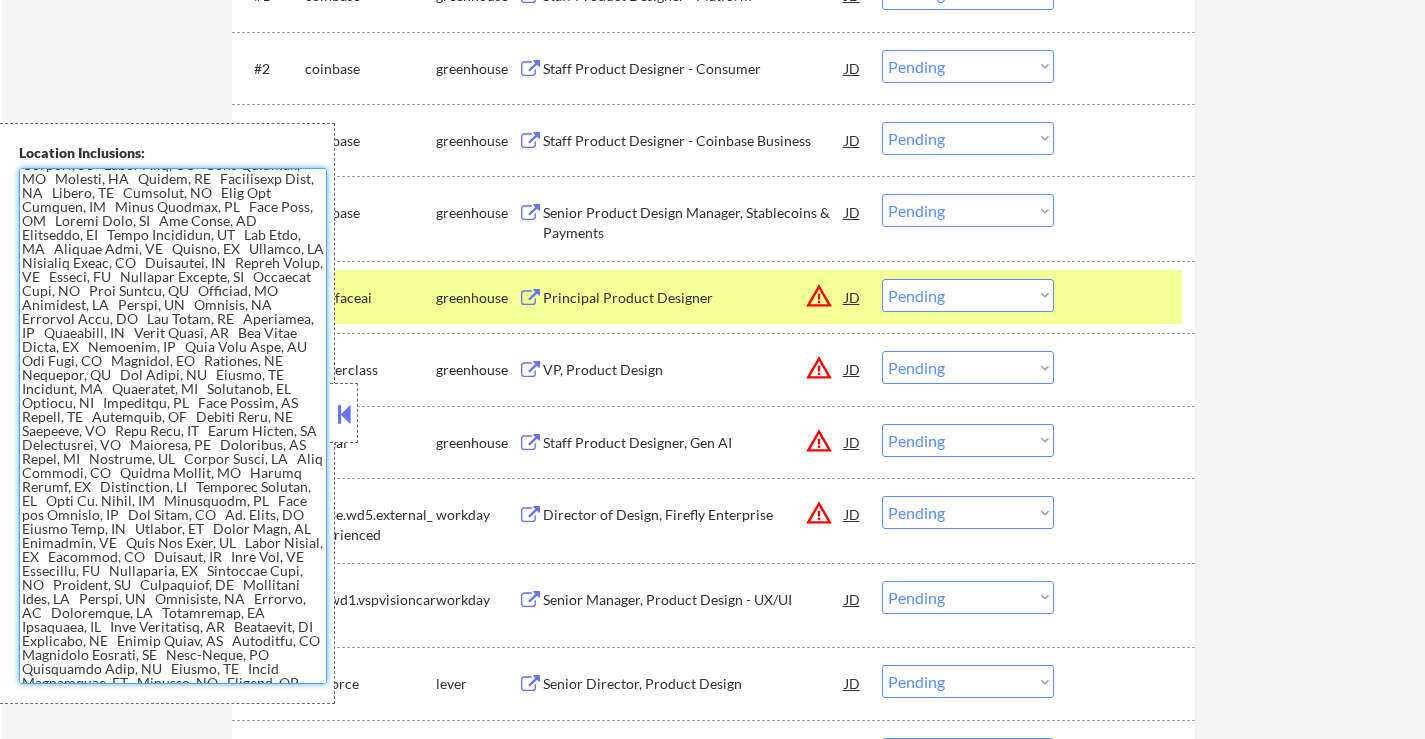 scroll, scrollTop: 1112, scrollLeft: 0, axis: vertical 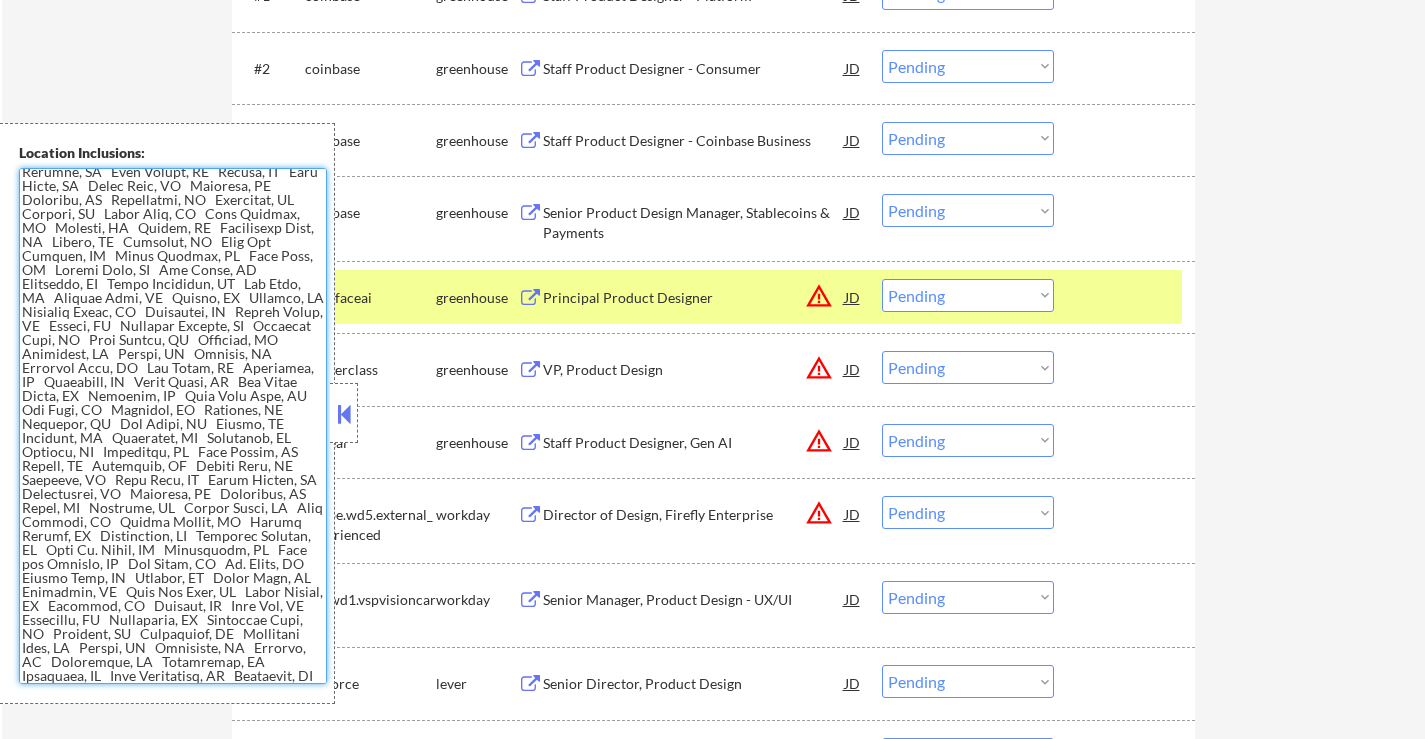 drag, startPoint x: 190, startPoint y: 428, endPoint x: 110, endPoint y: 481, distance: 95.96353 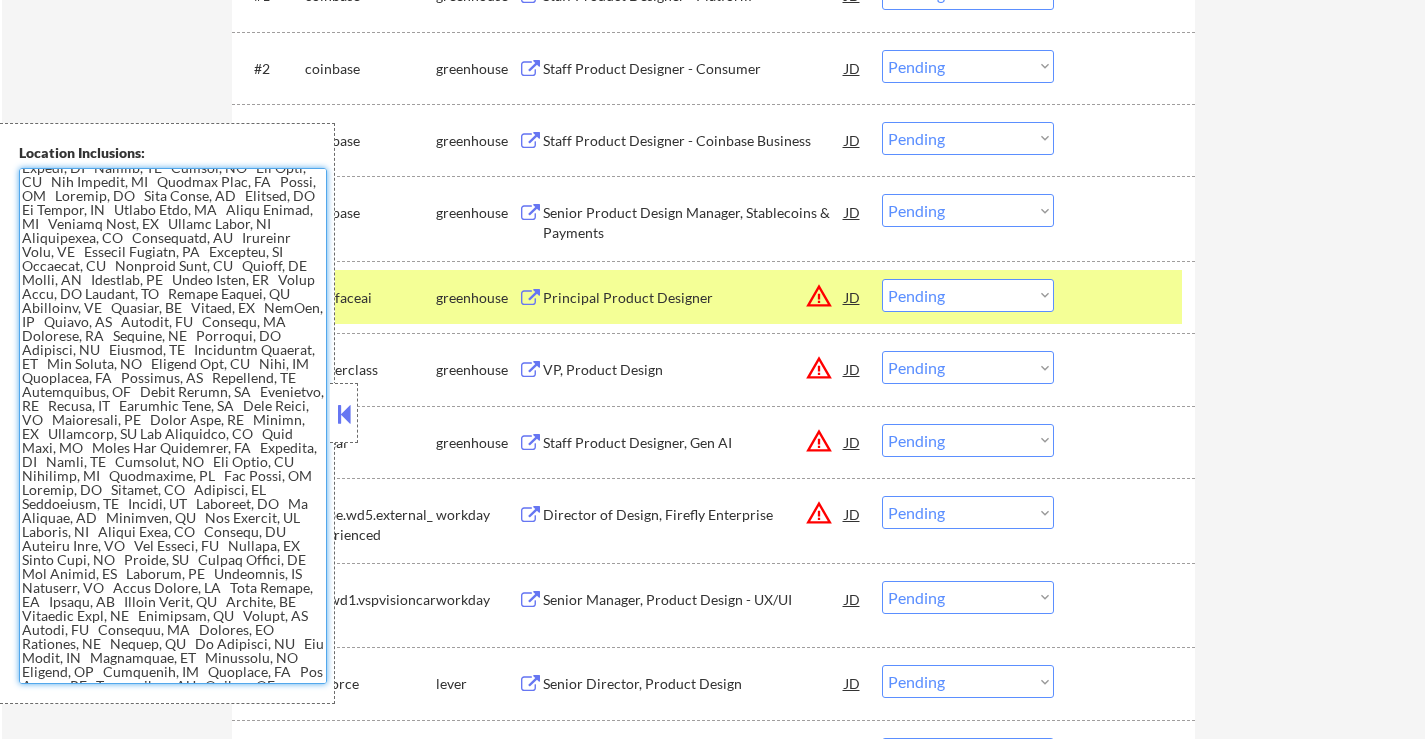 scroll, scrollTop: 312, scrollLeft: 0, axis: vertical 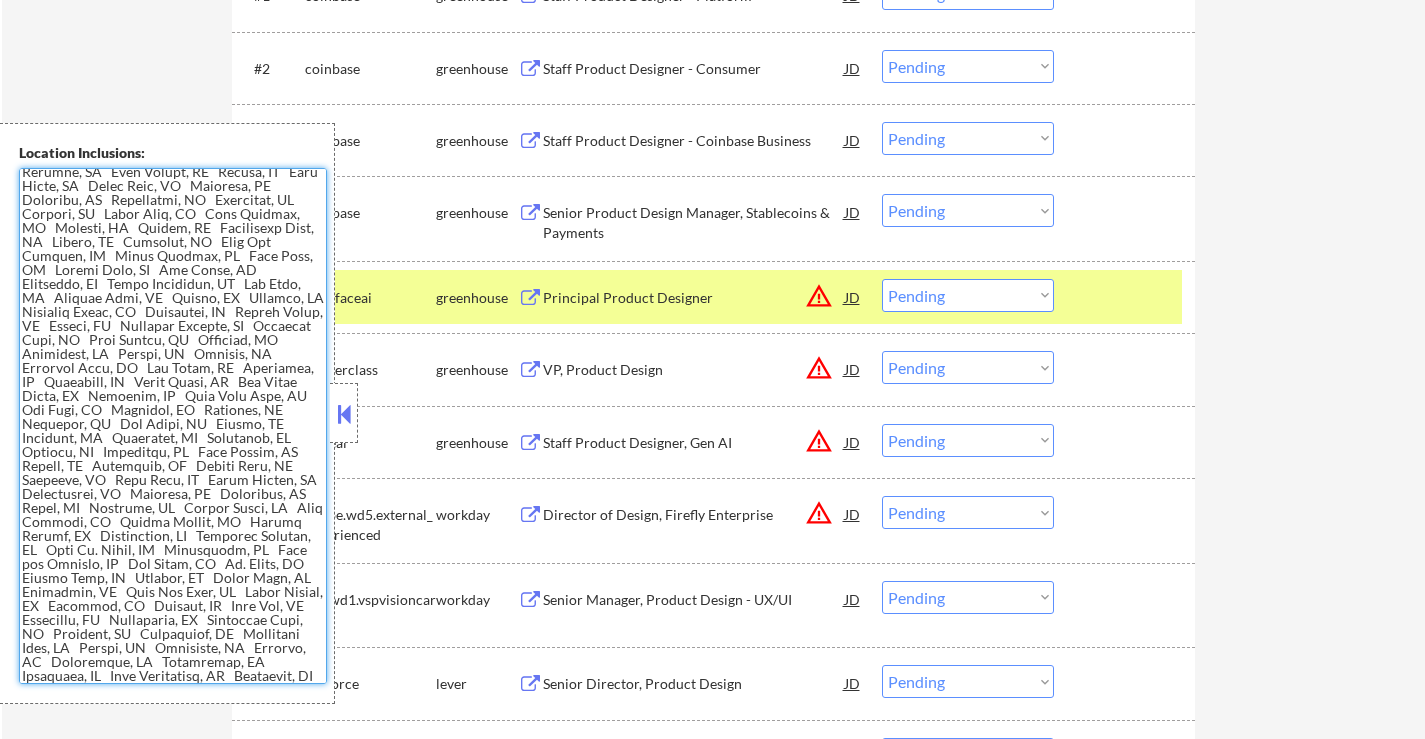 drag, startPoint x: 195, startPoint y: 428, endPoint x: 114, endPoint y: 480, distance: 96.25487 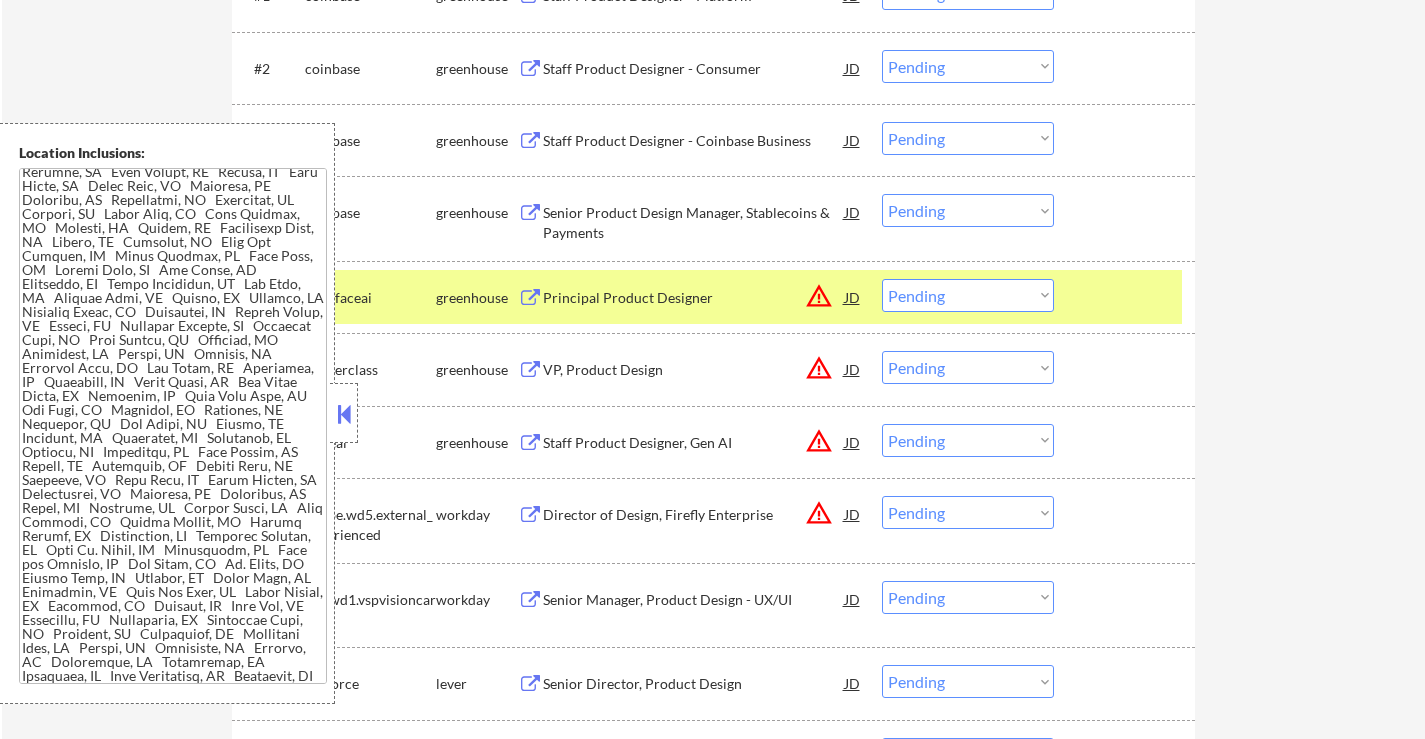 select on ""pending"" 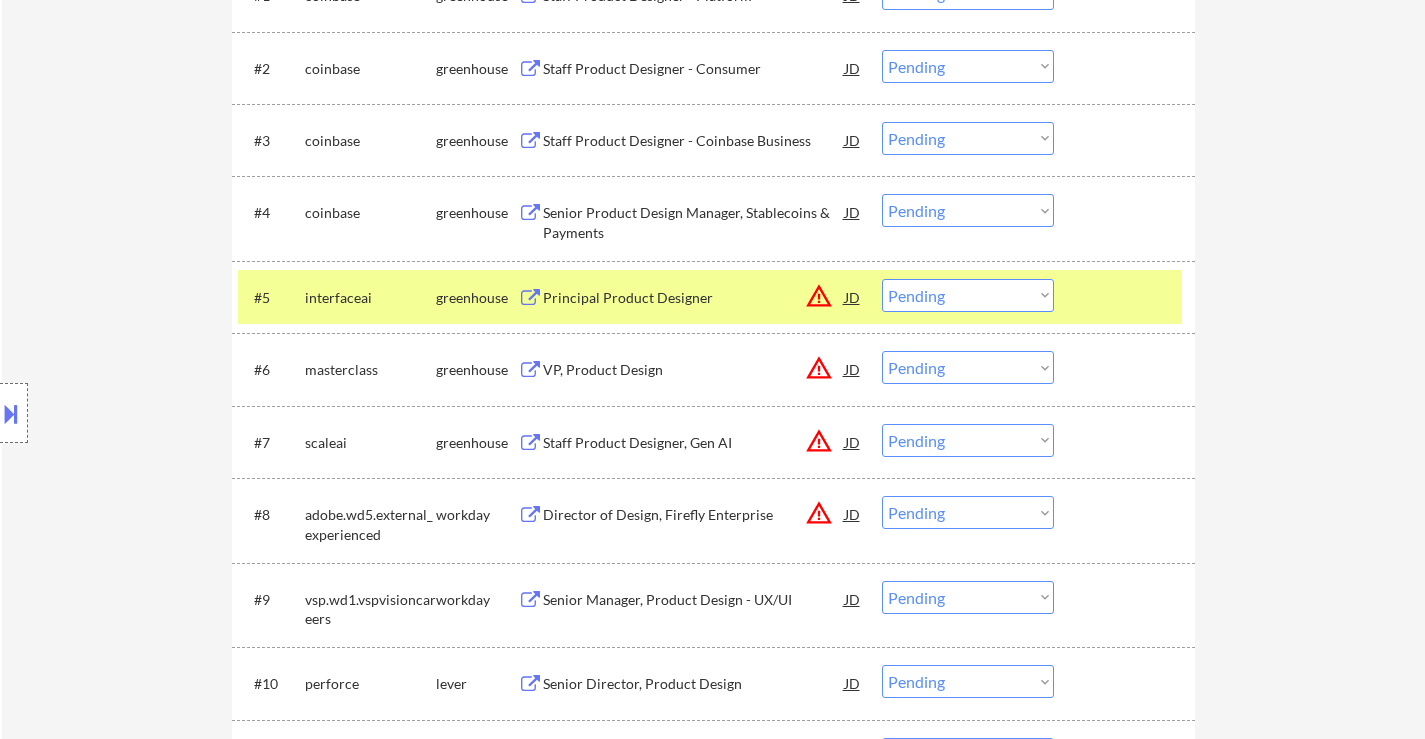 click on "Choose an option... Pending Applied Excluded (Questions) Excluded (Expired) Excluded (Location) Excluded (Bad Match) Excluded (Blocklist) Excluded (Salary) Excluded (Other)" at bounding box center (968, 295) 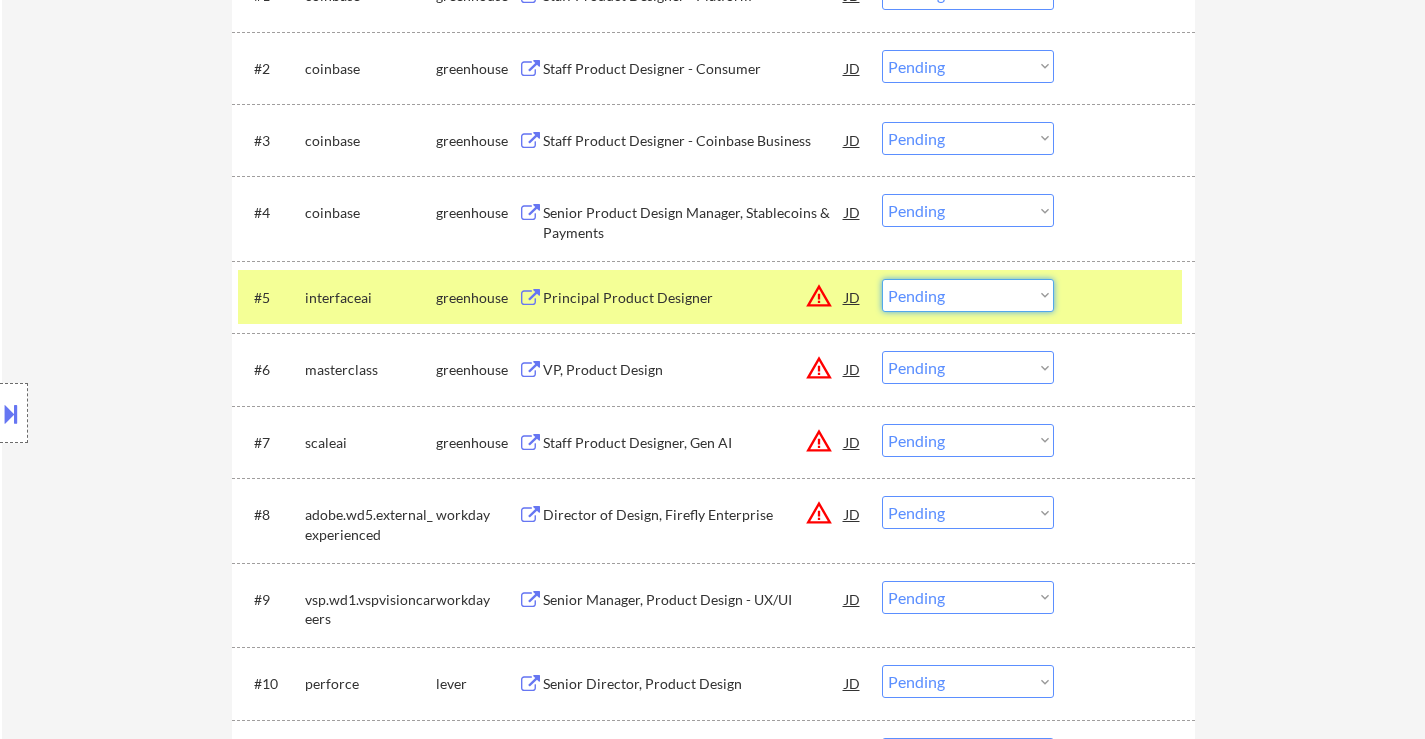 click on "Choose an option... Pending Applied Excluded (Questions) Excluded (Expired) Excluded (Location) Excluded (Bad Match) Excluded (Blocklist) Excluded (Salary) Excluded (Other)" at bounding box center [968, 295] 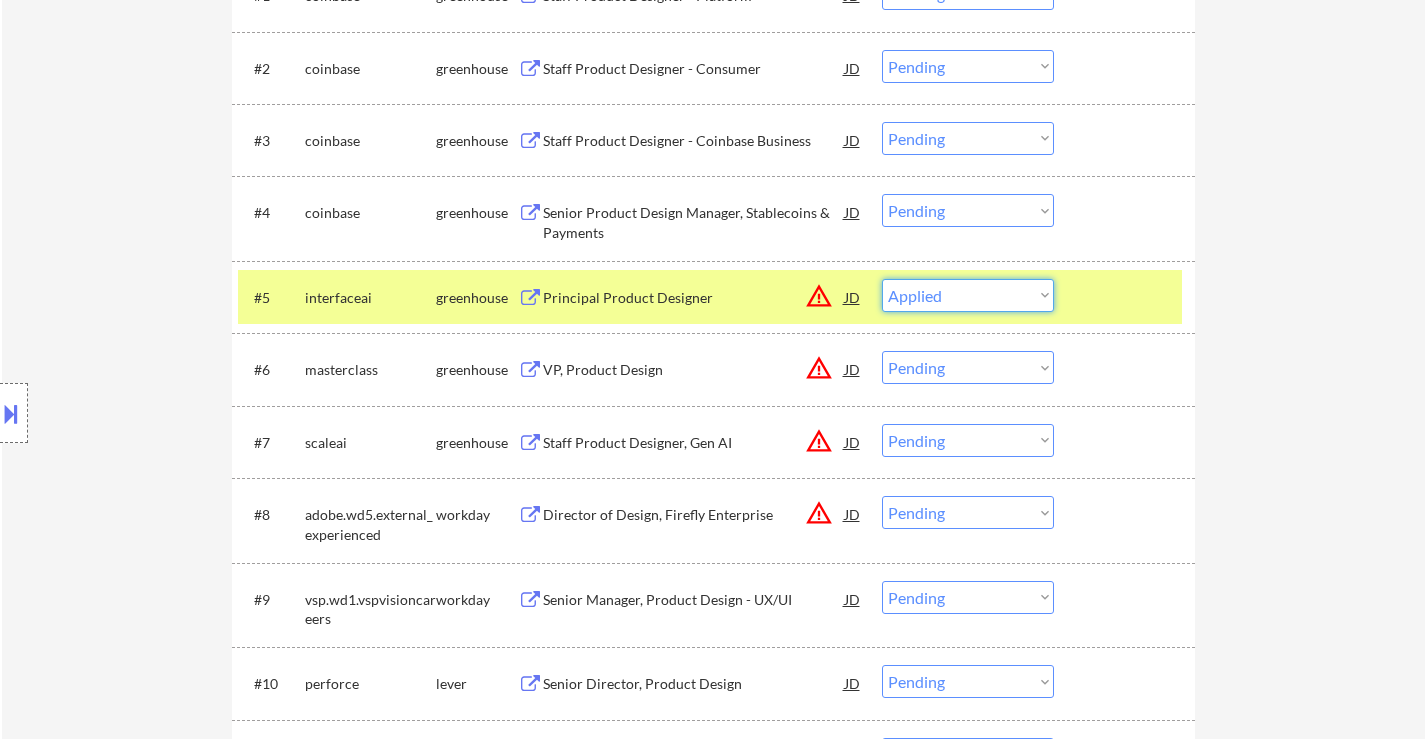 click on "Choose an option... Pending Applied Excluded (Questions) Excluded (Expired) Excluded (Location) Excluded (Bad Match) Excluded (Blocklist) Excluded (Salary) Excluded (Other)" at bounding box center (968, 295) 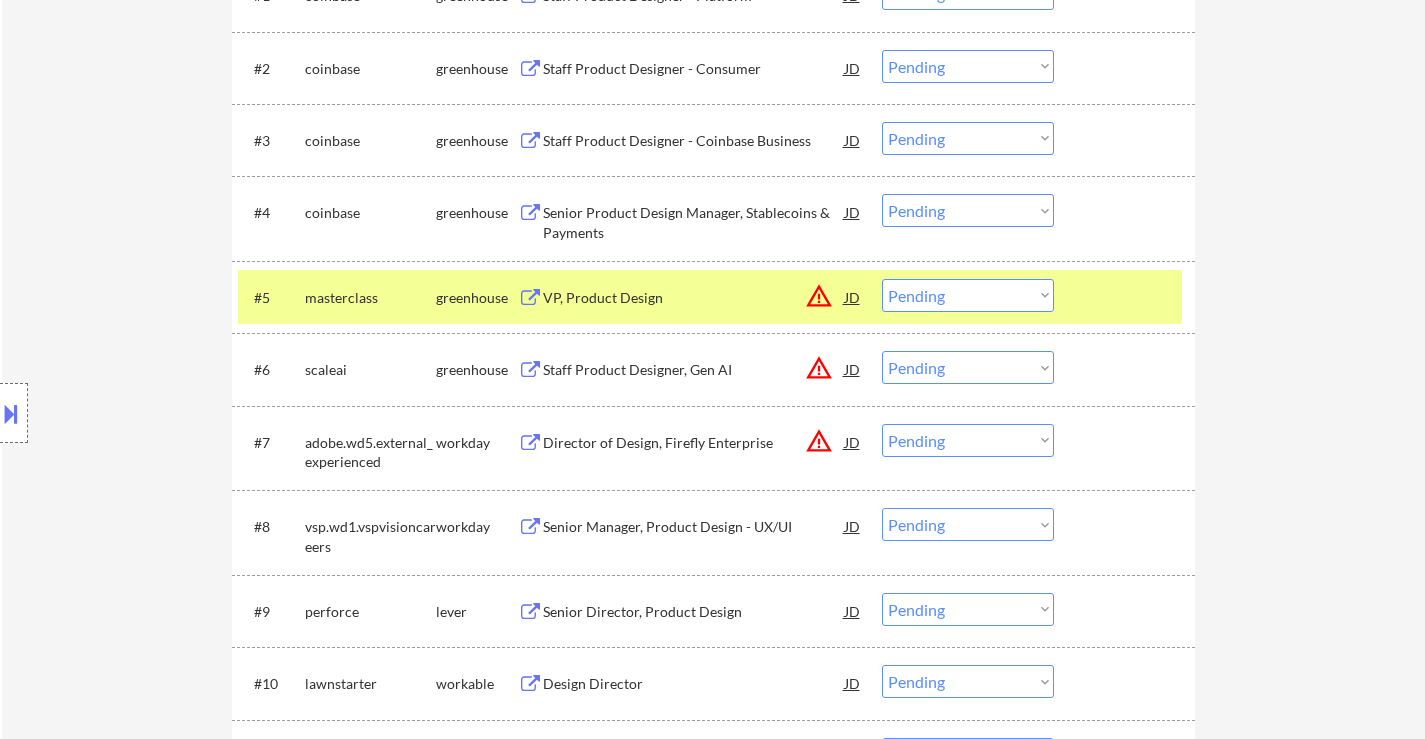 click at bounding box center (1127, 297) 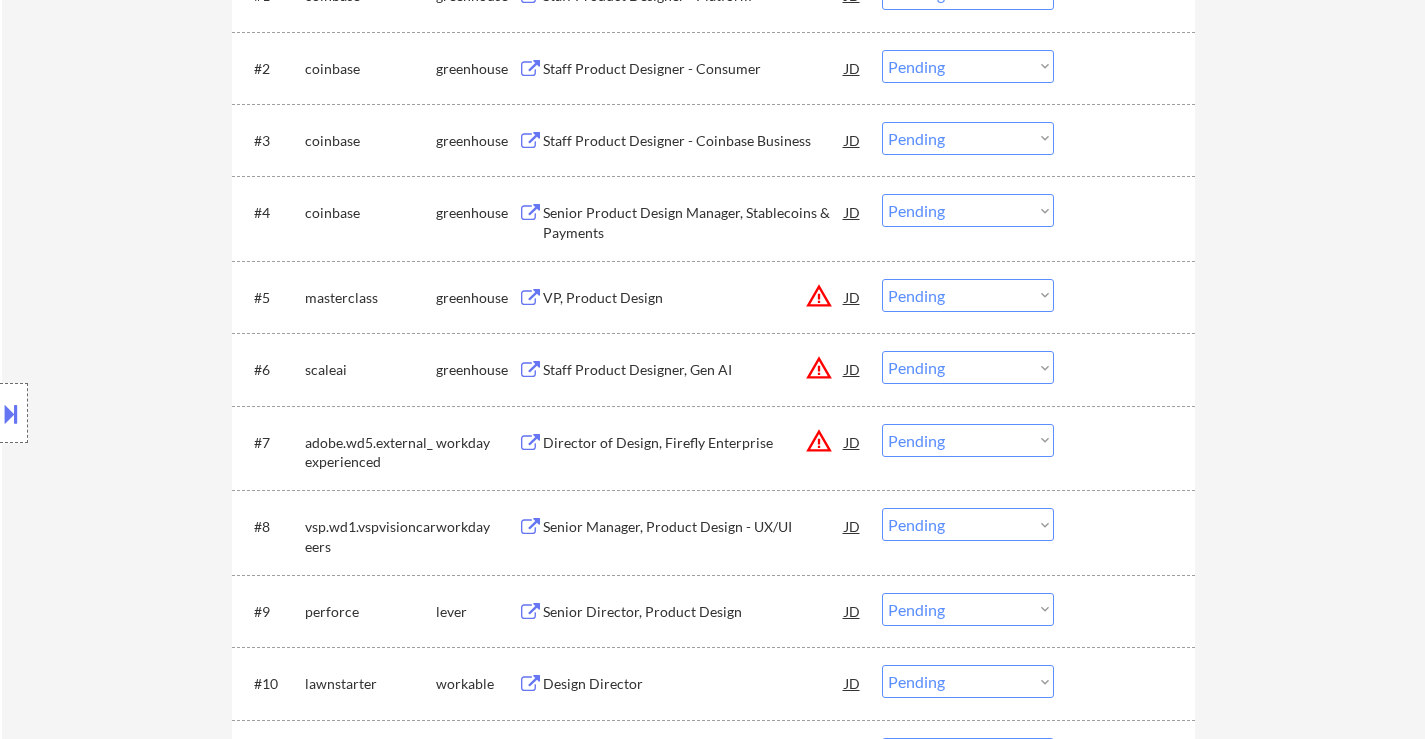 click on "VP, Product Design" at bounding box center [694, 298] 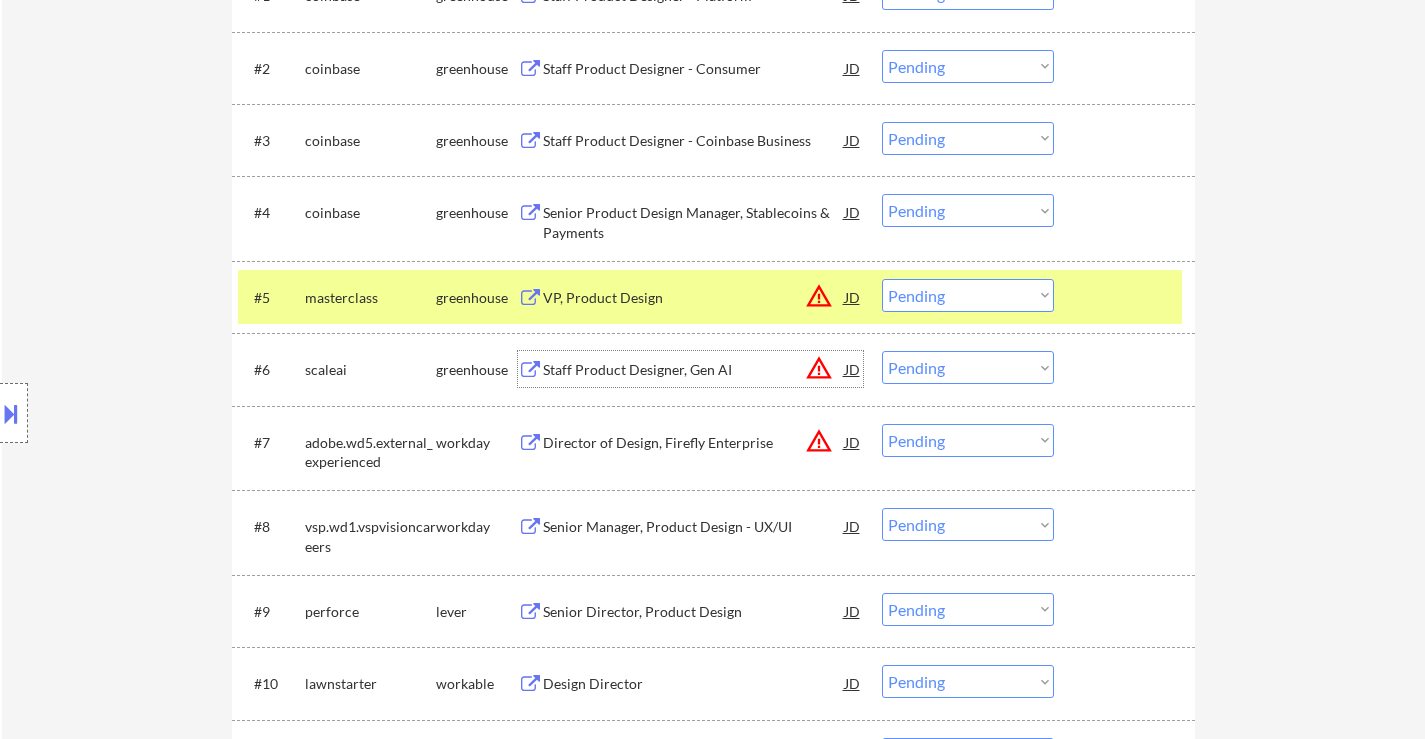 click on "Staff Product Designer, Gen AI" at bounding box center [694, 370] 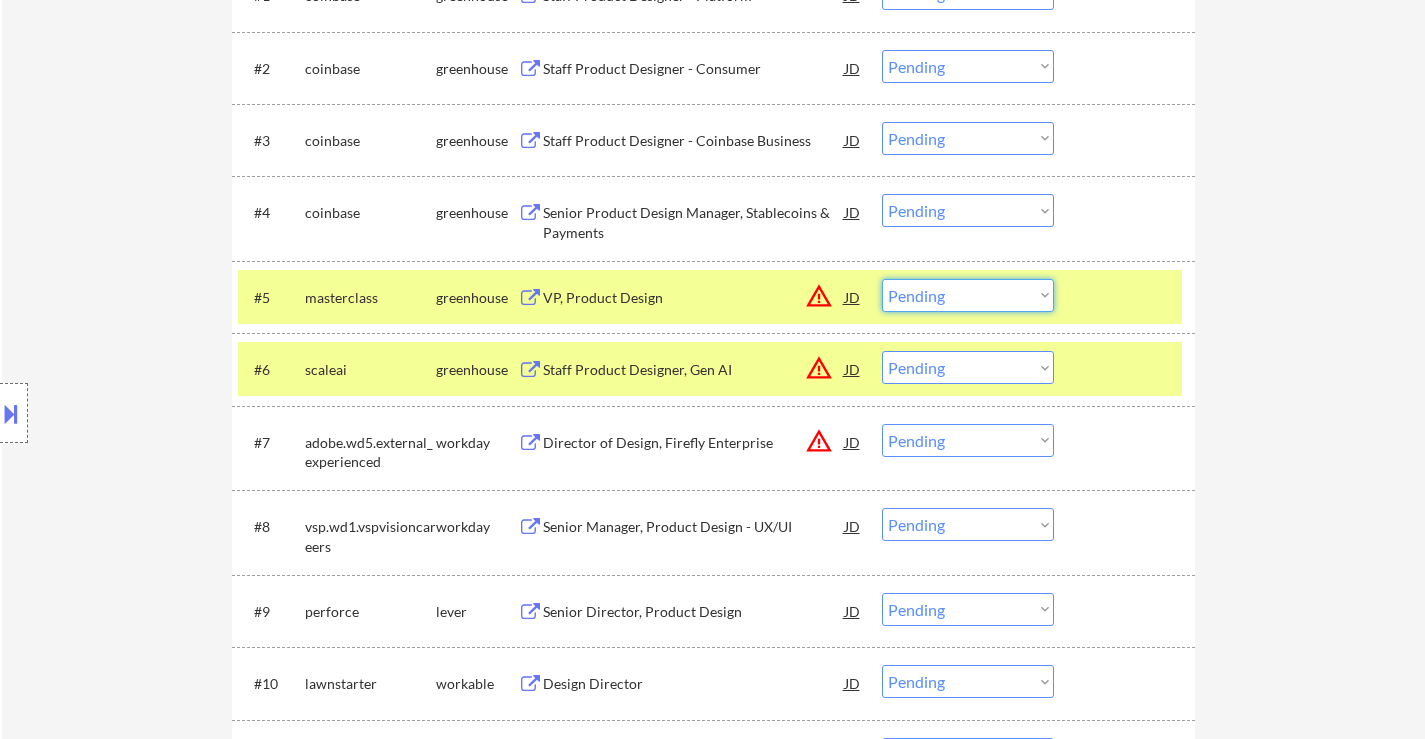 click on "Choose an option... Pending Applied Excluded (Questions) Excluded (Expired) Excluded (Location) Excluded (Bad Match) Excluded (Blocklist) Excluded (Salary) Excluded (Other)" at bounding box center (968, 295) 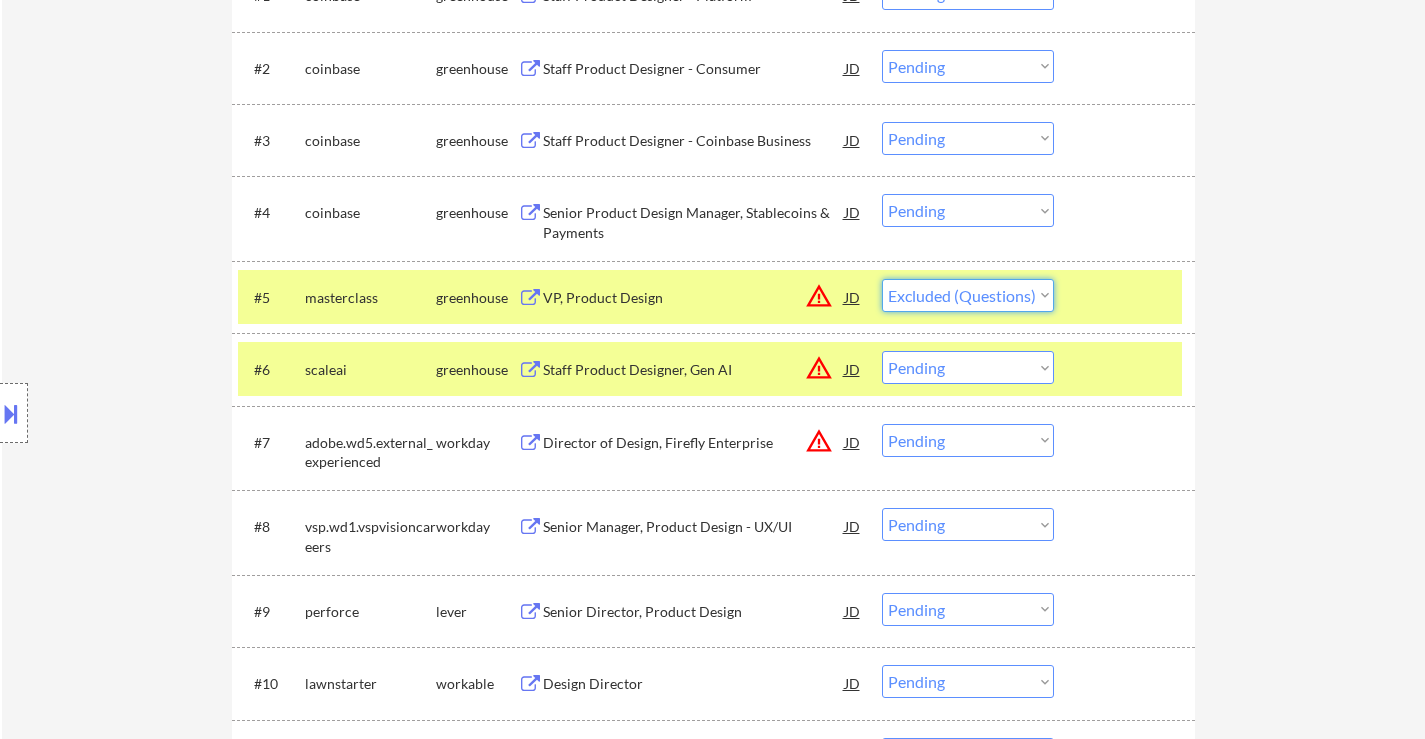 click on "Choose an option... Pending Applied Excluded (Questions) Excluded (Expired) Excluded (Location) Excluded (Bad Match) Excluded (Blocklist) Excluded (Salary) Excluded (Other)" at bounding box center (968, 295) 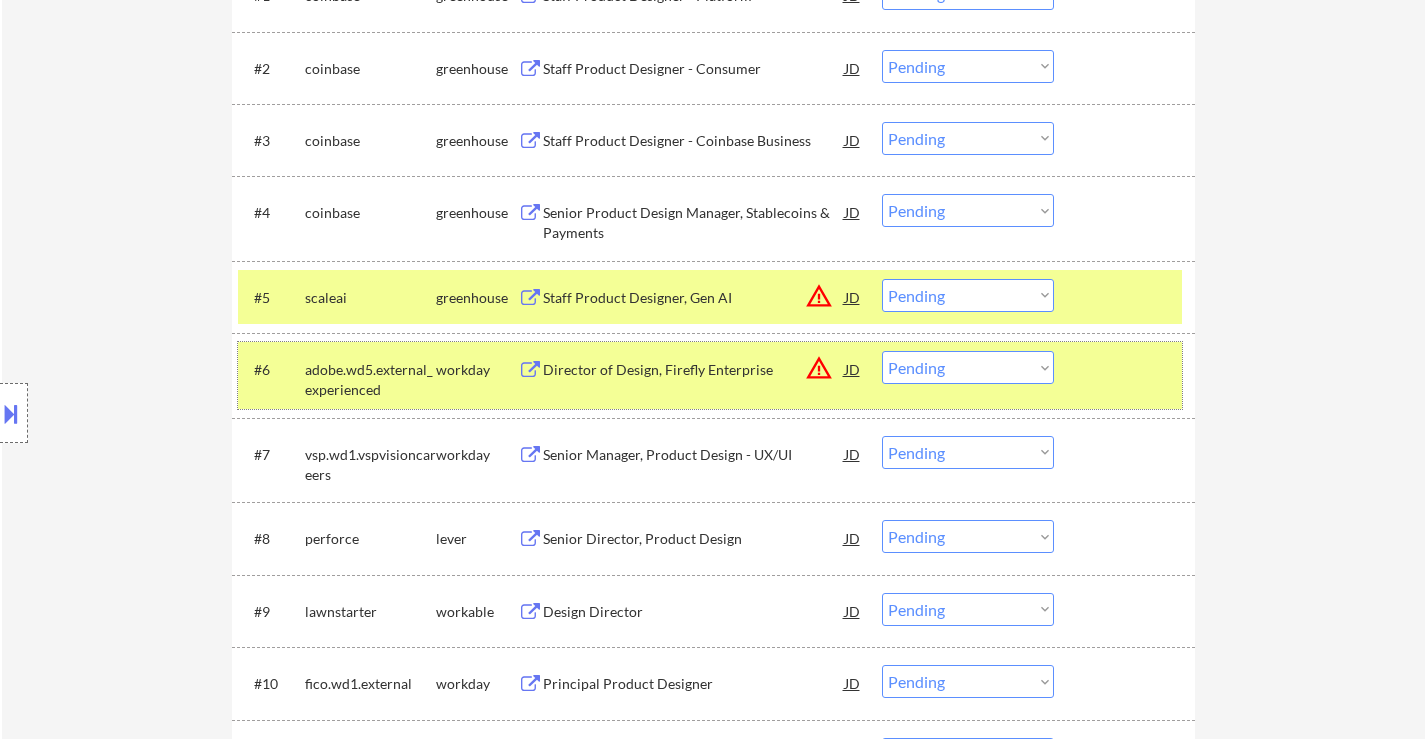 click at bounding box center (1127, 369) 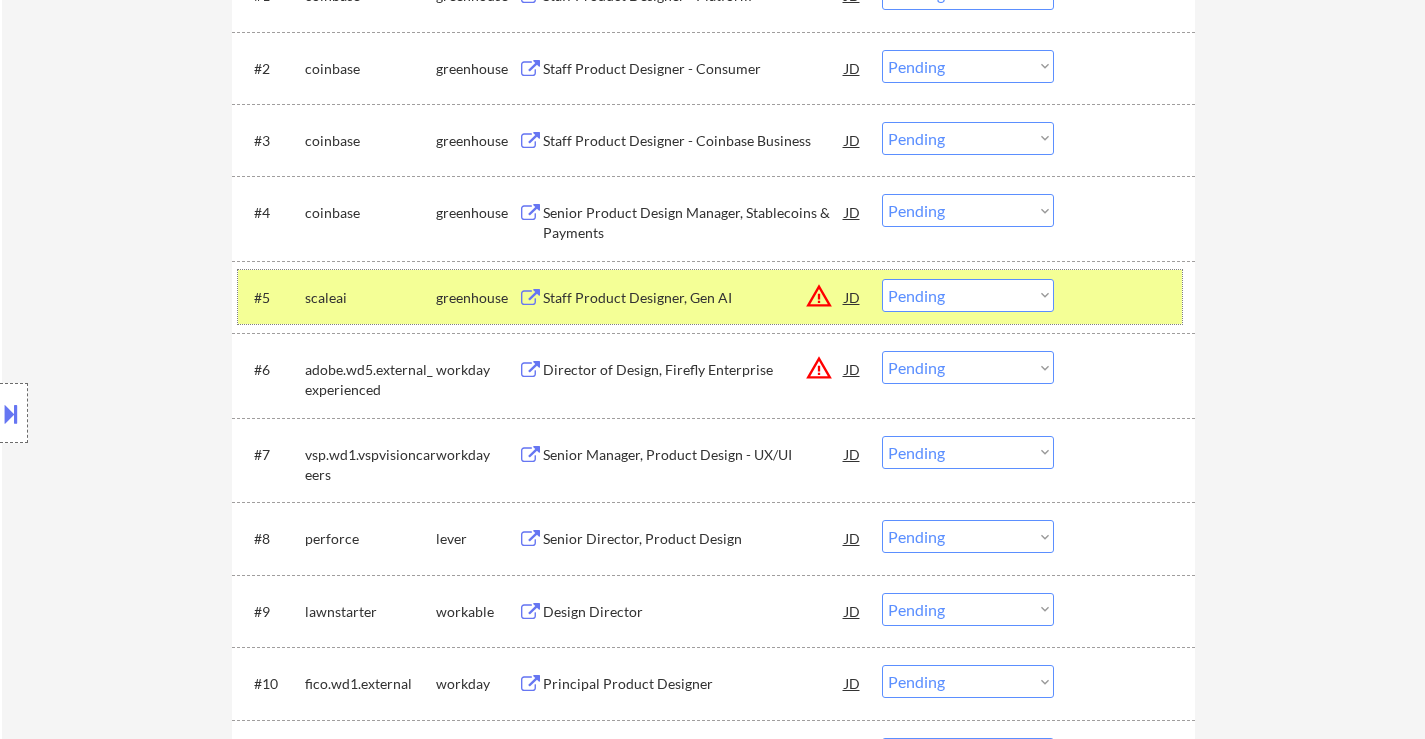 click at bounding box center (1127, 297) 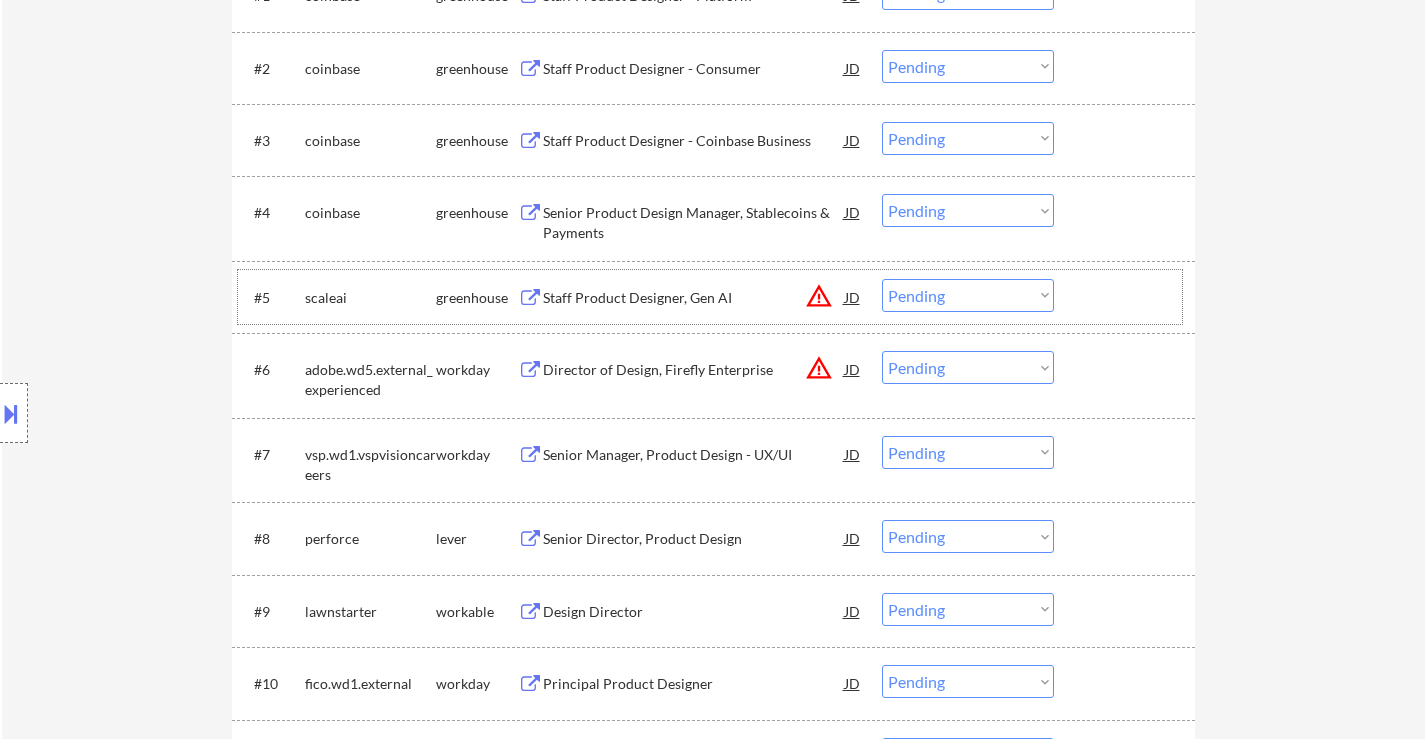 drag, startPoint x: 940, startPoint y: 291, endPoint x: 945, endPoint y: 341, distance: 50.24938 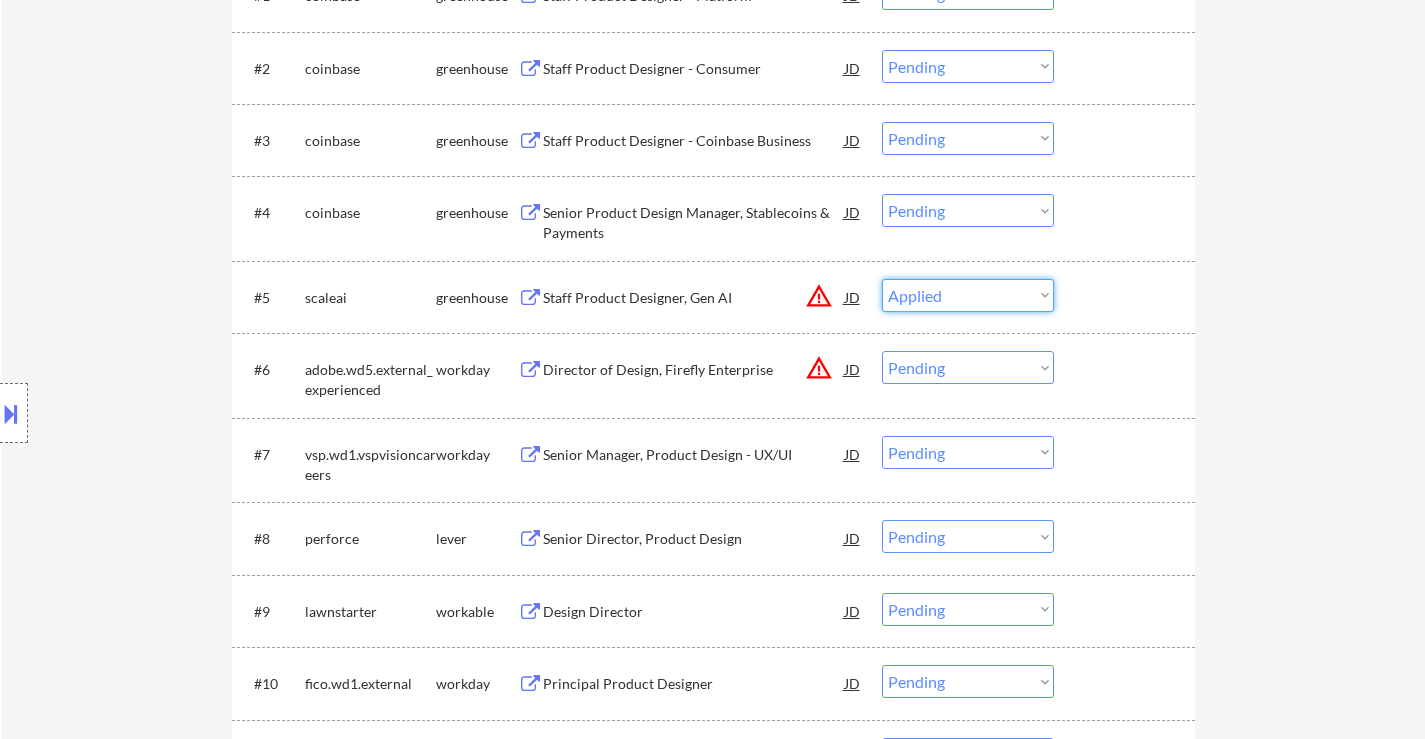 click on "Choose an option... Pending Applied Excluded (Questions) Excluded (Expired) Excluded (Location) Excluded (Bad Match) Excluded (Blocklist) Excluded (Salary) Excluded (Other)" at bounding box center [968, 295] 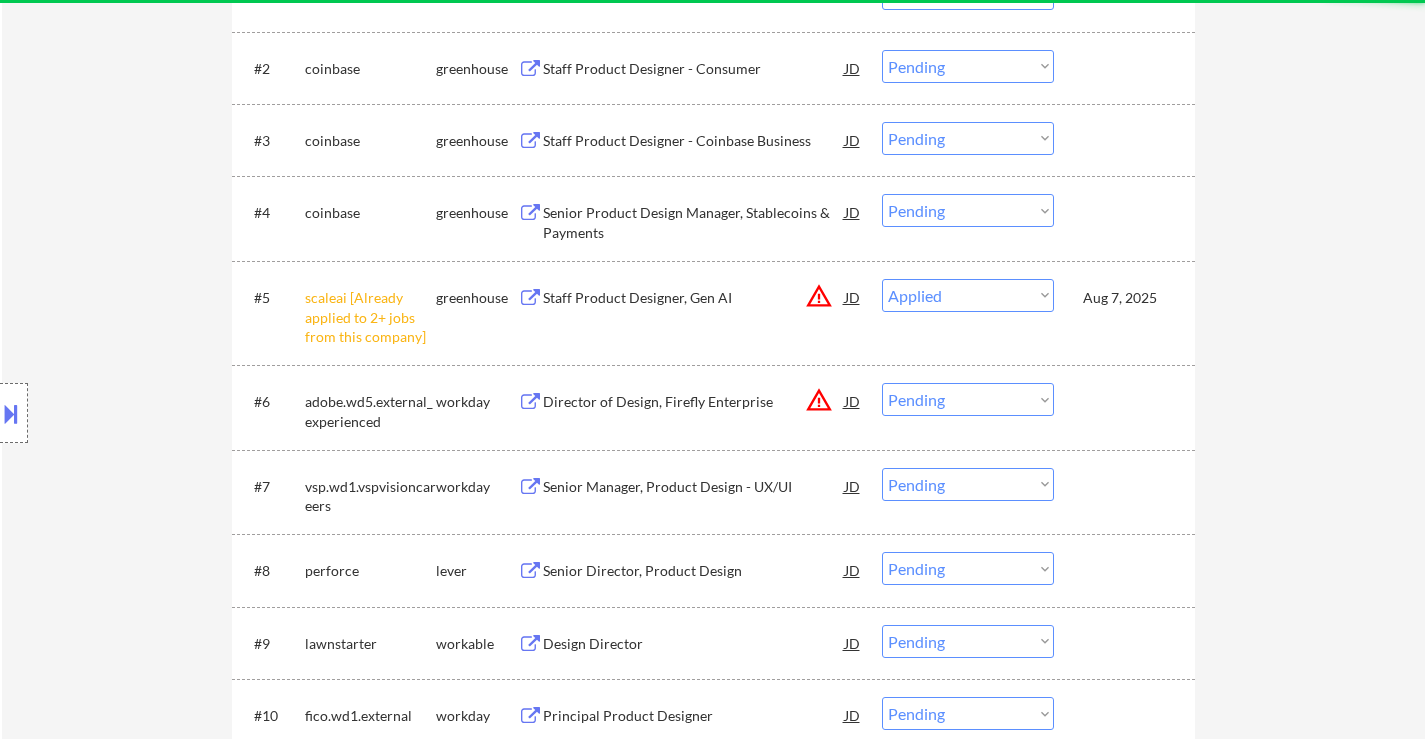 select on ""pending"" 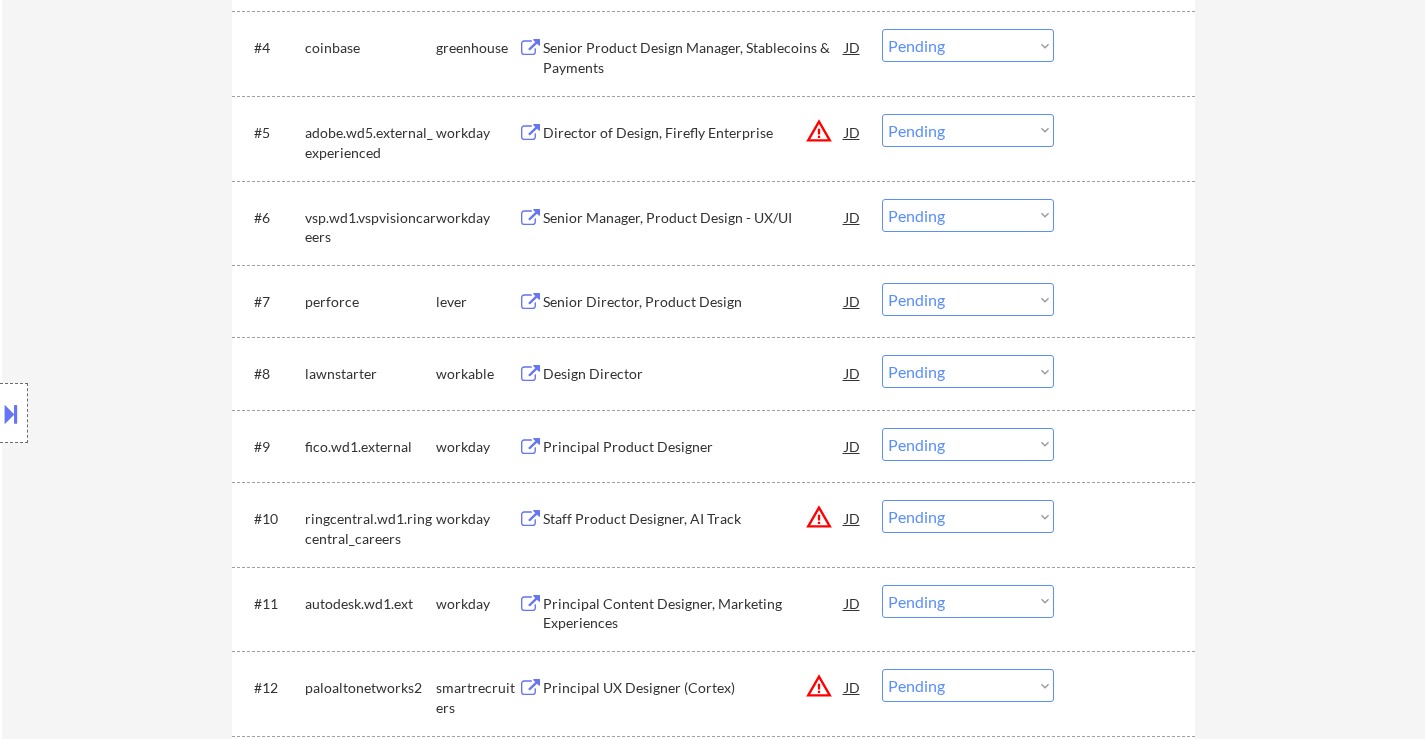 scroll, scrollTop: 900, scrollLeft: 0, axis: vertical 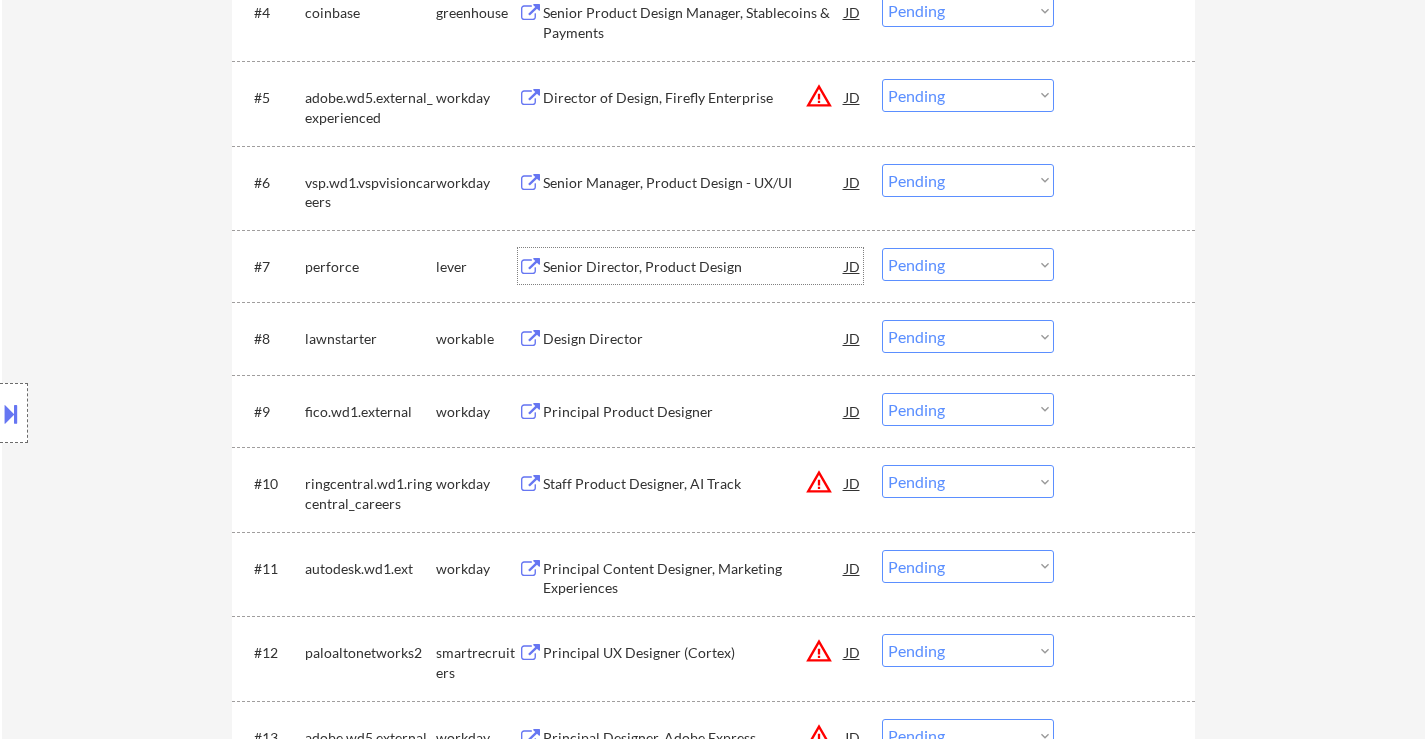 click on "Senior Director, Product Design" at bounding box center (694, 267) 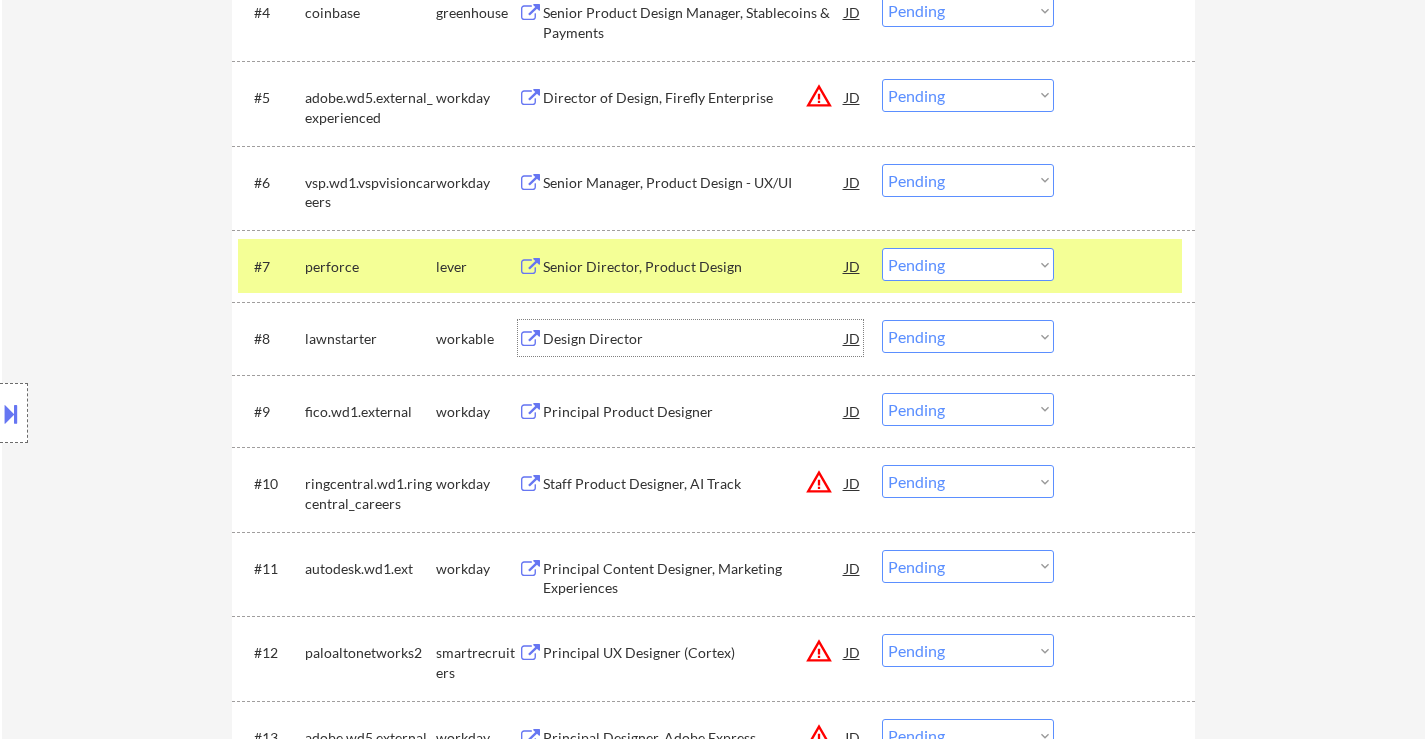 click on "Design Director" at bounding box center [694, 339] 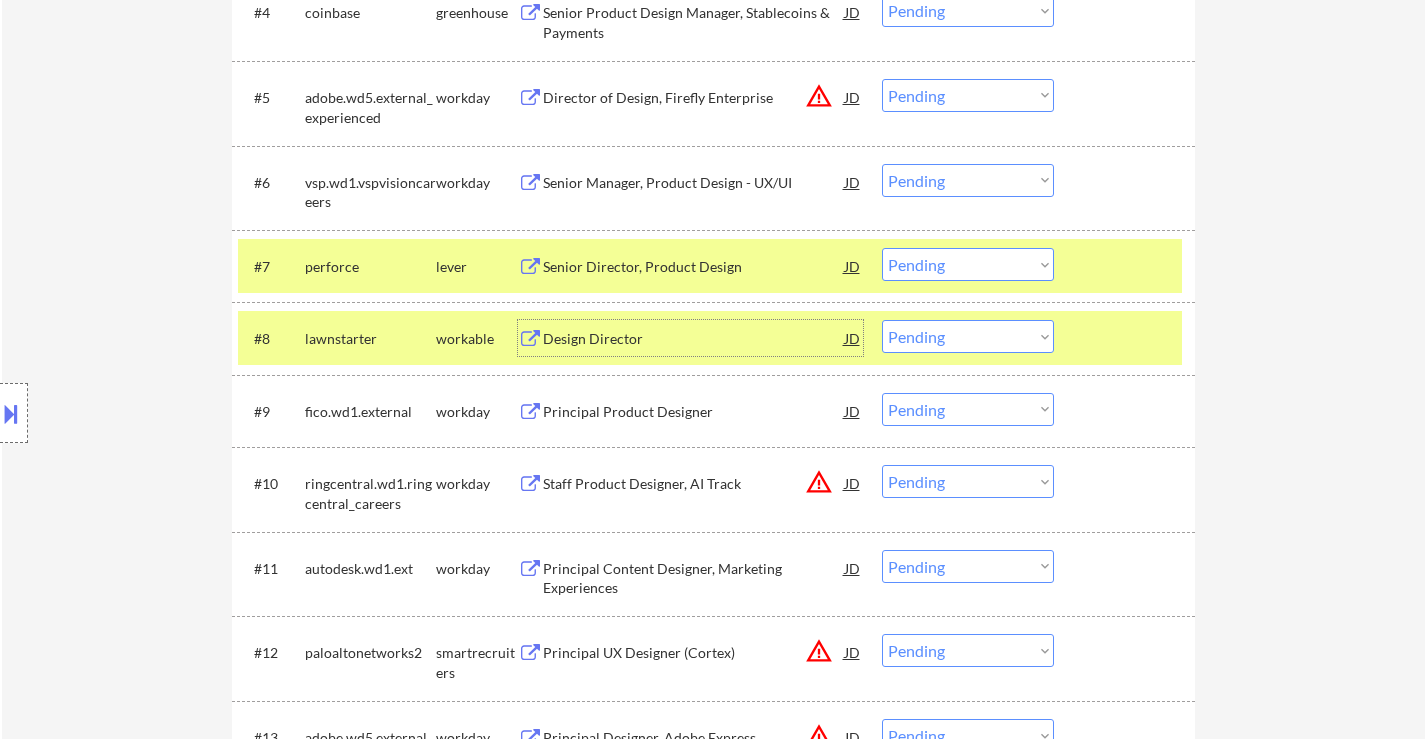 click on "Choose an option... Pending Applied Excluded (Questions) Excluded (Expired) Excluded (Location) Excluded (Bad Match) Excluded (Blocklist) Excluded (Salary) Excluded (Other)" at bounding box center [968, 264] 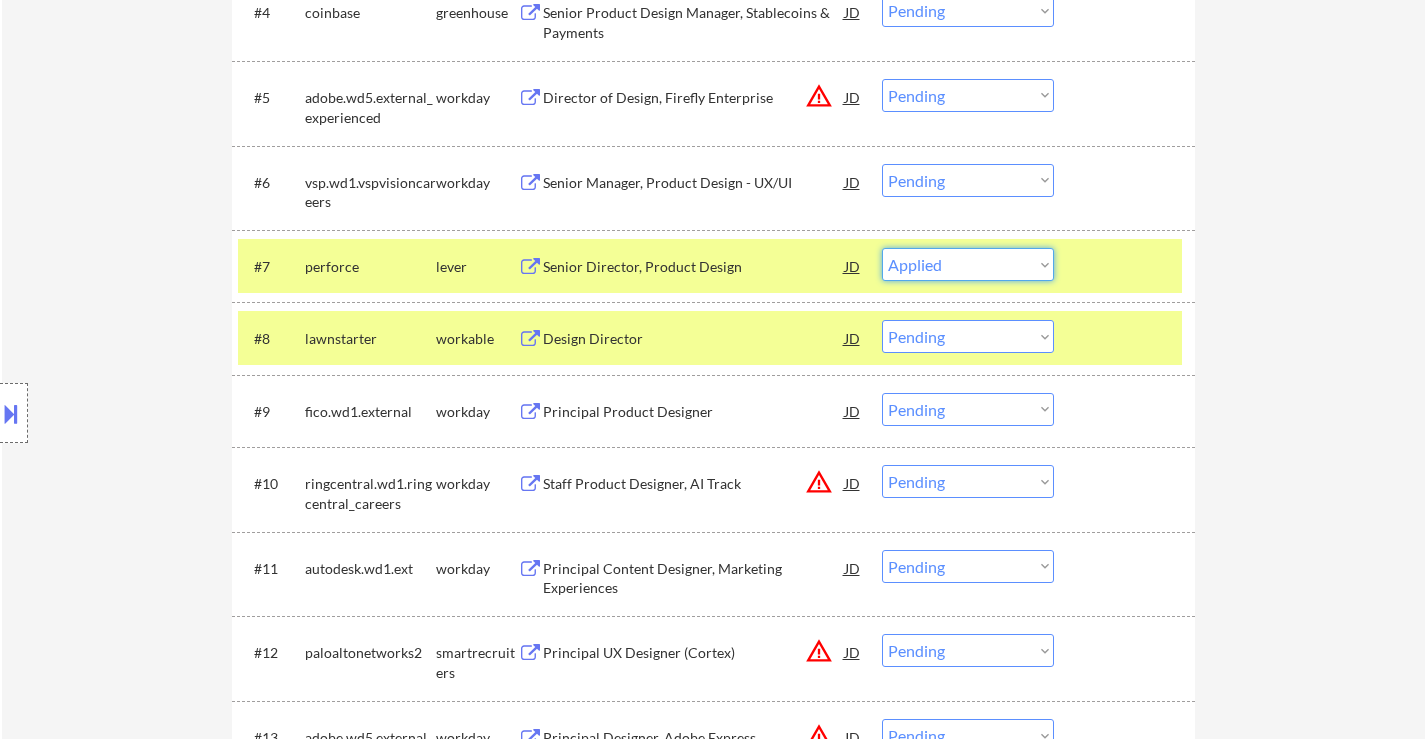 click on "Choose an option... Pending Applied Excluded (Questions) Excluded (Expired) Excluded (Location) Excluded (Bad Match) Excluded (Blocklist) Excluded (Salary) Excluded (Other)" at bounding box center (968, 264) 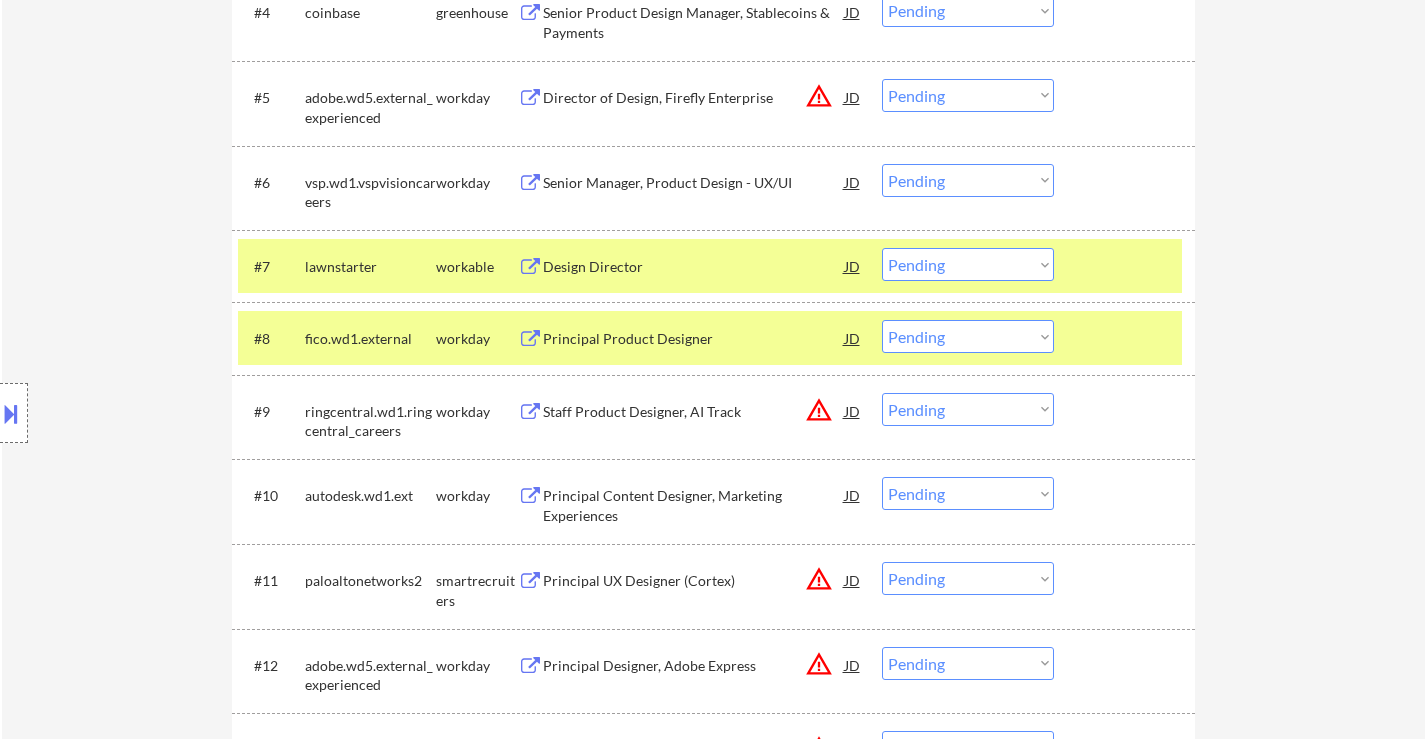 click on "Choose an option... Pending Applied Excluded (Questions) Excluded (Expired) Excluded (Location) Excluded (Bad Match) Excluded (Blocklist) Excluded (Salary) Excluded (Other)" at bounding box center (968, 264) 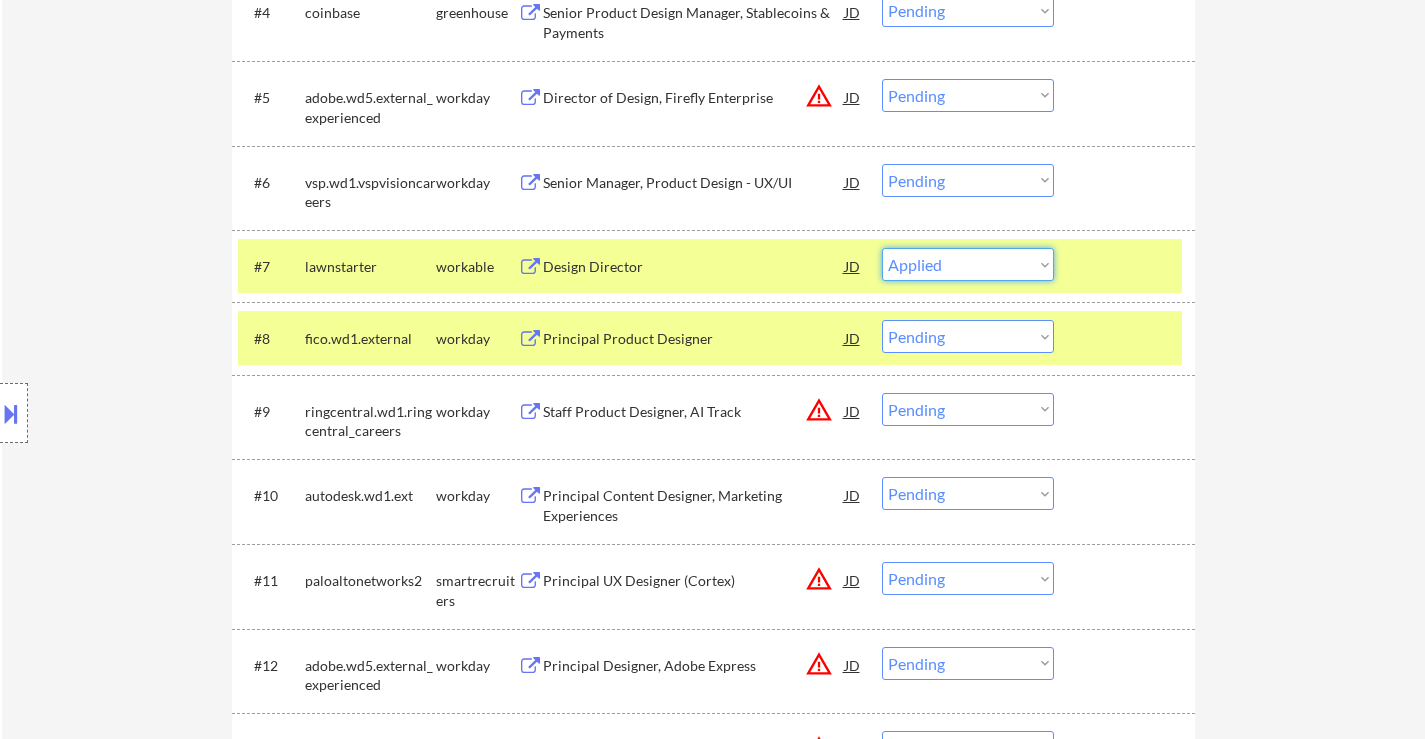 click on "Choose an option... Pending Applied Excluded (Questions) Excluded (Expired) Excluded (Location) Excluded (Bad Match) Excluded (Blocklist) Excluded (Salary) Excluded (Other)" at bounding box center [968, 264] 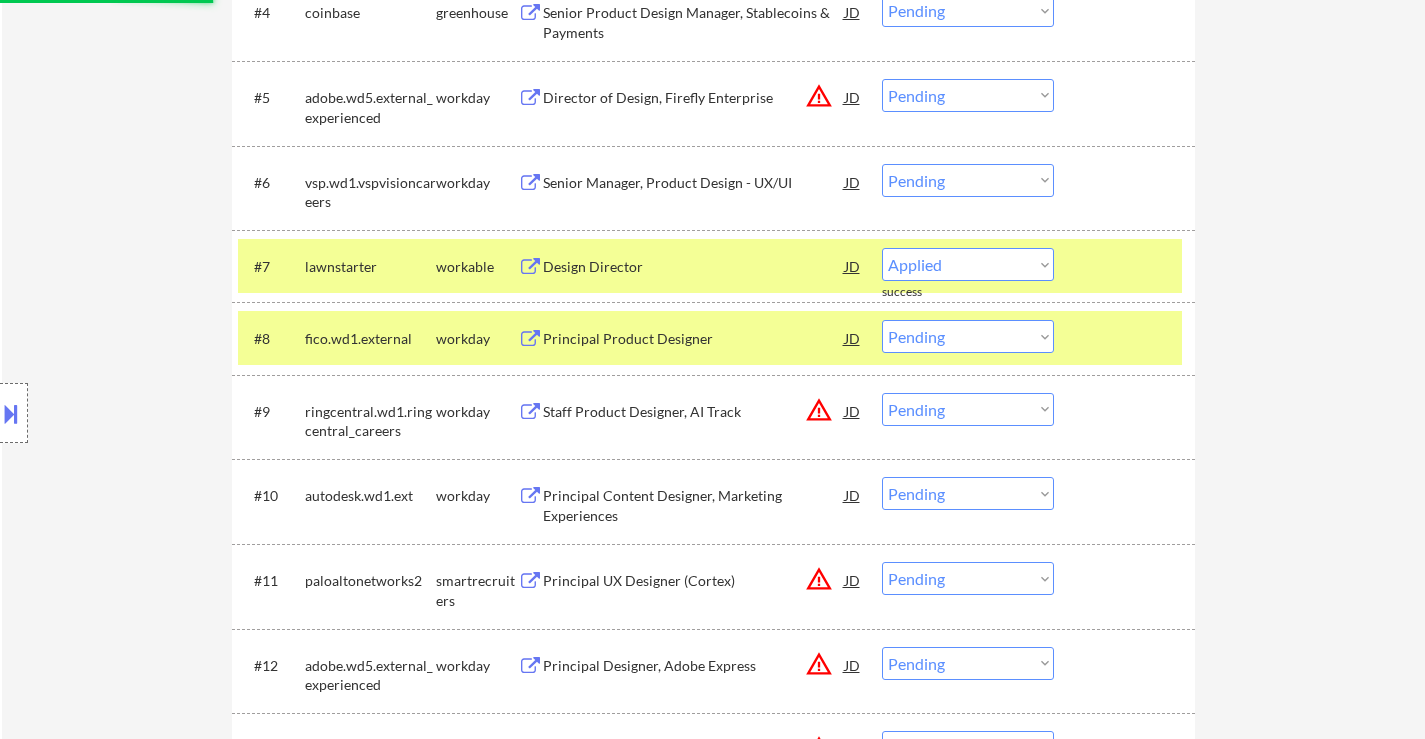 select on ""pending"" 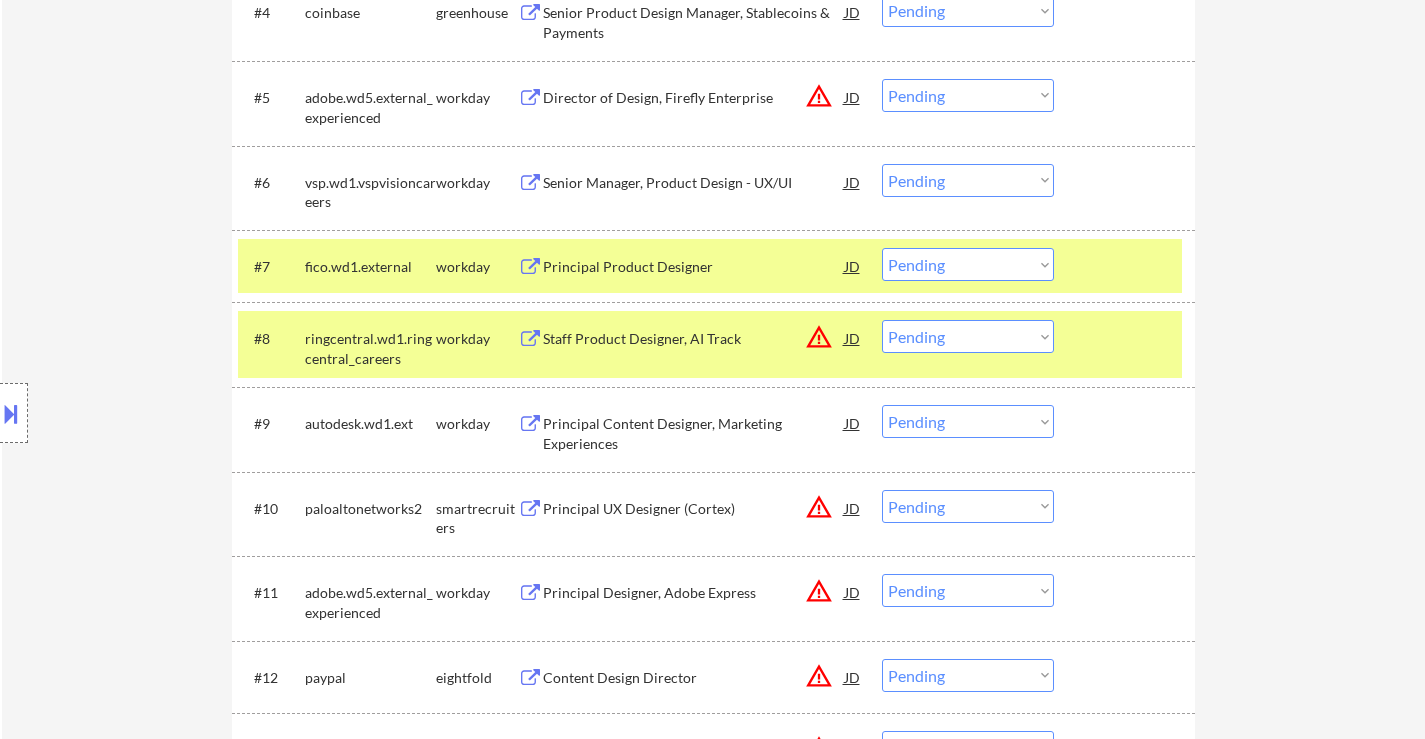 click at bounding box center [1127, 266] 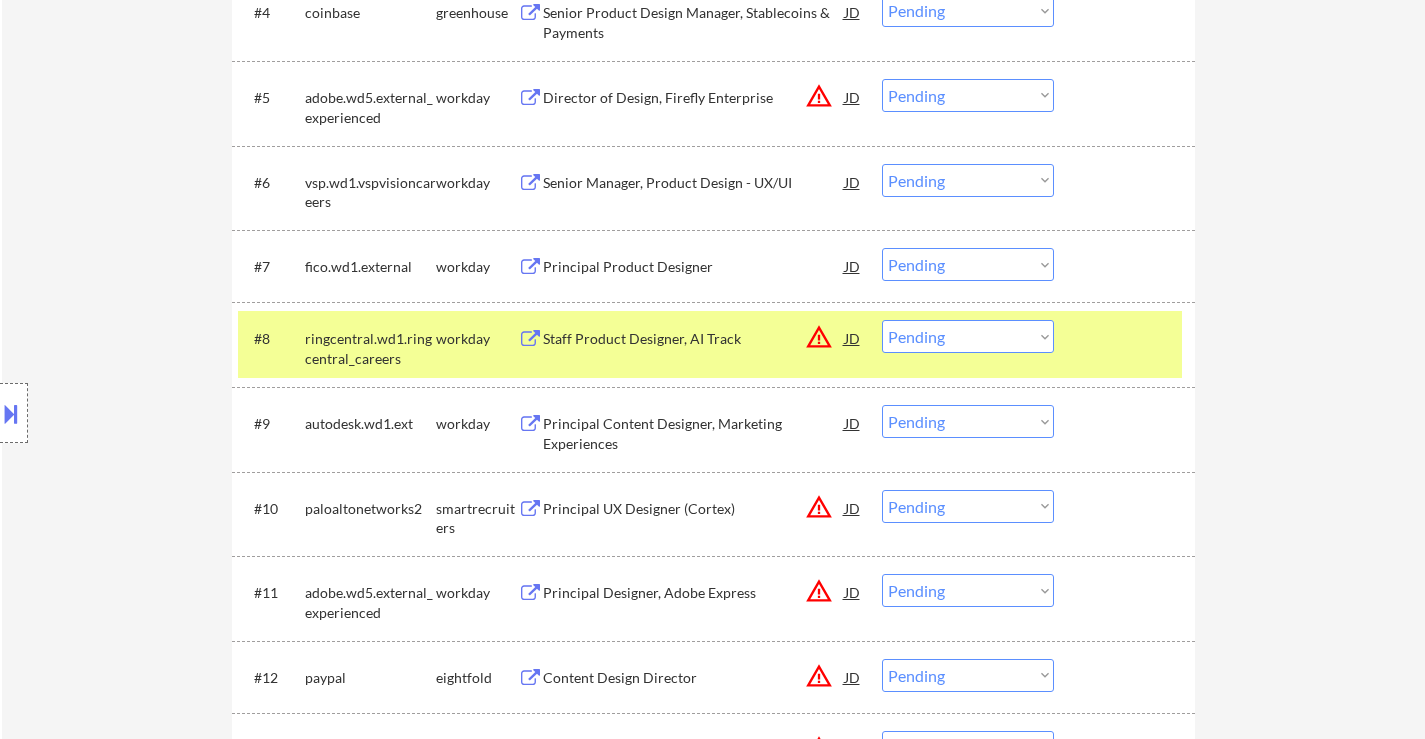 click at bounding box center (1127, 338) 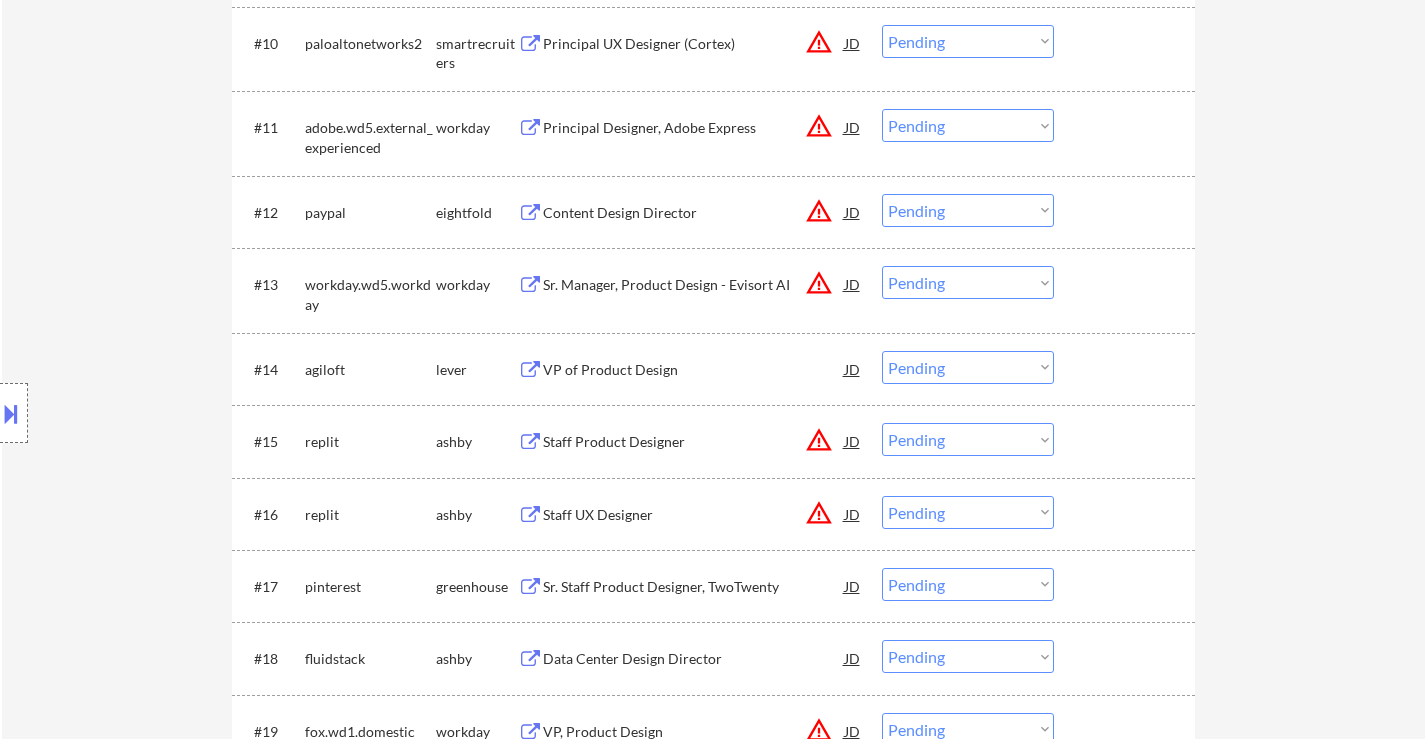 scroll, scrollTop: 1400, scrollLeft: 0, axis: vertical 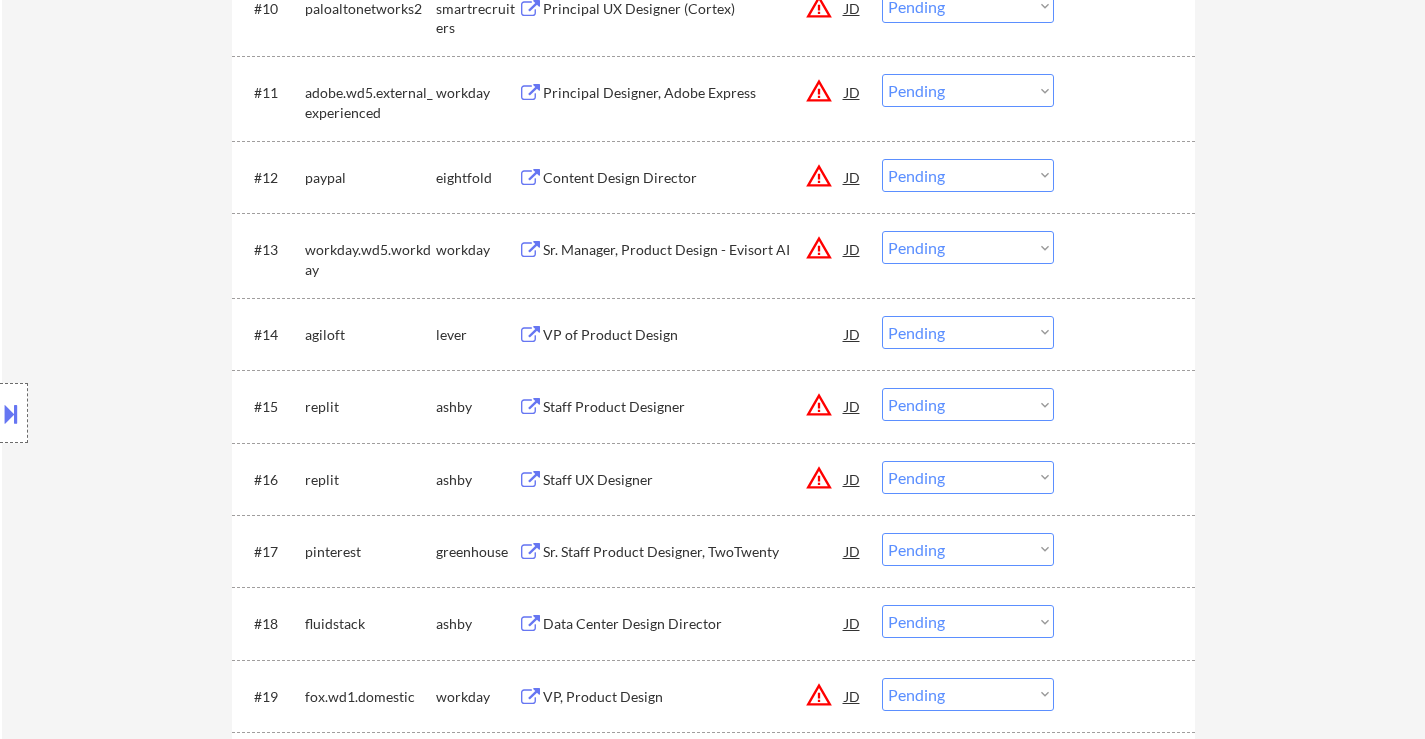 click on "VP of Product Design" at bounding box center (694, 335) 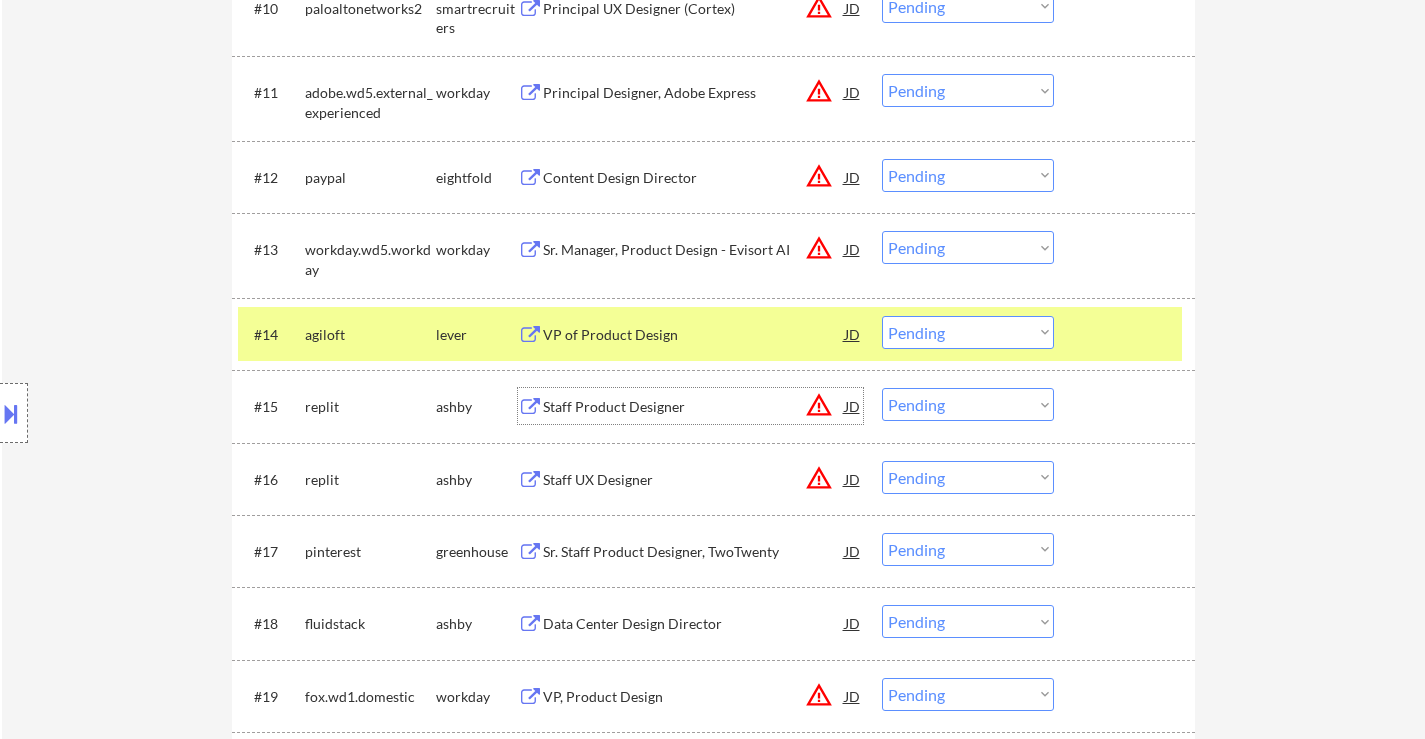 click on "Staff Product Designer" at bounding box center [694, 407] 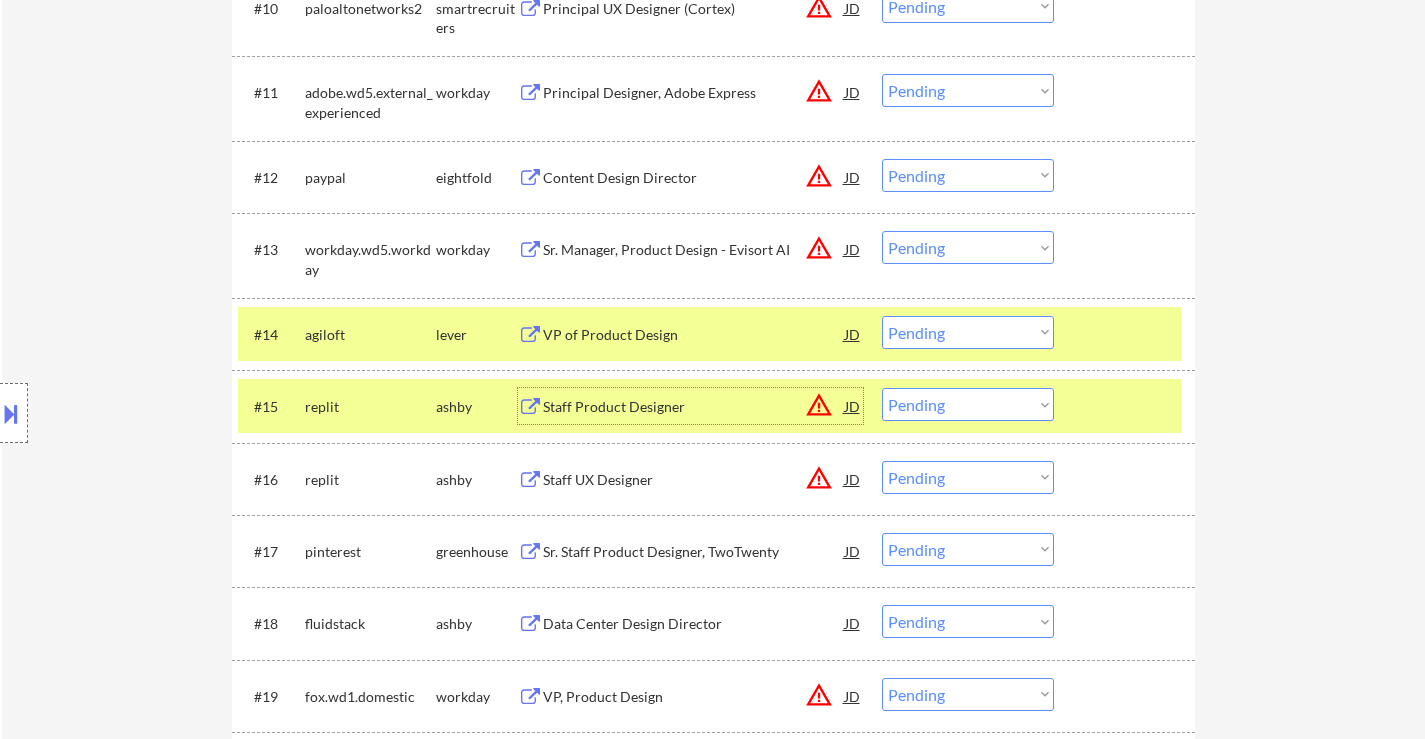 click on "Choose an option... Pending Applied Excluded (Questions) Excluded (Expired) Excluded (Location) Excluded (Bad Match) Excluded (Blocklist) Excluded (Salary) Excluded (Other)" at bounding box center (968, 332) 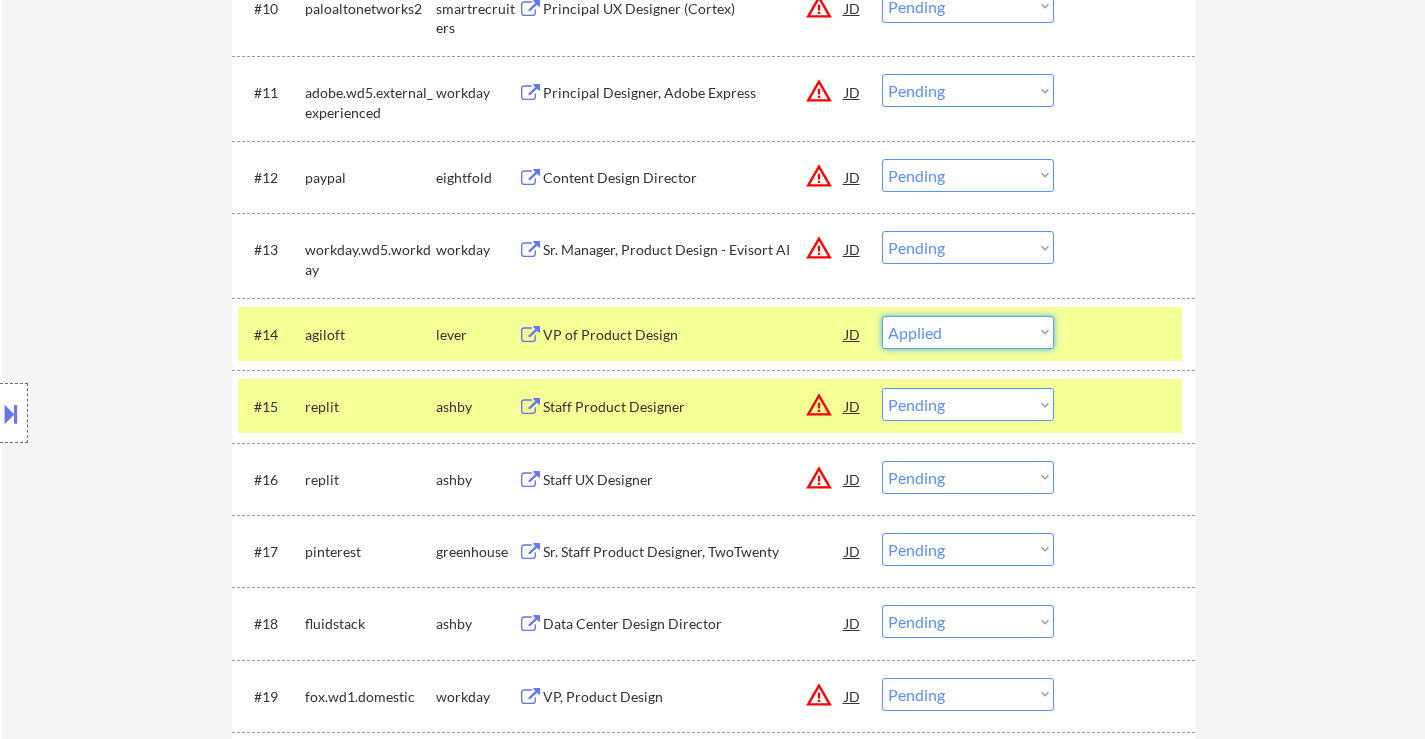 click on "Choose an option... Pending Applied Excluded (Questions) Excluded (Expired) Excluded (Location) Excluded (Bad Match) Excluded (Blocklist) Excluded (Salary) Excluded (Other)" at bounding box center (968, 332) 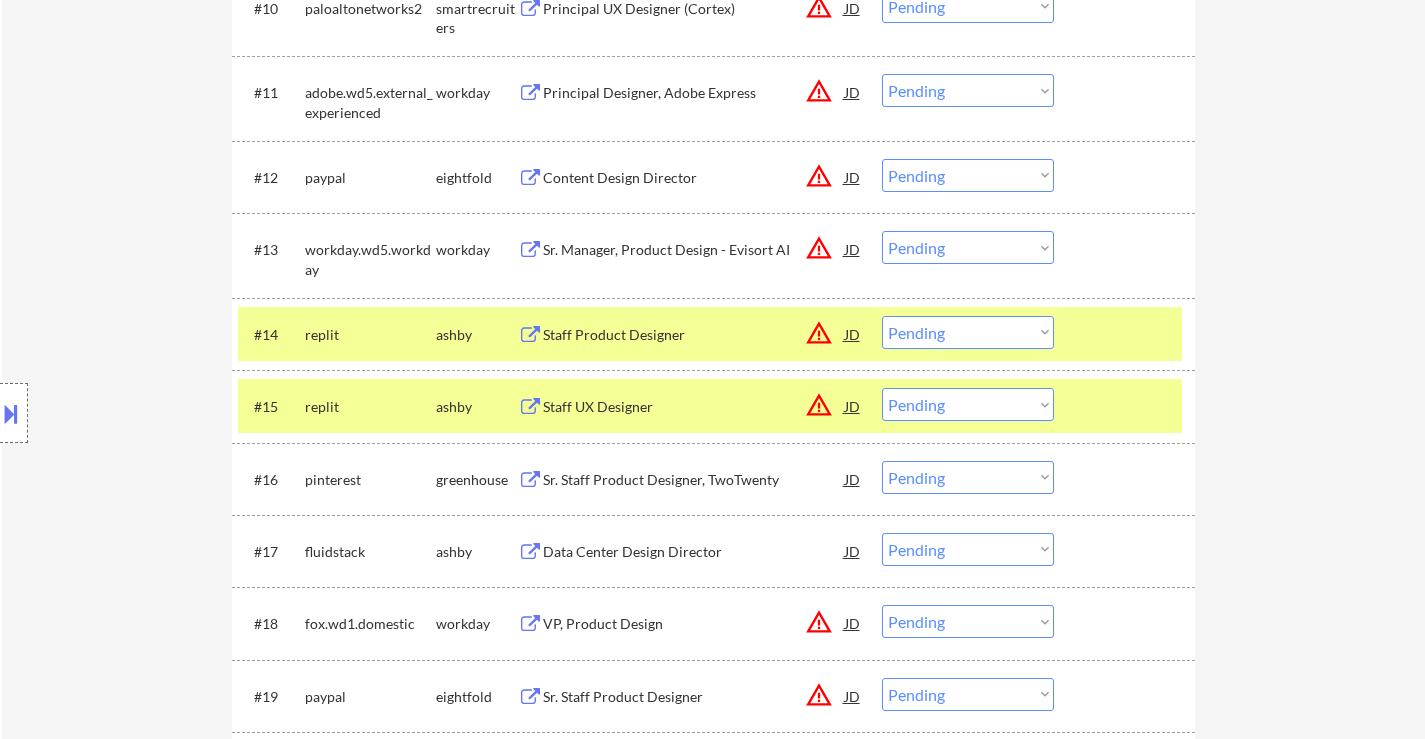 click on "Choose an option... Pending Applied Excluded (Questions) Excluded (Expired) Excluded (Location) Excluded (Bad Match) Excluded (Blocklist) Excluded (Salary) Excluded (Other)" at bounding box center [968, 332] 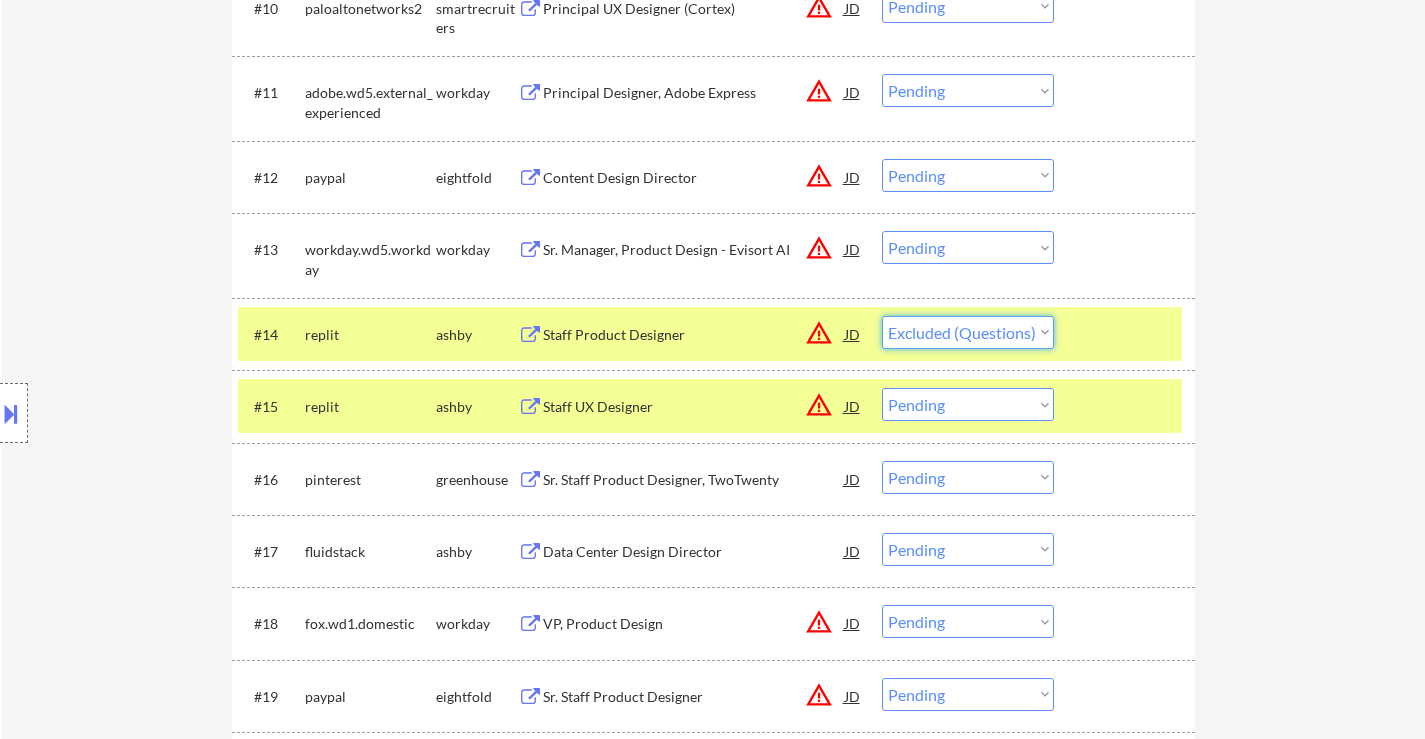 click on "Choose an option... Pending Applied Excluded (Questions) Excluded (Expired) Excluded (Location) Excluded (Bad Match) Excluded (Blocklist) Excluded (Salary) Excluded (Other)" at bounding box center [968, 332] 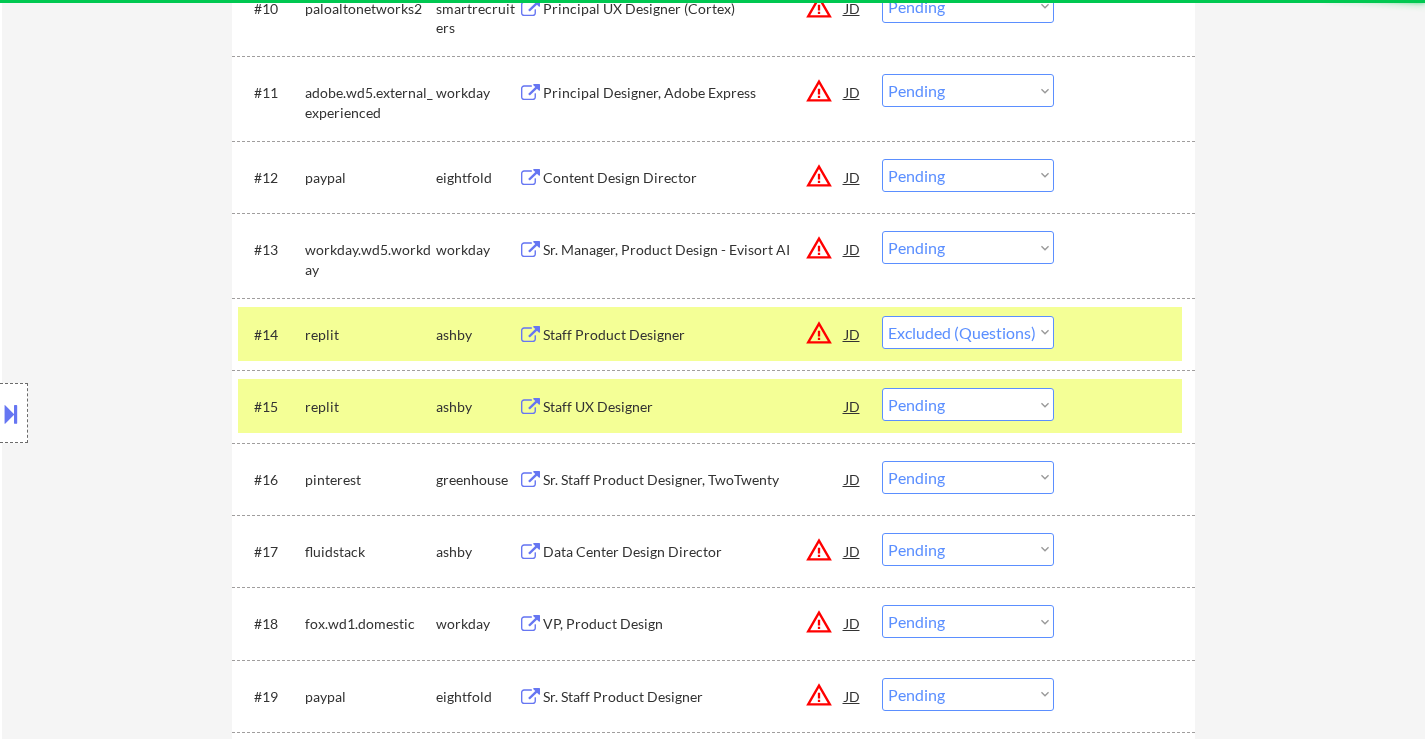 select on ""pending"" 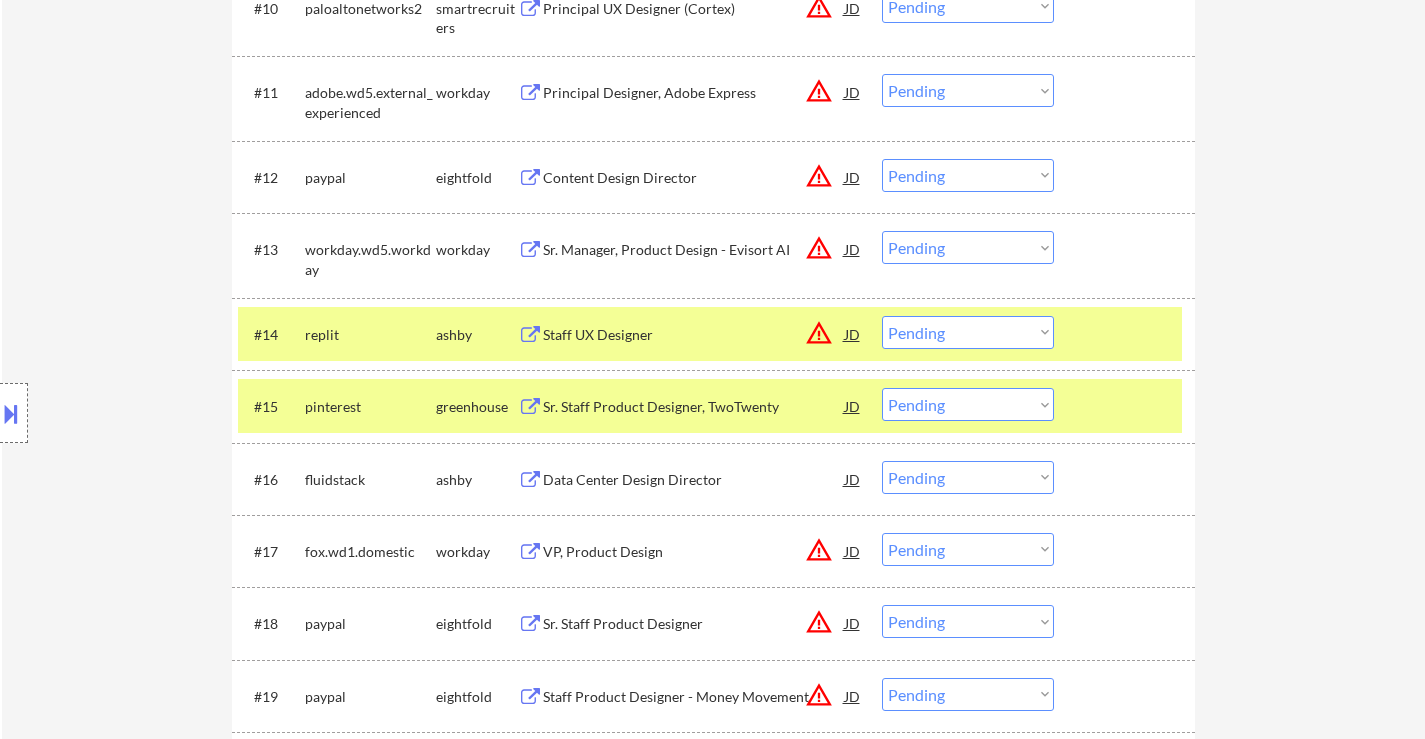 scroll, scrollTop: 1500, scrollLeft: 0, axis: vertical 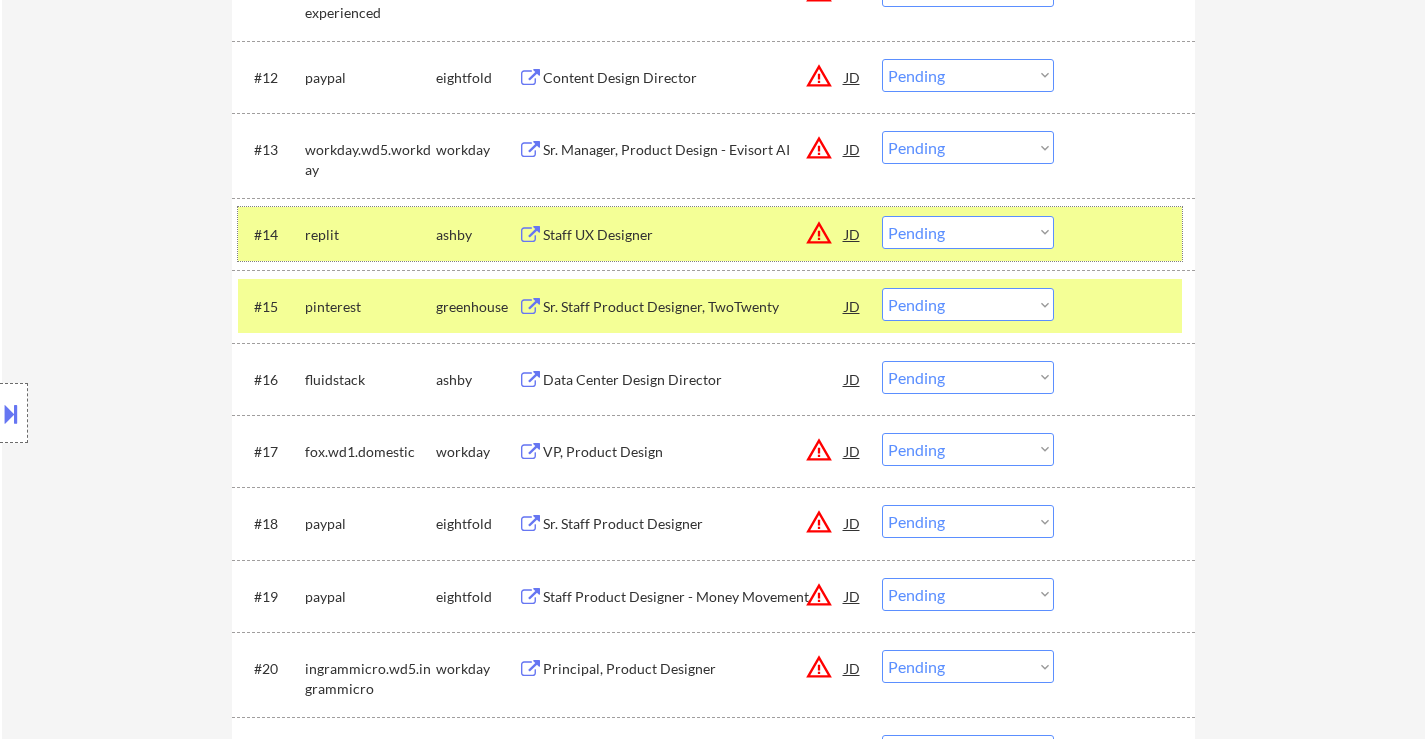 click at bounding box center [1127, 234] 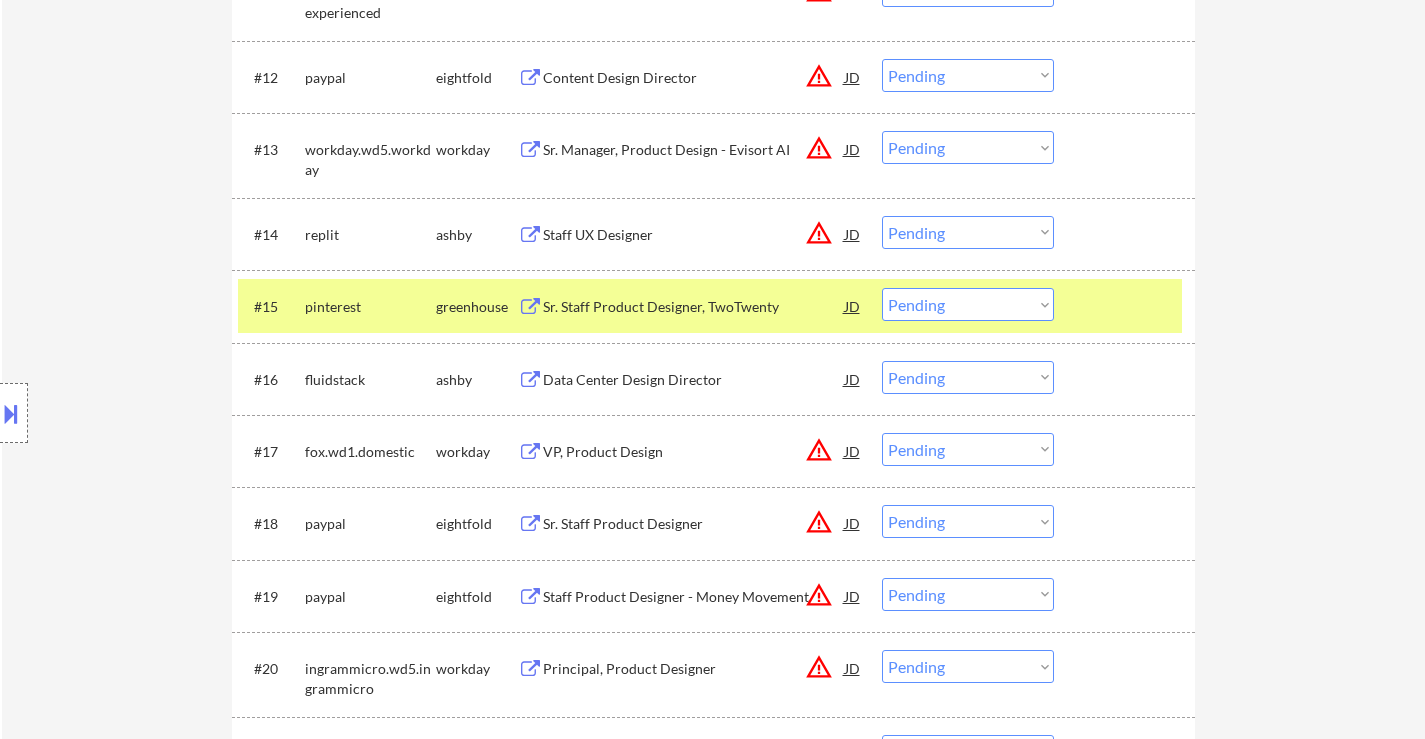 click at bounding box center [1127, 306] 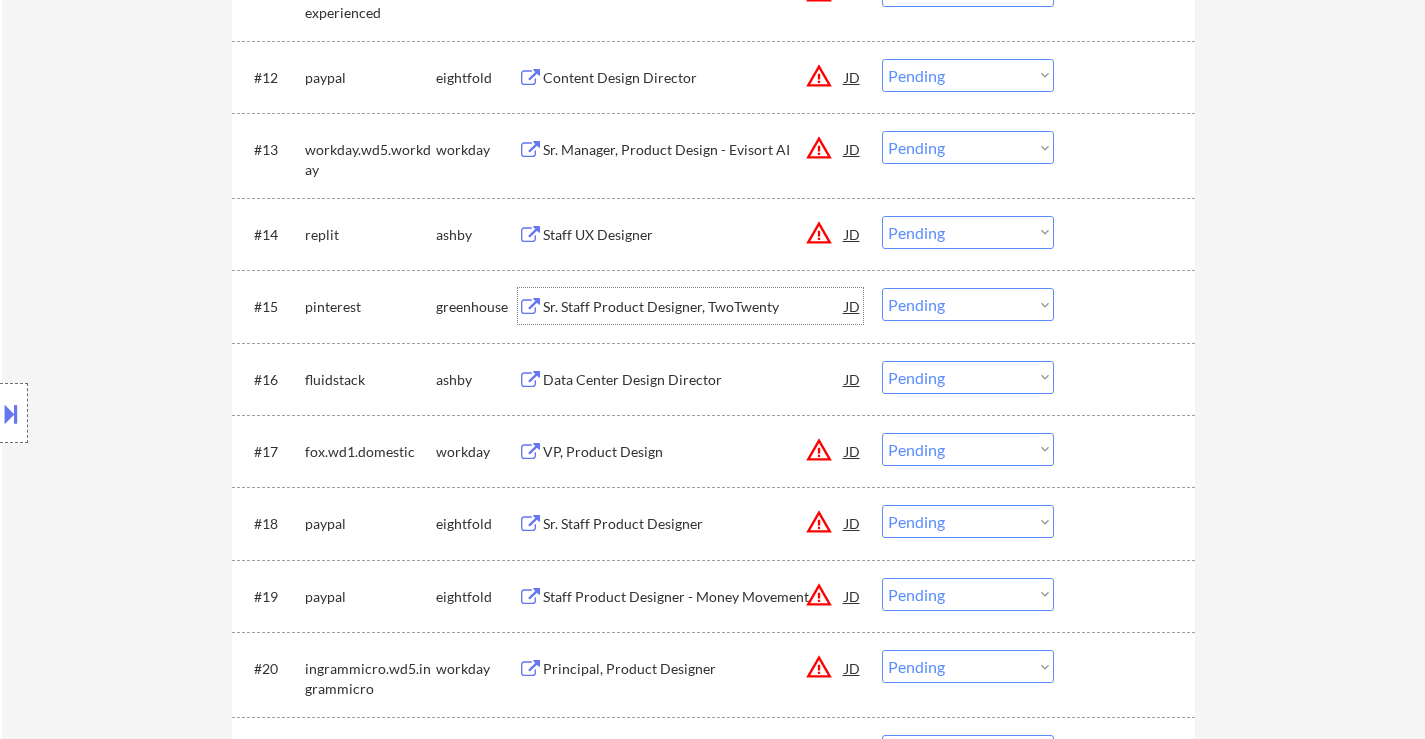 click on "Sr. Staff Product Designer, TwoTwenty" at bounding box center (694, 307) 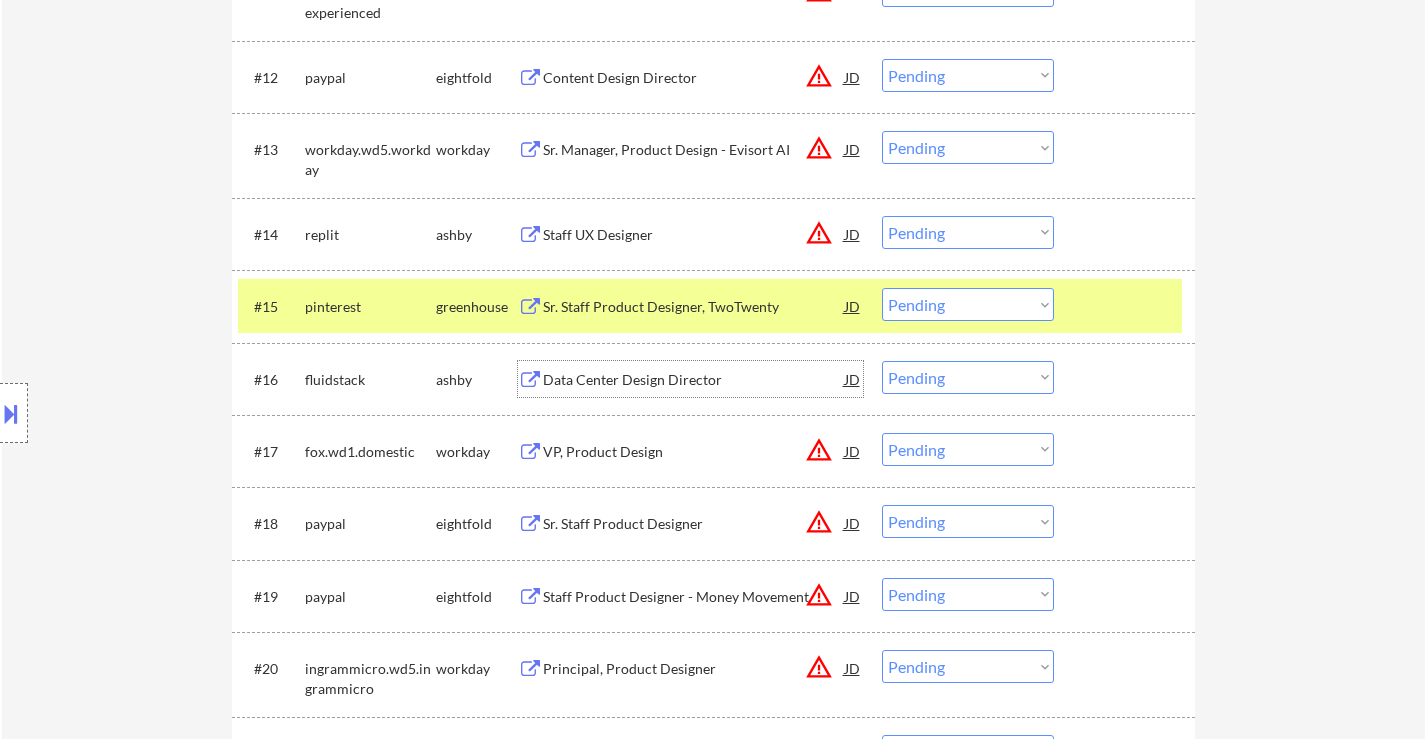 click on "Data Center Design Director" at bounding box center (694, 380) 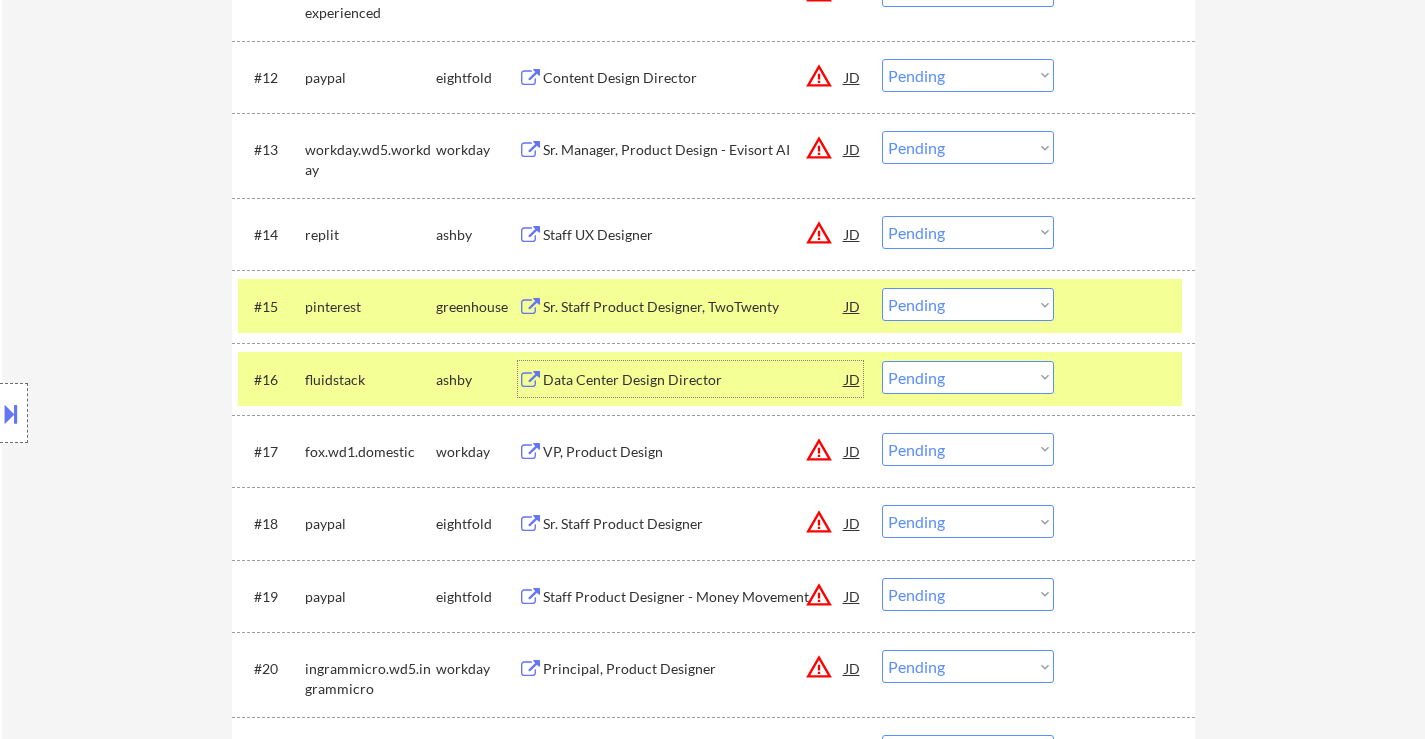 click on "Choose an option... Pending Applied Excluded (Questions) Excluded (Expired) Excluded (Location) Excluded (Bad Match) Excluded (Blocklist) Excluded (Salary) Excluded (Other)" at bounding box center (968, 377) 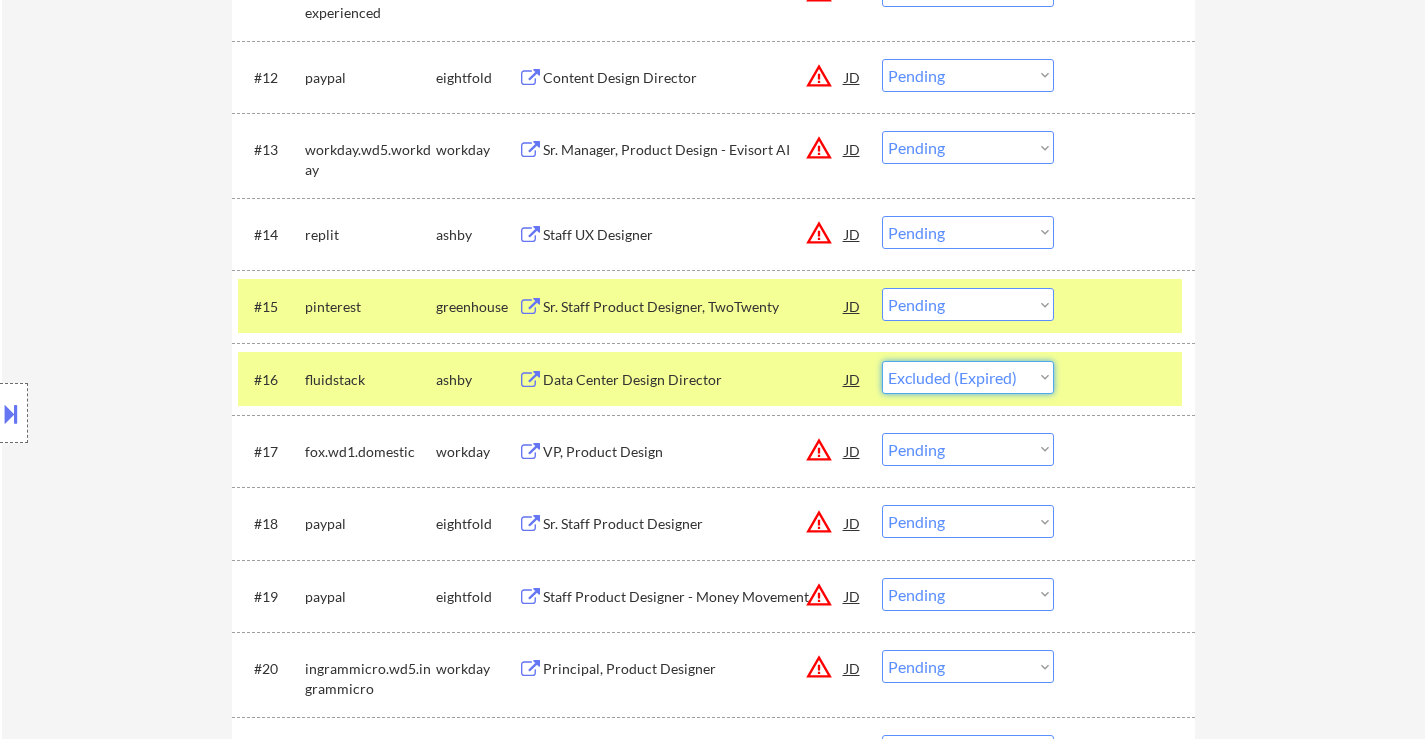 click on "Choose an option... Pending Applied Excluded (Questions) Excluded (Expired) Excluded (Location) Excluded (Bad Match) Excluded (Blocklist) Excluded (Salary) Excluded (Other)" at bounding box center (968, 377) 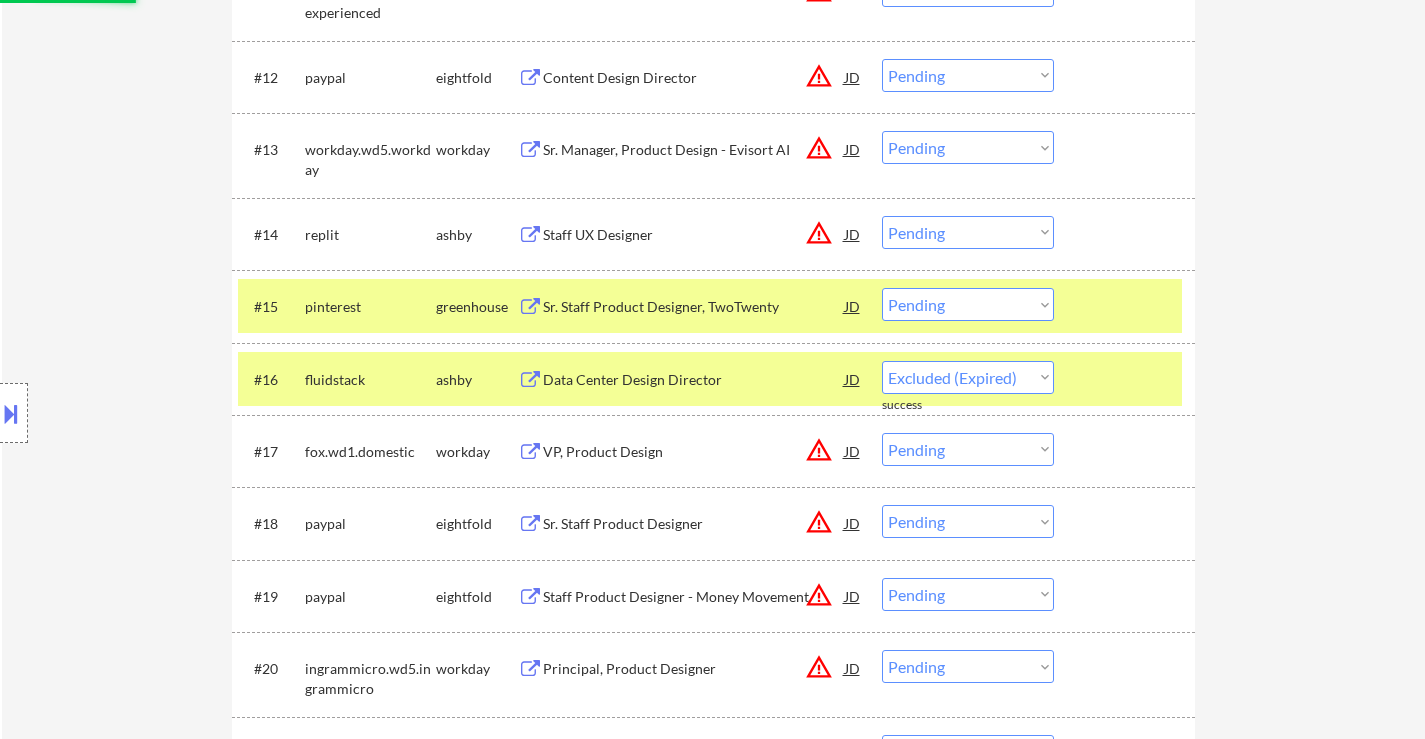 select on ""pending"" 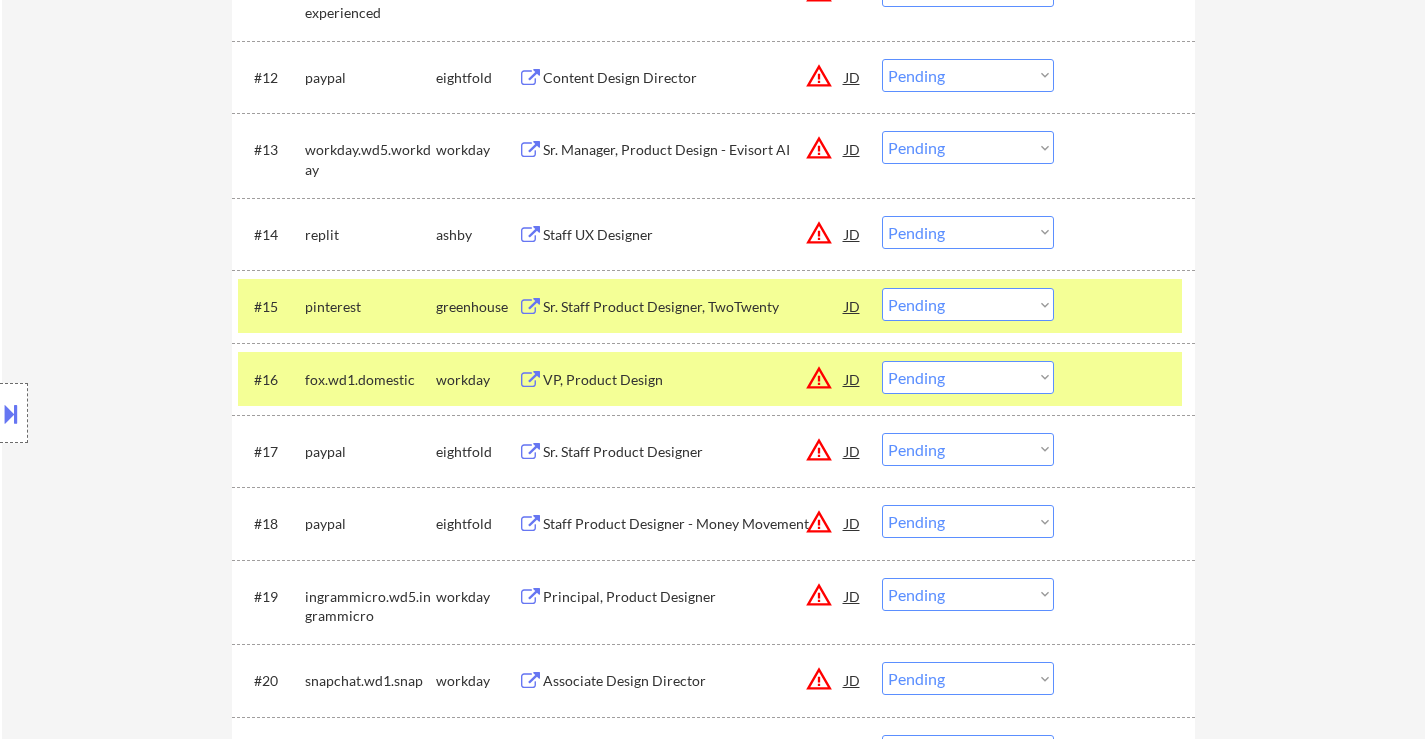 click on "Choose an option... Pending Applied Excluded (Questions) Excluded (Expired) Excluded (Location) Excluded (Bad Match) Excluded (Blocklist) Excluded (Salary) Excluded (Other)" at bounding box center (968, 304) 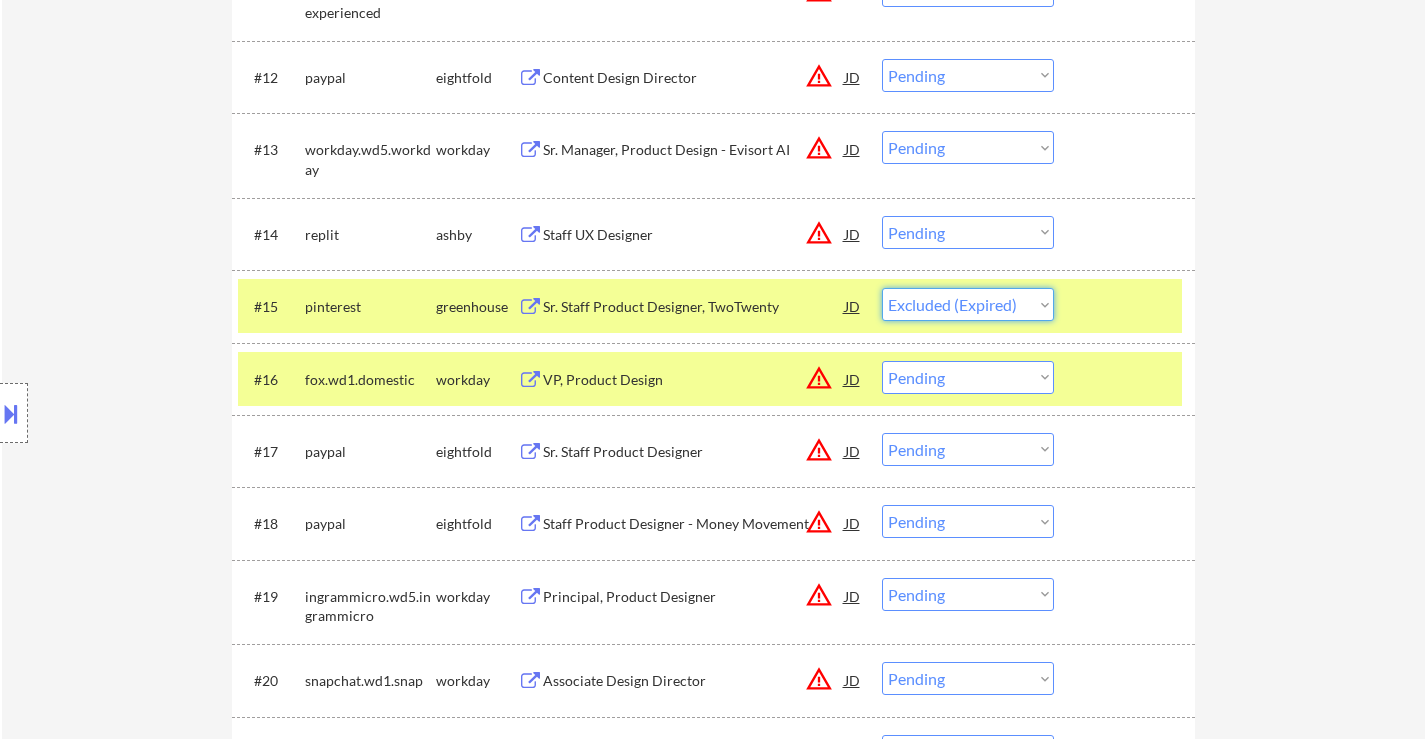 click on "Choose an option... Pending Applied Excluded (Questions) Excluded (Expired) Excluded (Location) Excluded (Bad Match) Excluded (Blocklist) Excluded (Salary) Excluded (Other)" at bounding box center (968, 304) 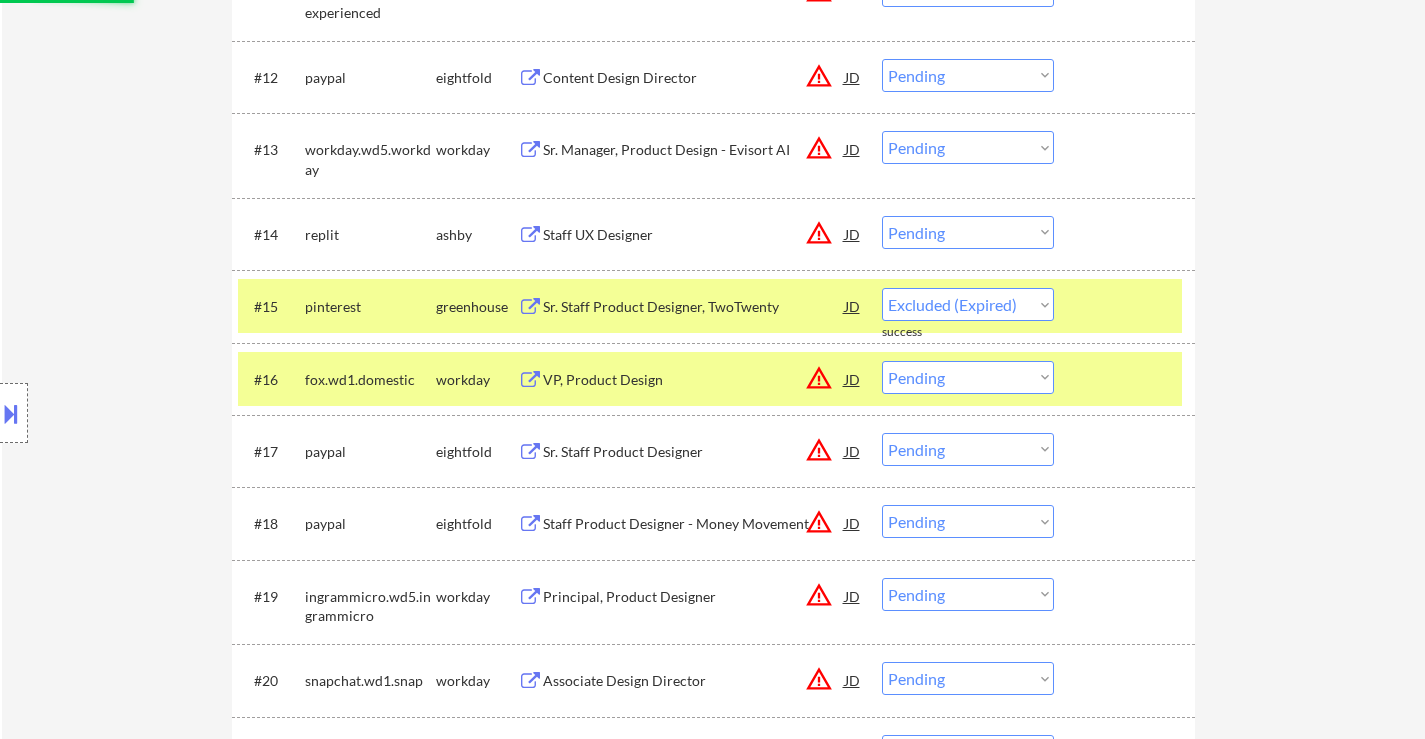 select on ""pending"" 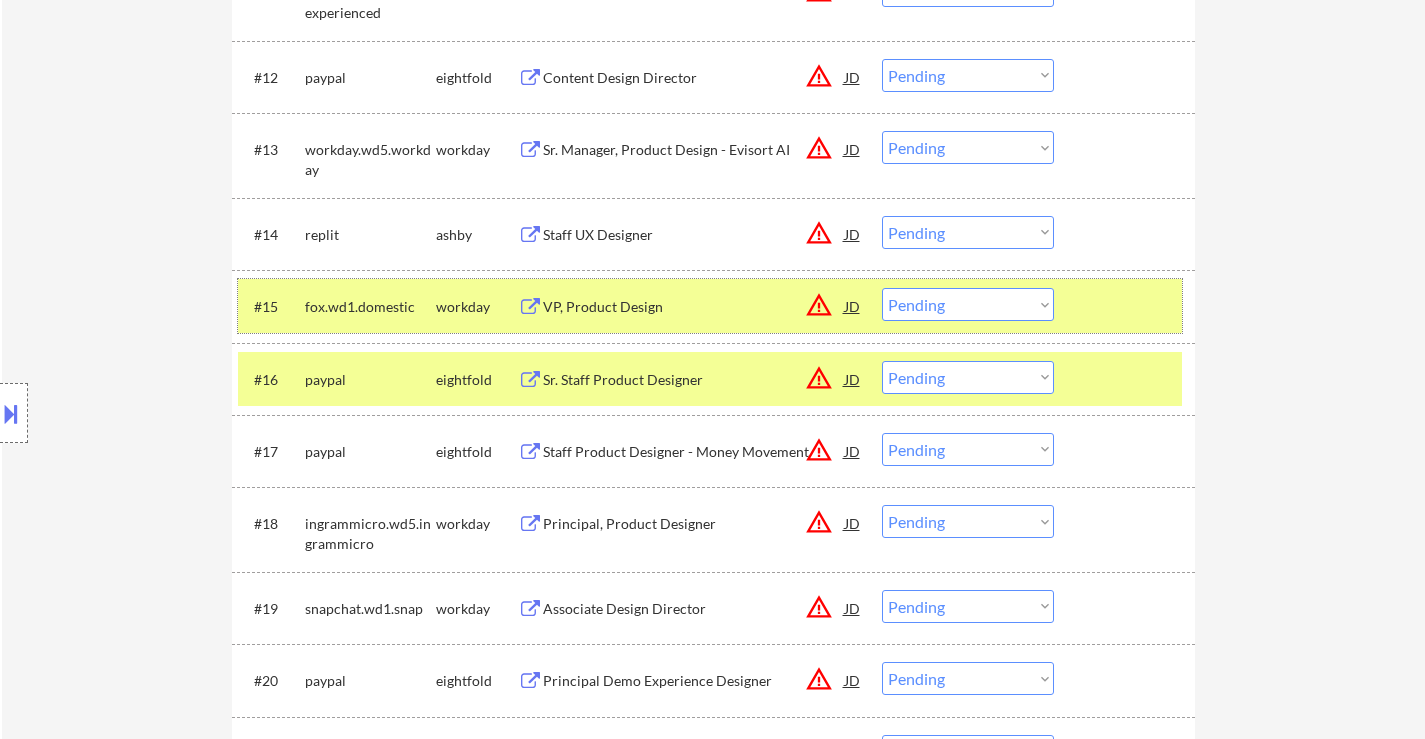 click at bounding box center (1127, 306) 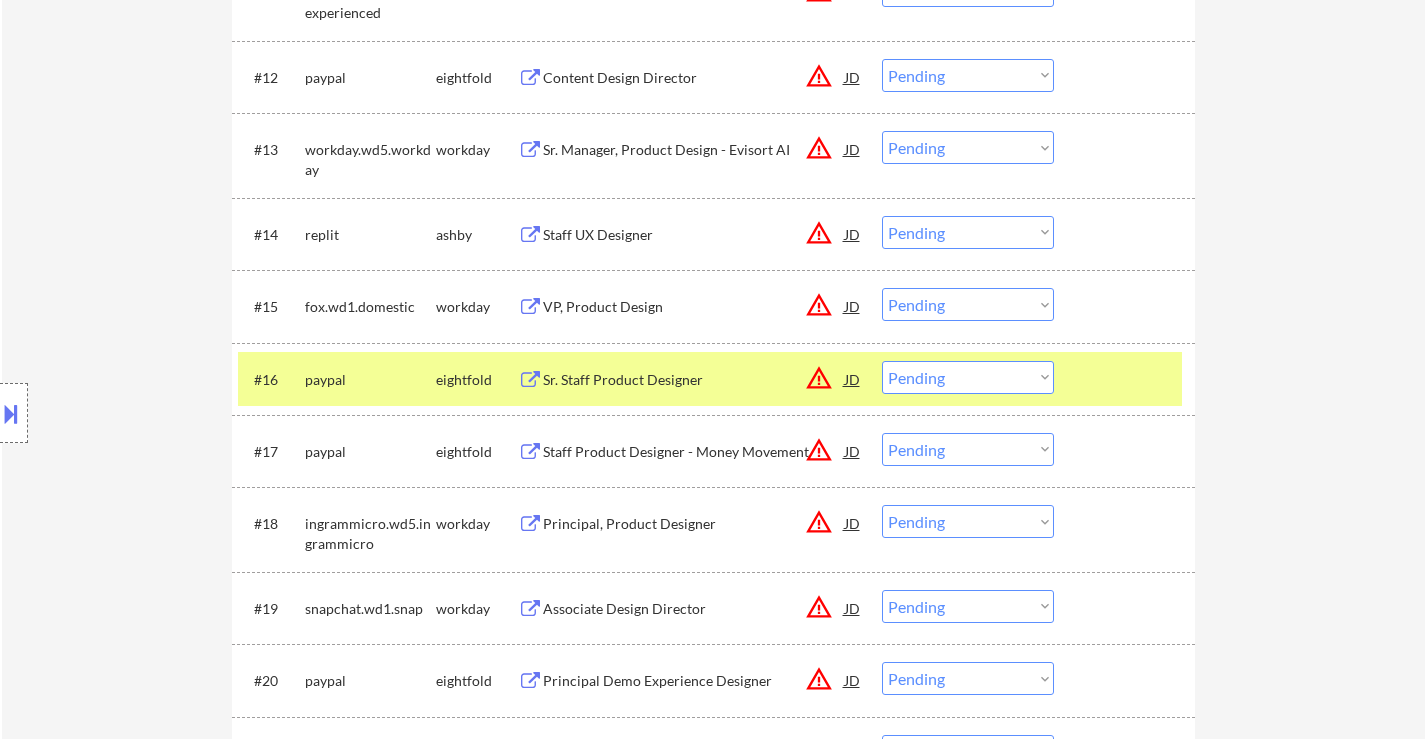 click at bounding box center (1127, 379) 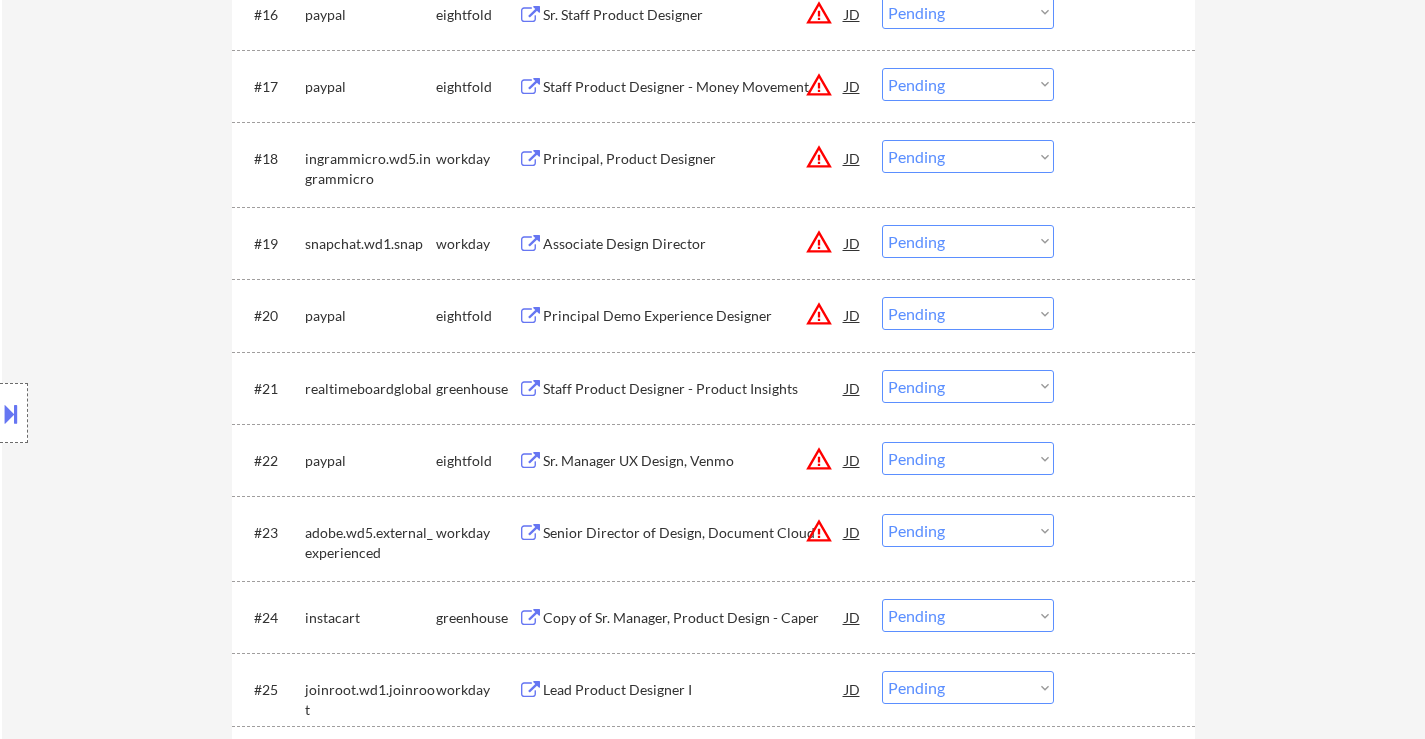 scroll, scrollTop: 1900, scrollLeft: 0, axis: vertical 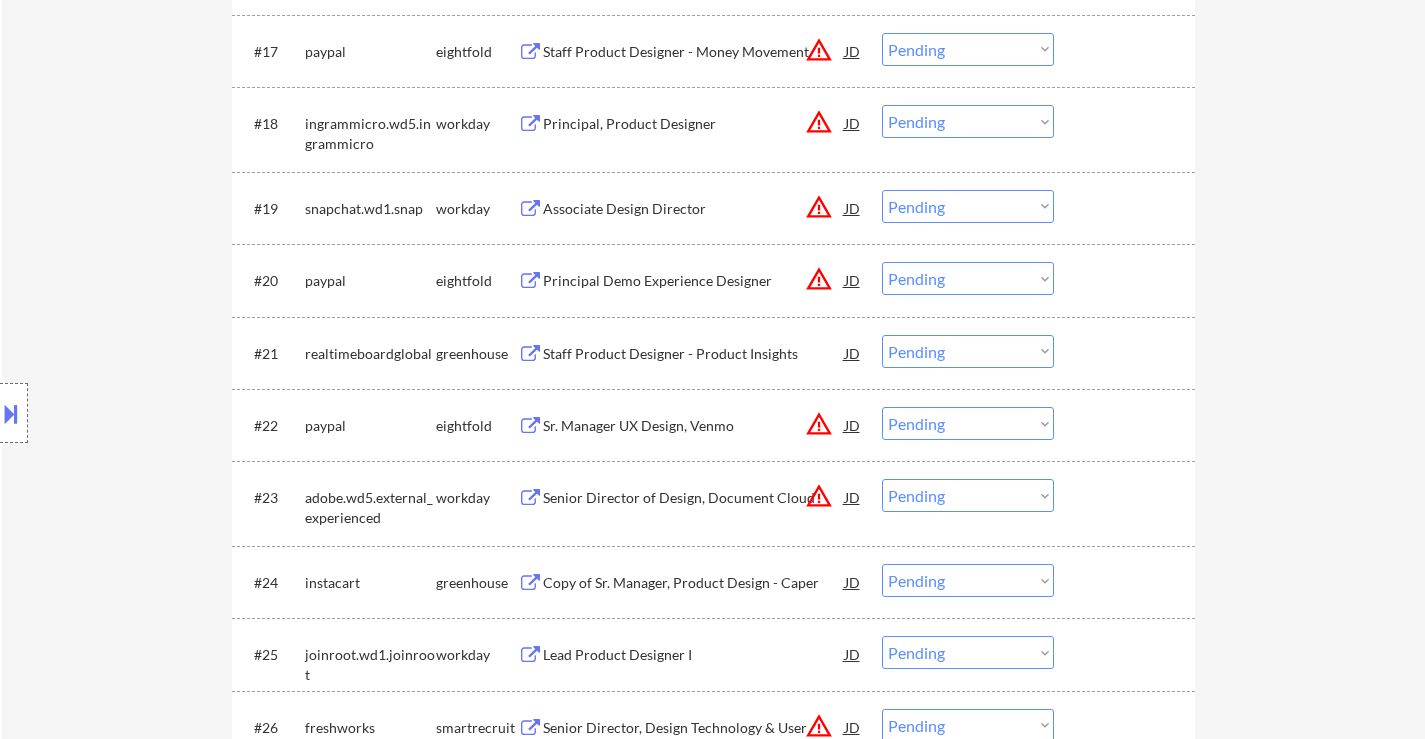 click on "Staff Product Designer - Product Insights" at bounding box center (694, 354) 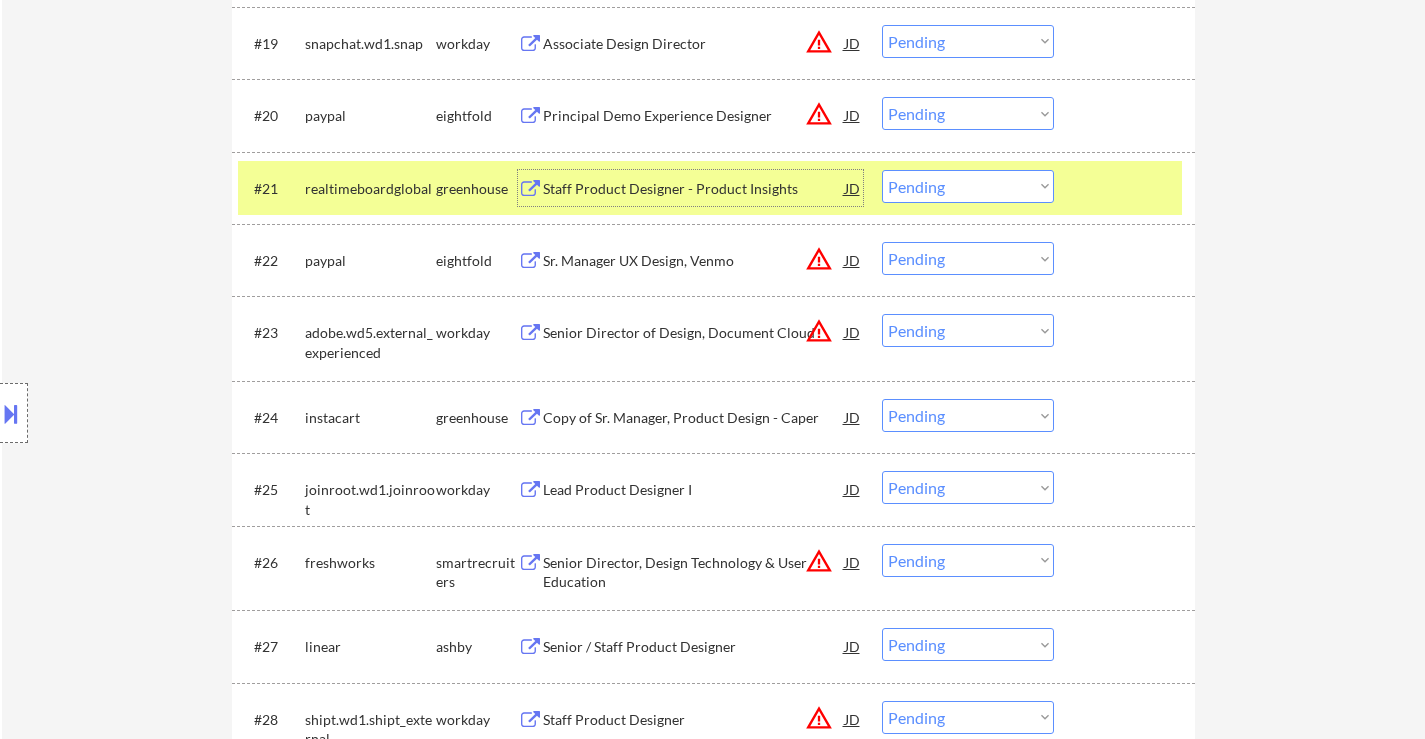 scroll, scrollTop: 2100, scrollLeft: 0, axis: vertical 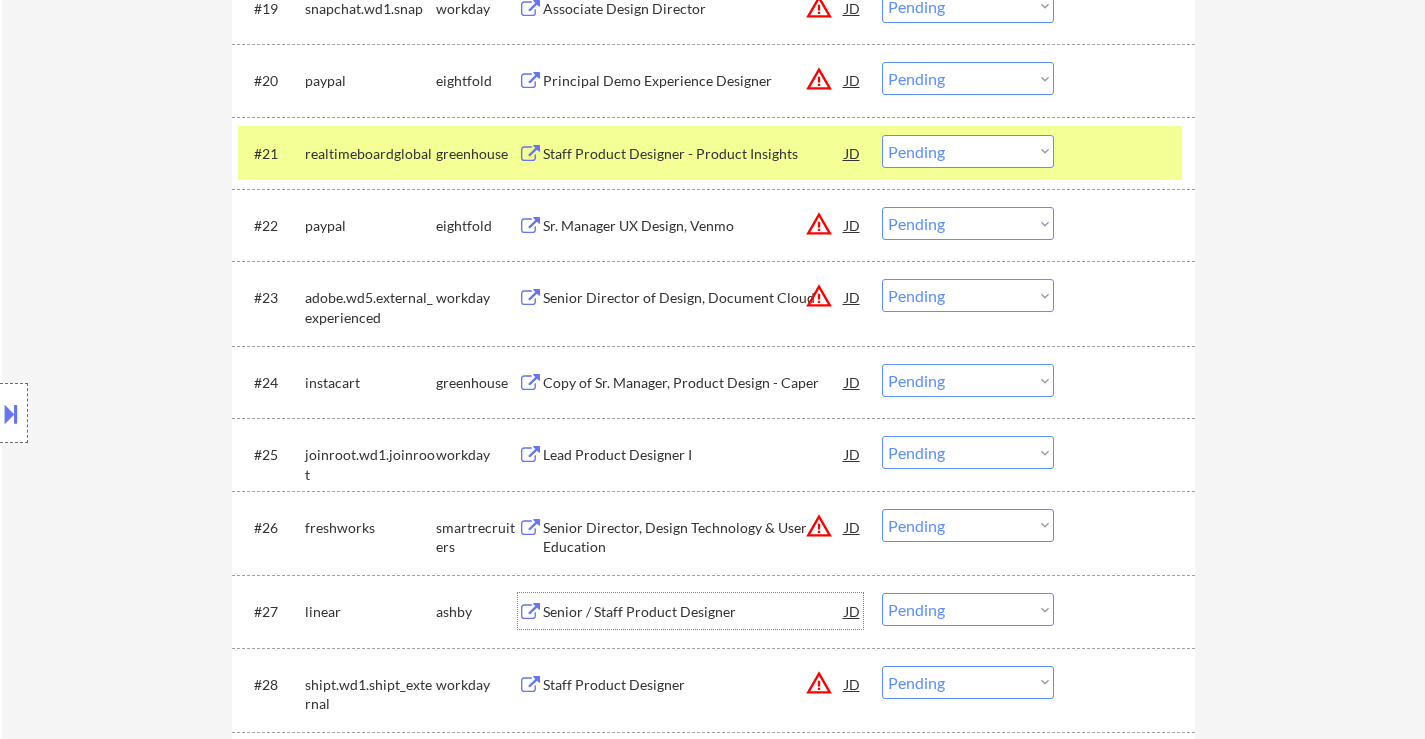 click on "Senior / Staff Product Designer" at bounding box center [694, 612] 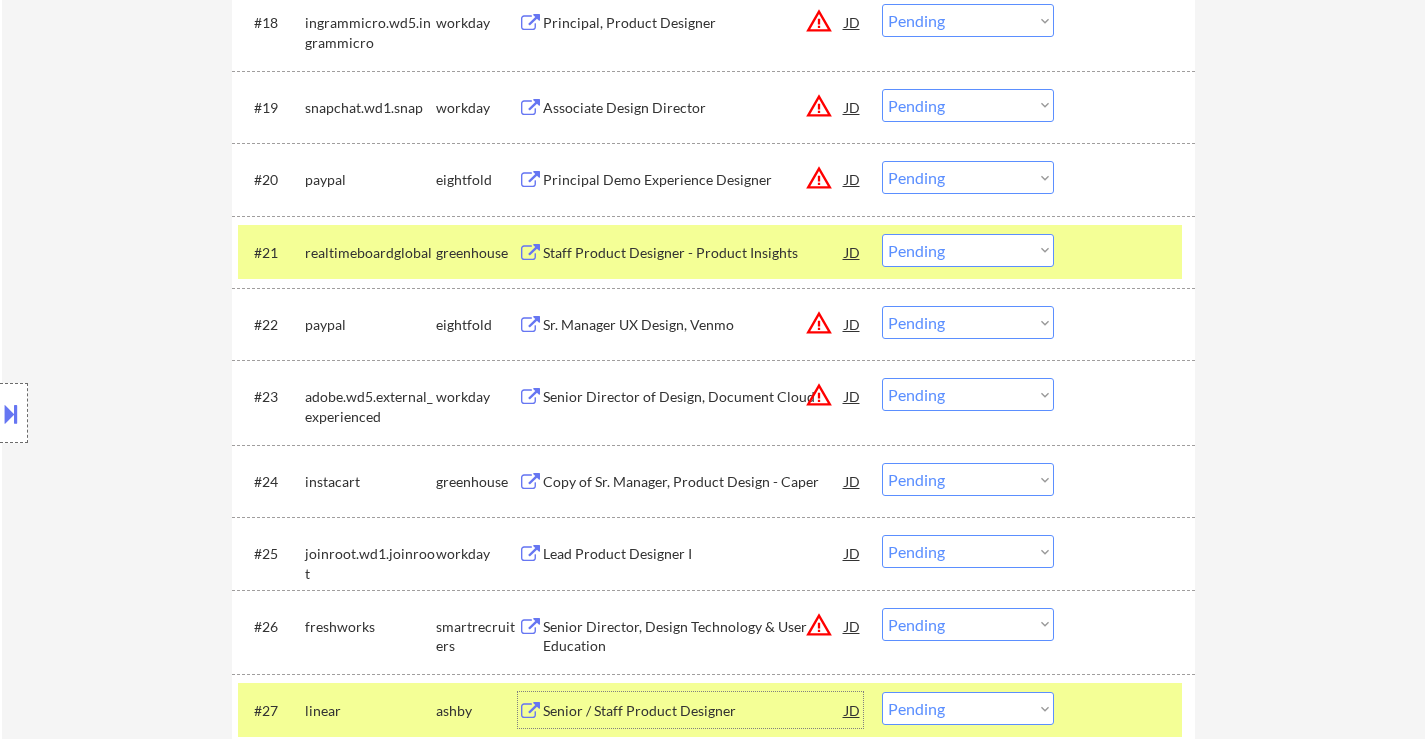 scroll, scrollTop: 2000, scrollLeft: 0, axis: vertical 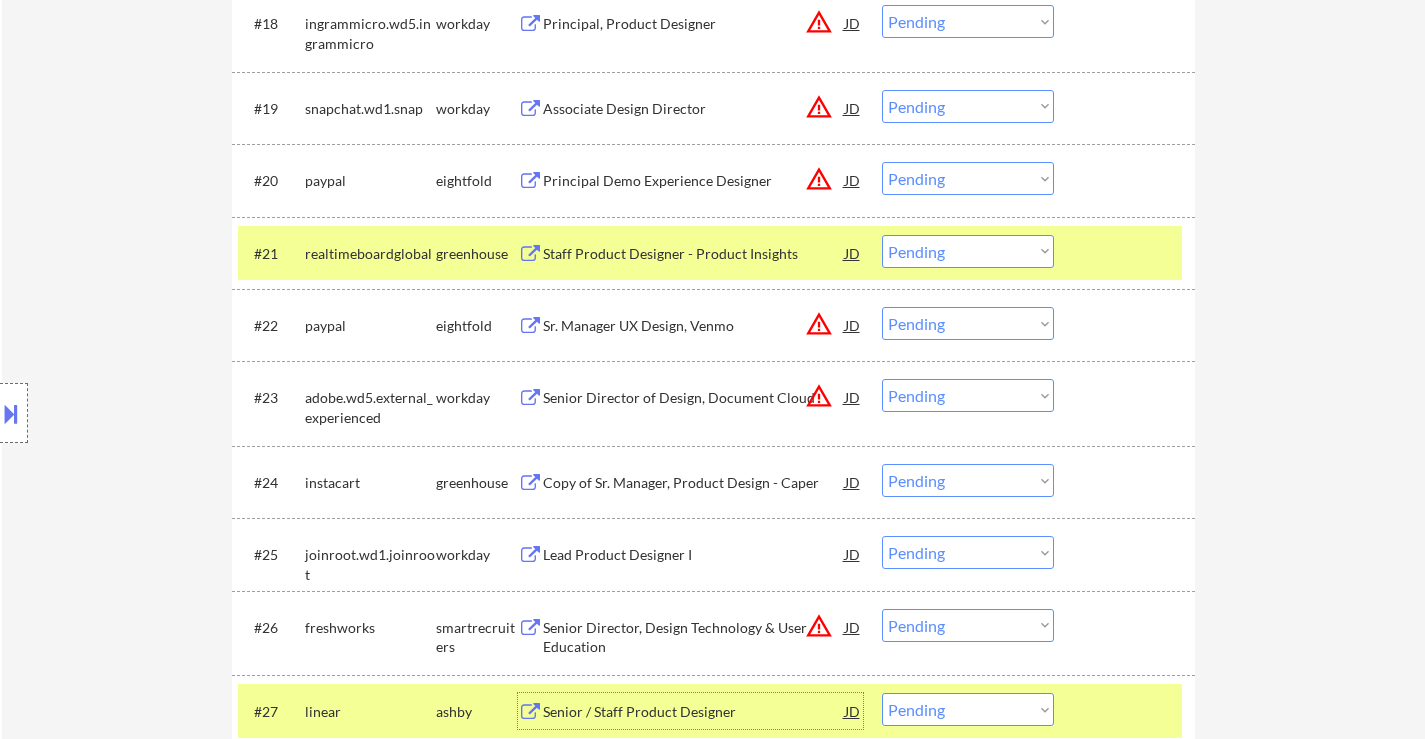 click on "Staff Product Designer - Product Insights" at bounding box center (694, 254) 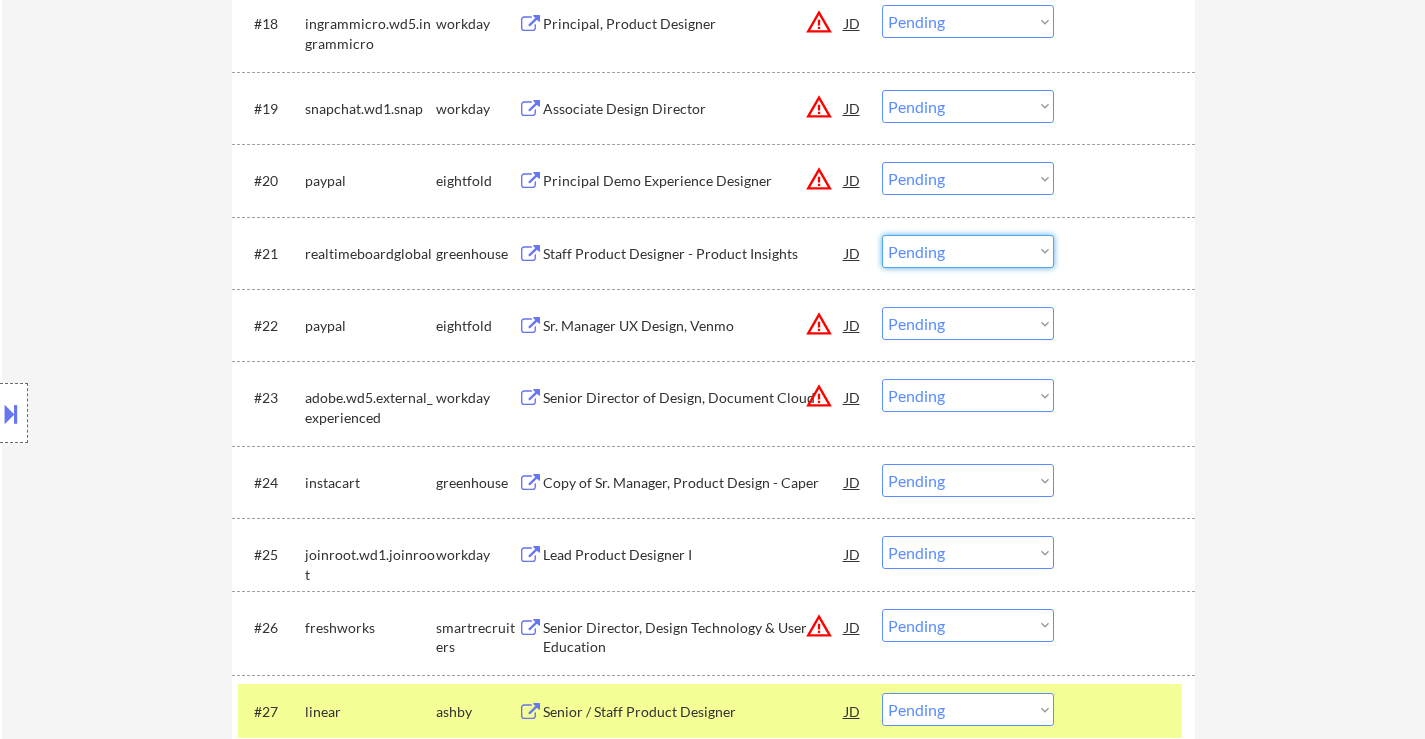 click on "Choose an option... Pending Applied Excluded (Questions) Excluded (Expired) Excluded (Location) Excluded (Bad Match) Excluded (Blocklist) Excluded (Salary) Excluded (Other)" at bounding box center (968, 251) 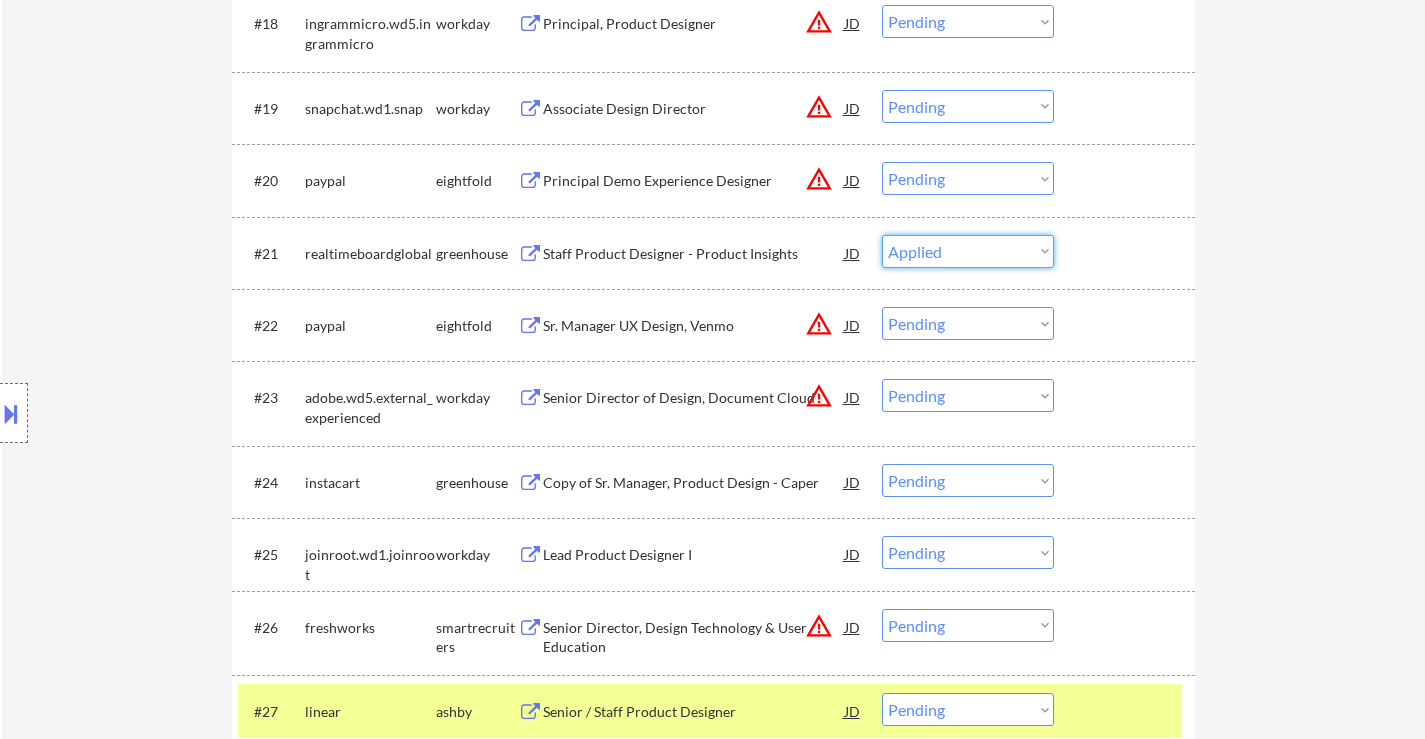 click on "Choose an option... Pending Applied Excluded (Questions) Excluded (Expired) Excluded (Location) Excluded (Bad Match) Excluded (Blocklist) Excluded (Salary) Excluded (Other)" at bounding box center [968, 251] 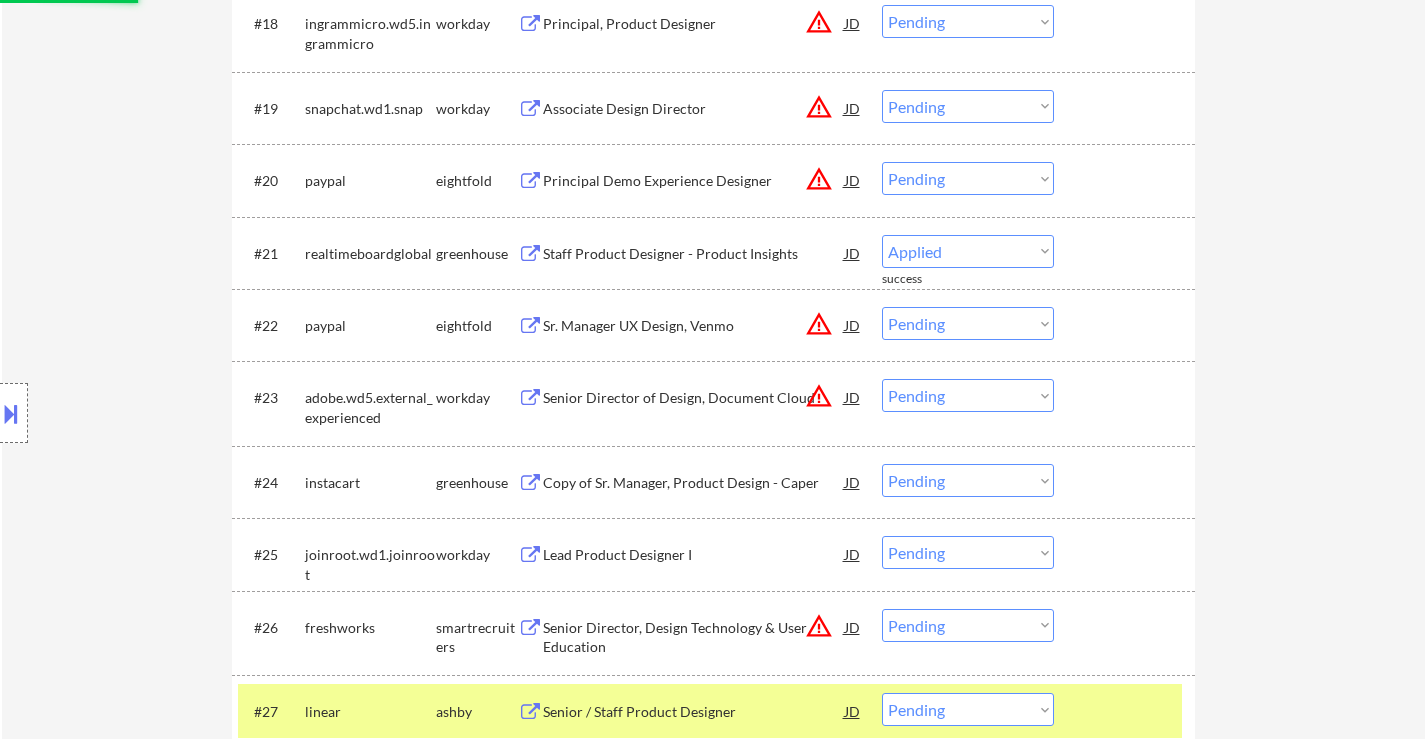 select on ""pending"" 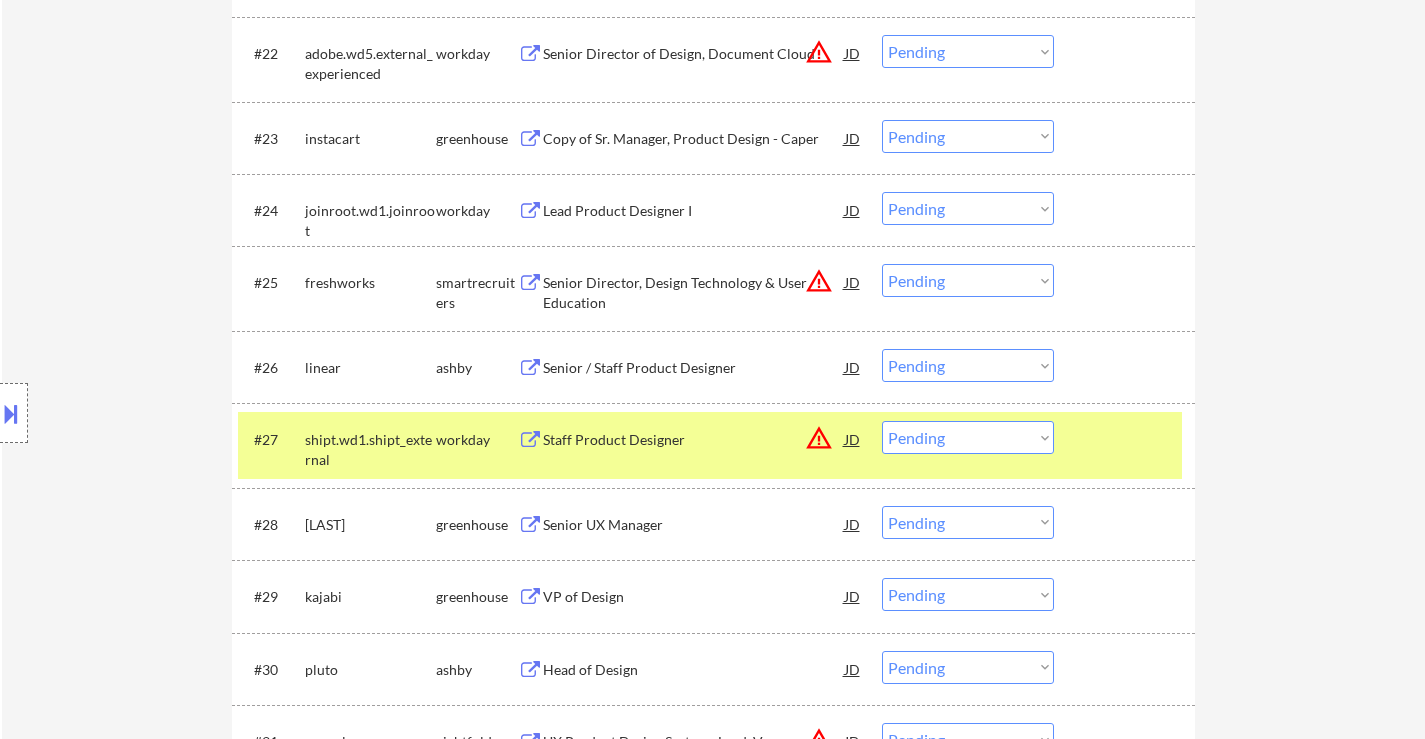 scroll, scrollTop: 2400, scrollLeft: 0, axis: vertical 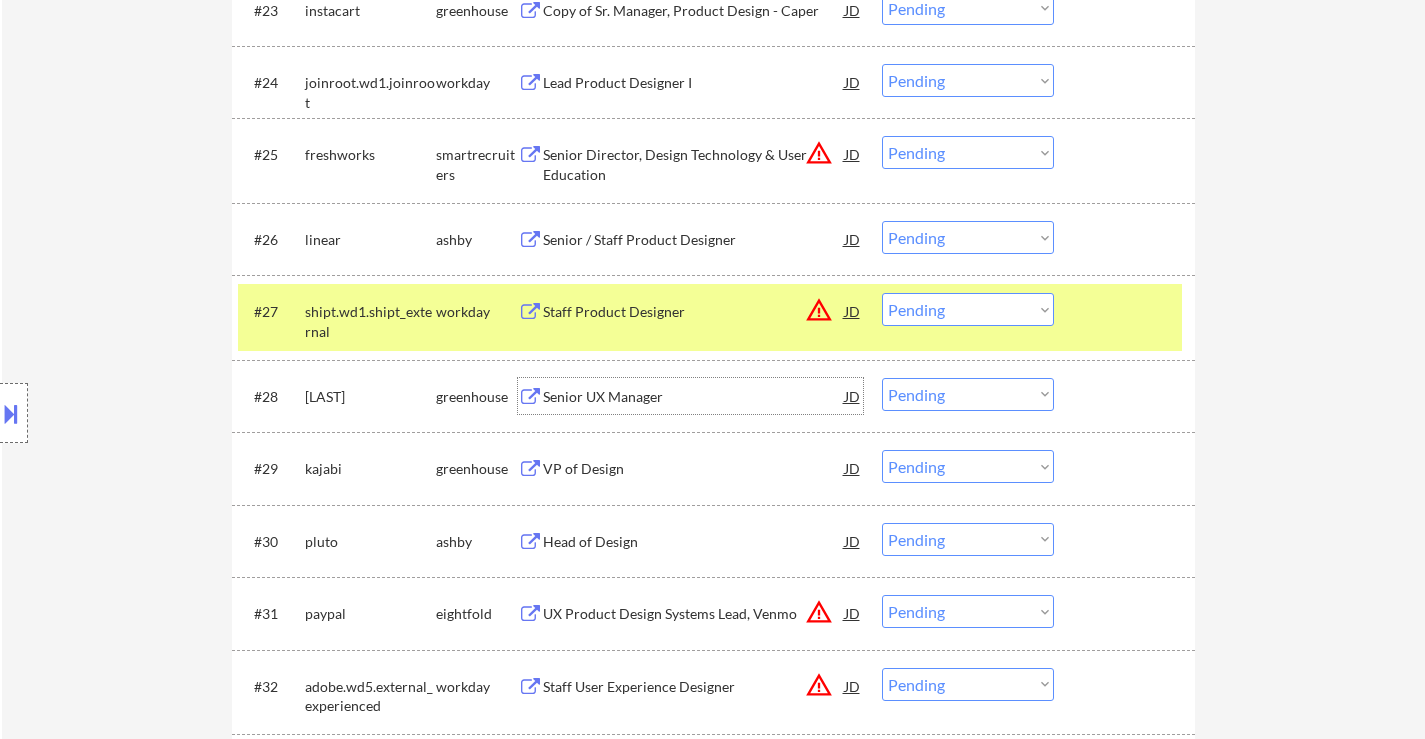 click on "Senior UX Manager" at bounding box center (694, 397) 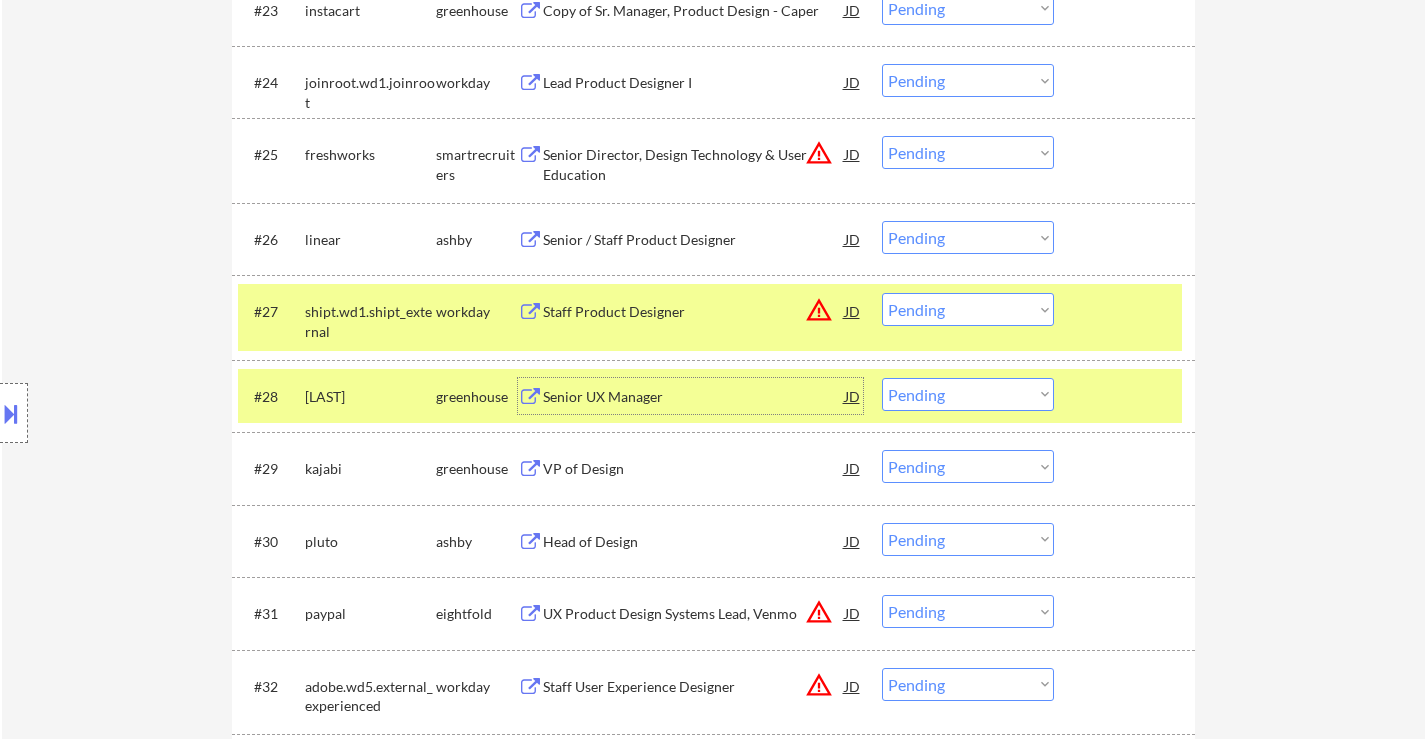 click on "VP of Design" at bounding box center [694, 469] 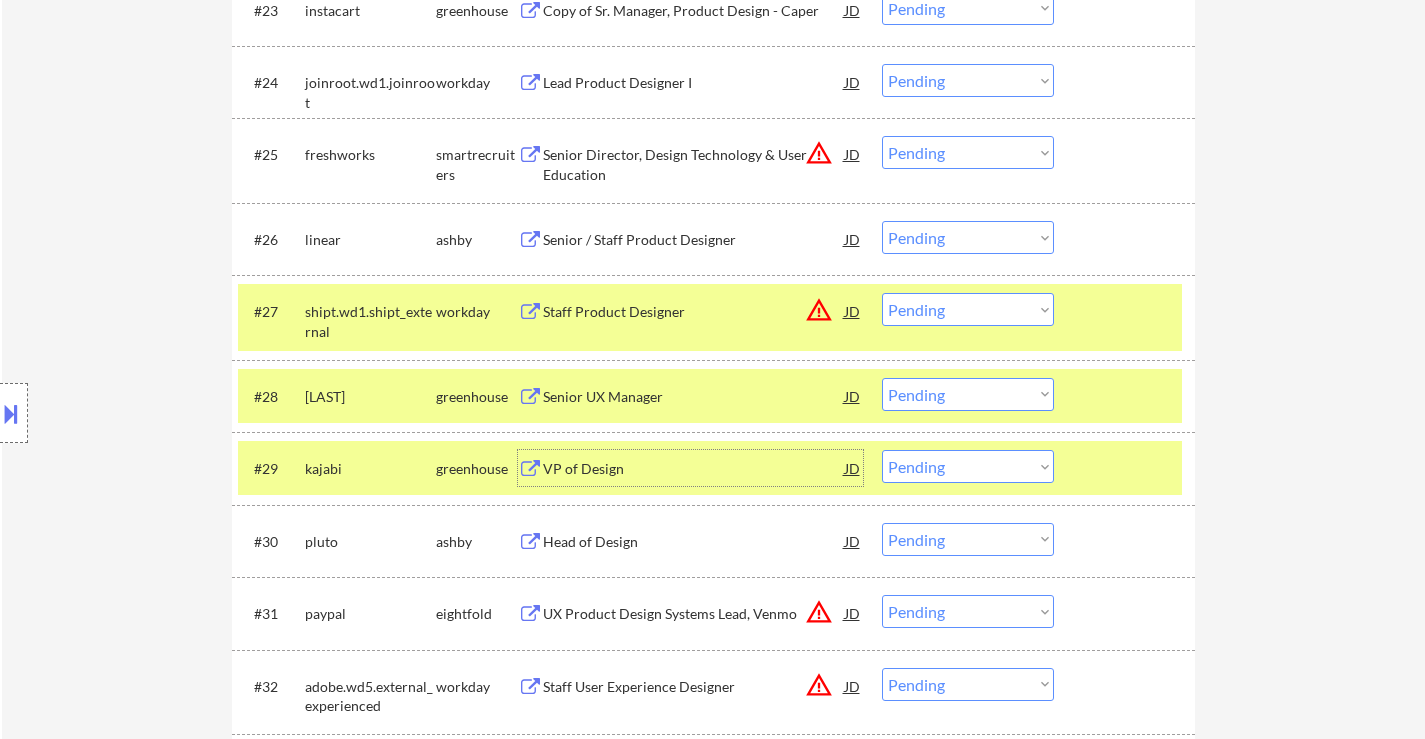 click on "Choose an option... Pending Applied Excluded (Questions) Excluded (Expired) Excluded (Location) Excluded (Bad Match) Excluded (Blocklist) Excluded (Salary) Excluded (Other)" at bounding box center (968, 394) 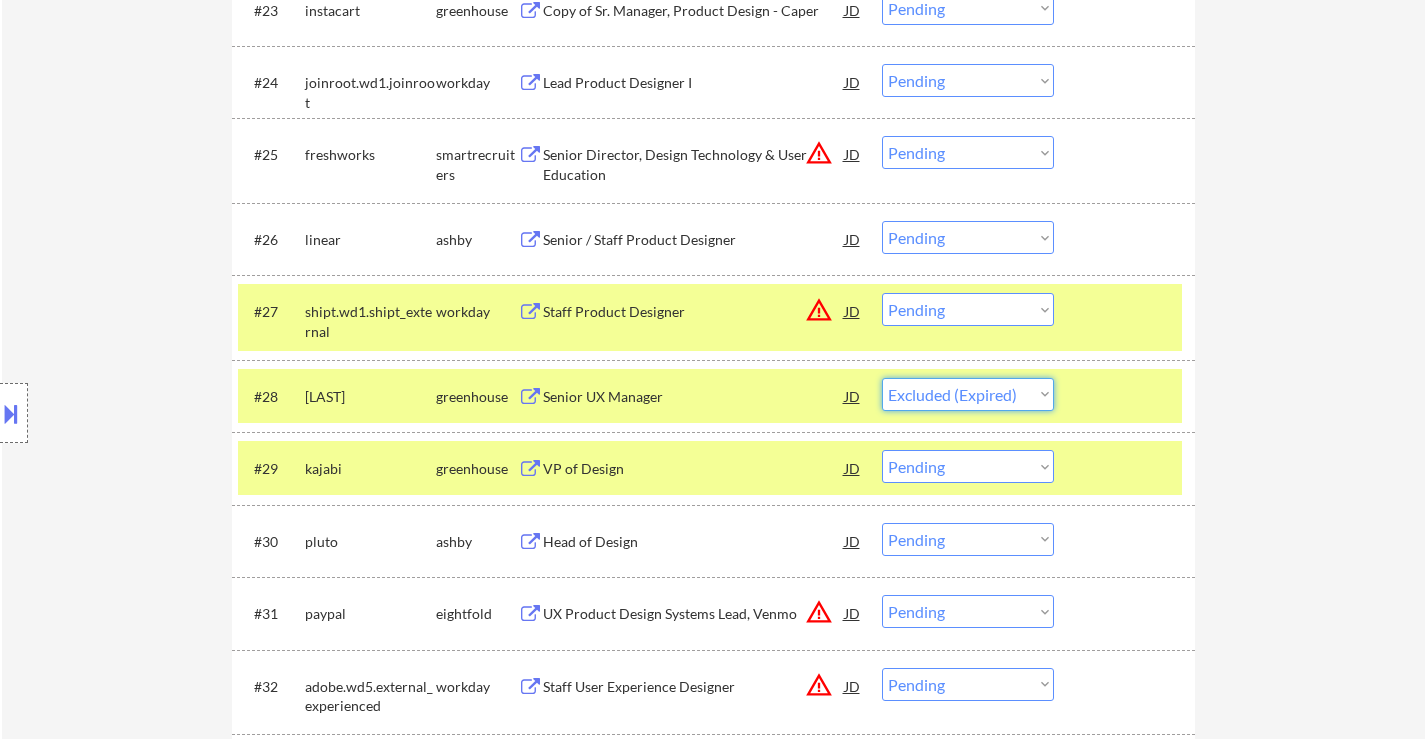 click on "Choose an option... Pending Applied Excluded (Questions) Excluded (Expired) Excluded (Location) Excluded (Bad Match) Excluded (Blocklist) Excluded (Salary) Excluded (Other)" at bounding box center [968, 394] 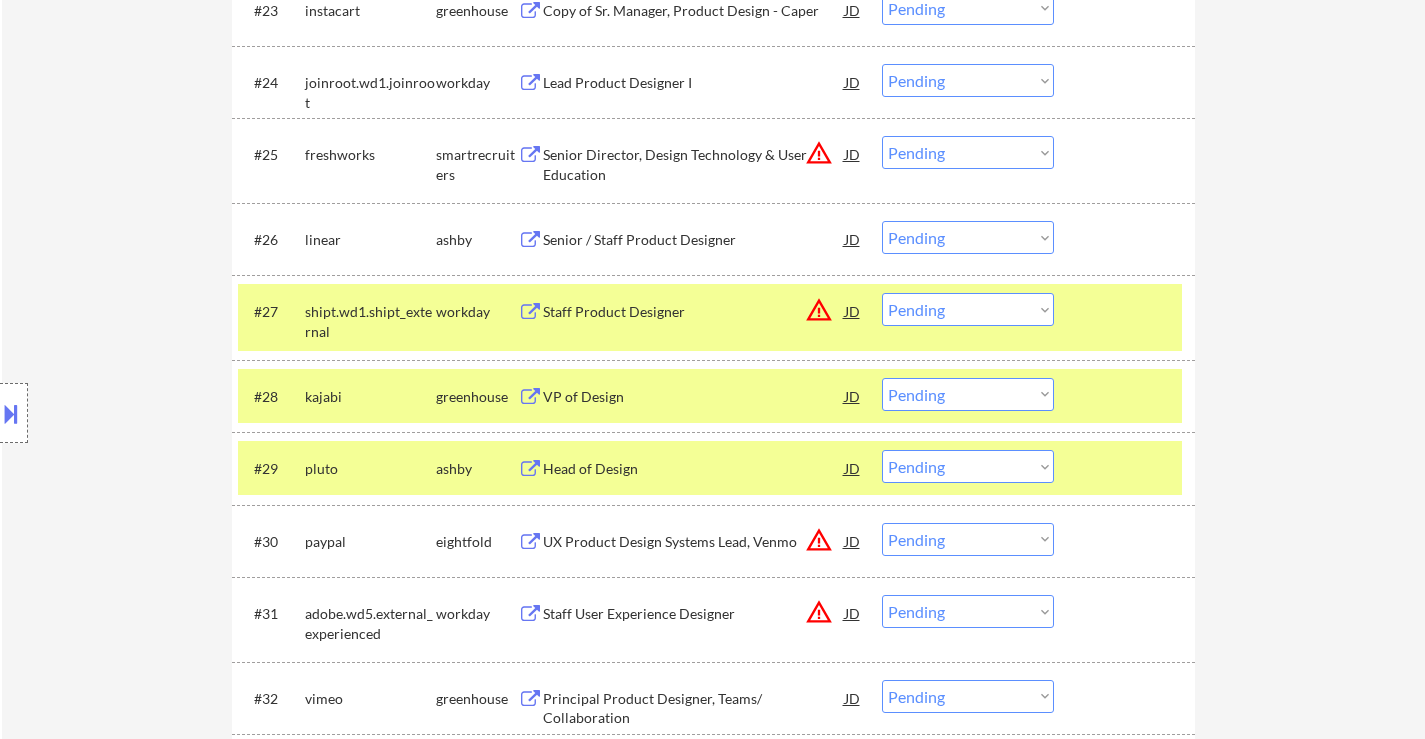 click at bounding box center [1127, 311] 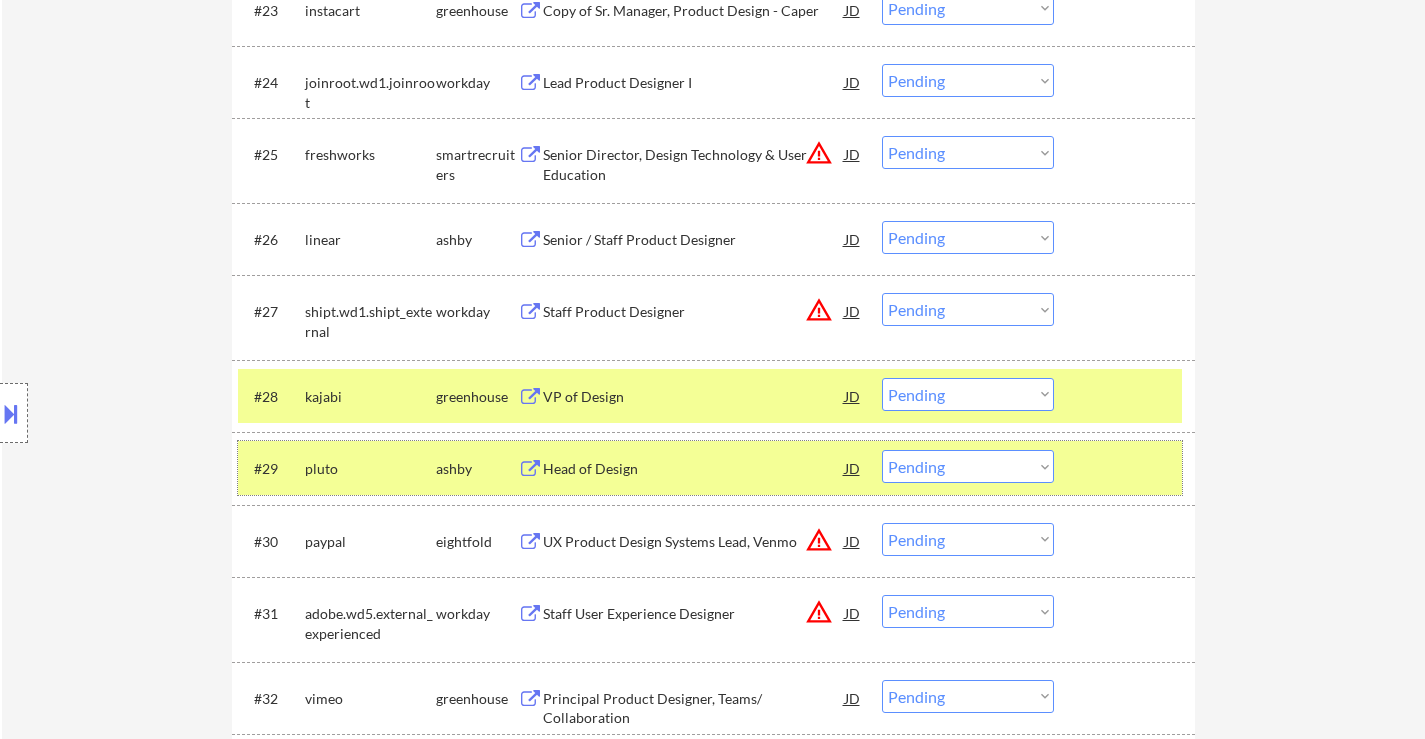 click at bounding box center [1127, 468] 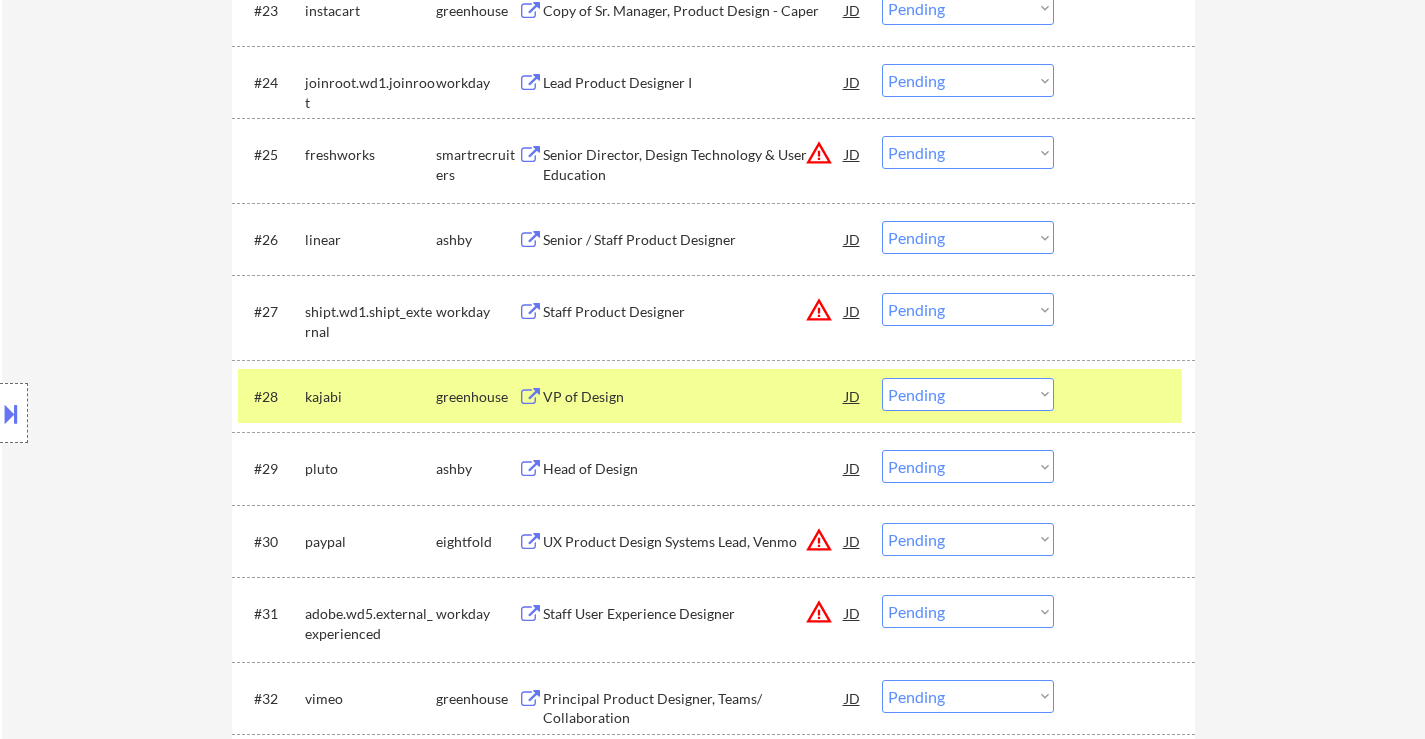click on "Head of Design" at bounding box center [694, 469] 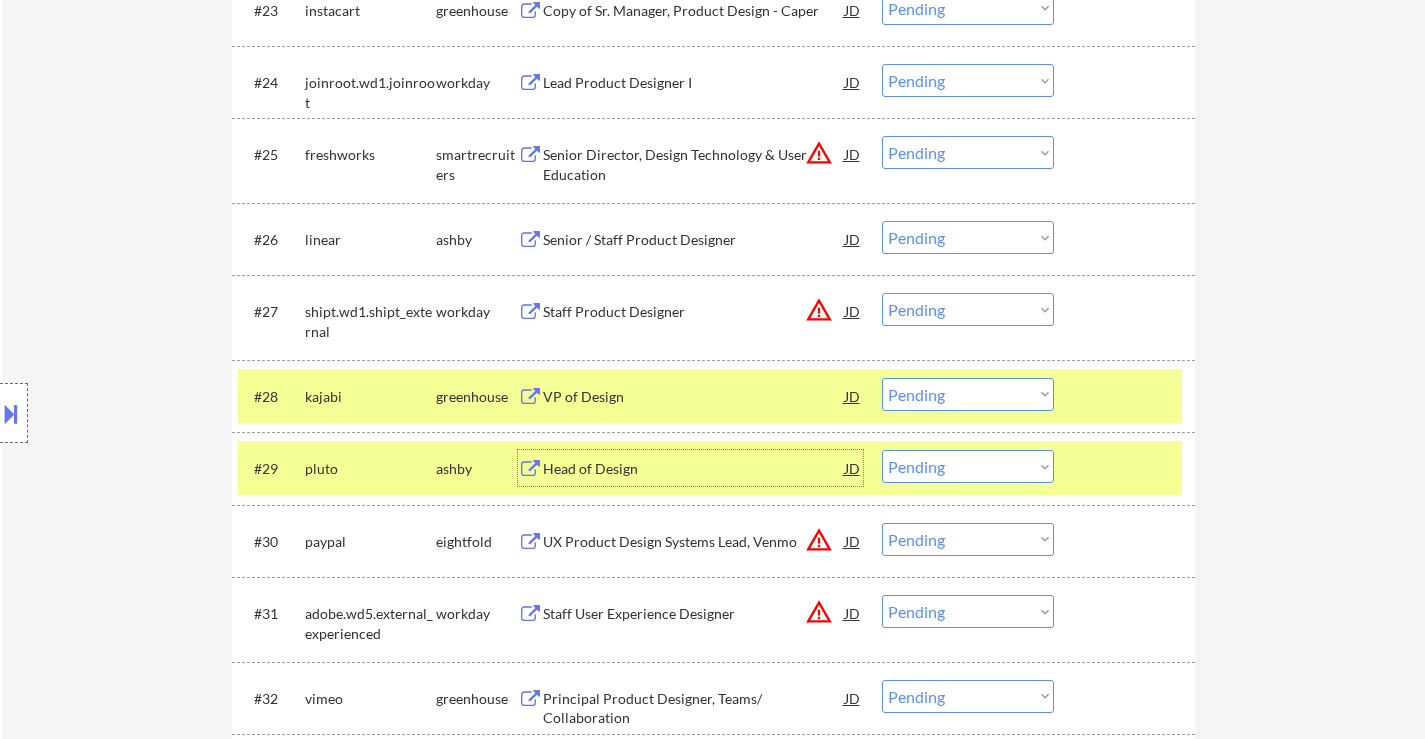 click on "Choose an option... Pending Applied Excluded (Questions) Excluded (Expired) Excluded (Location) Excluded (Bad Match) Excluded (Blocklist) Excluded (Salary) Excluded (Other)" at bounding box center [968, 394] 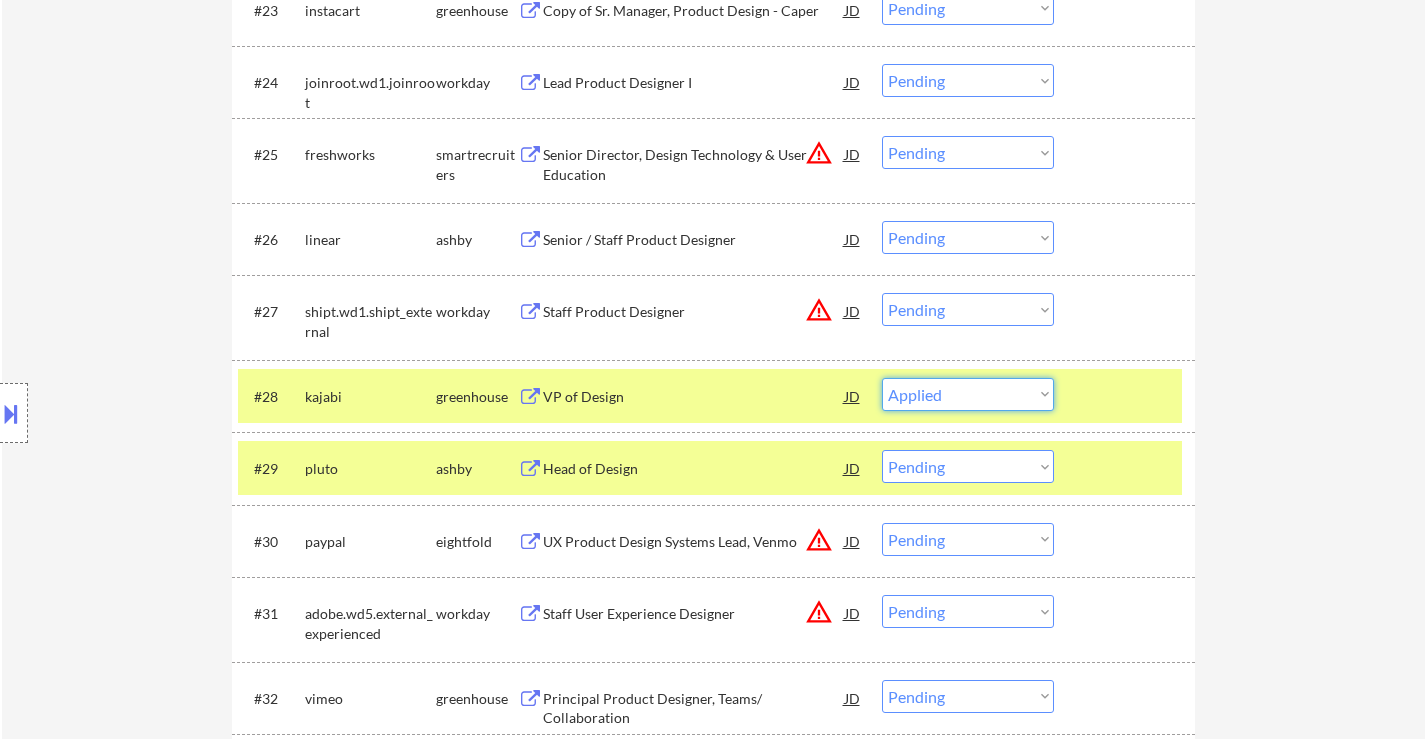 click on "Choose an option... Pending Applied Excluded (Questions) Excluded (Expired) Excluded (Location) Excluded (Bad Match) Excluded (Blocklist) Excluded (Salary) Excluded (Other)" at bounding box center [968, 394] 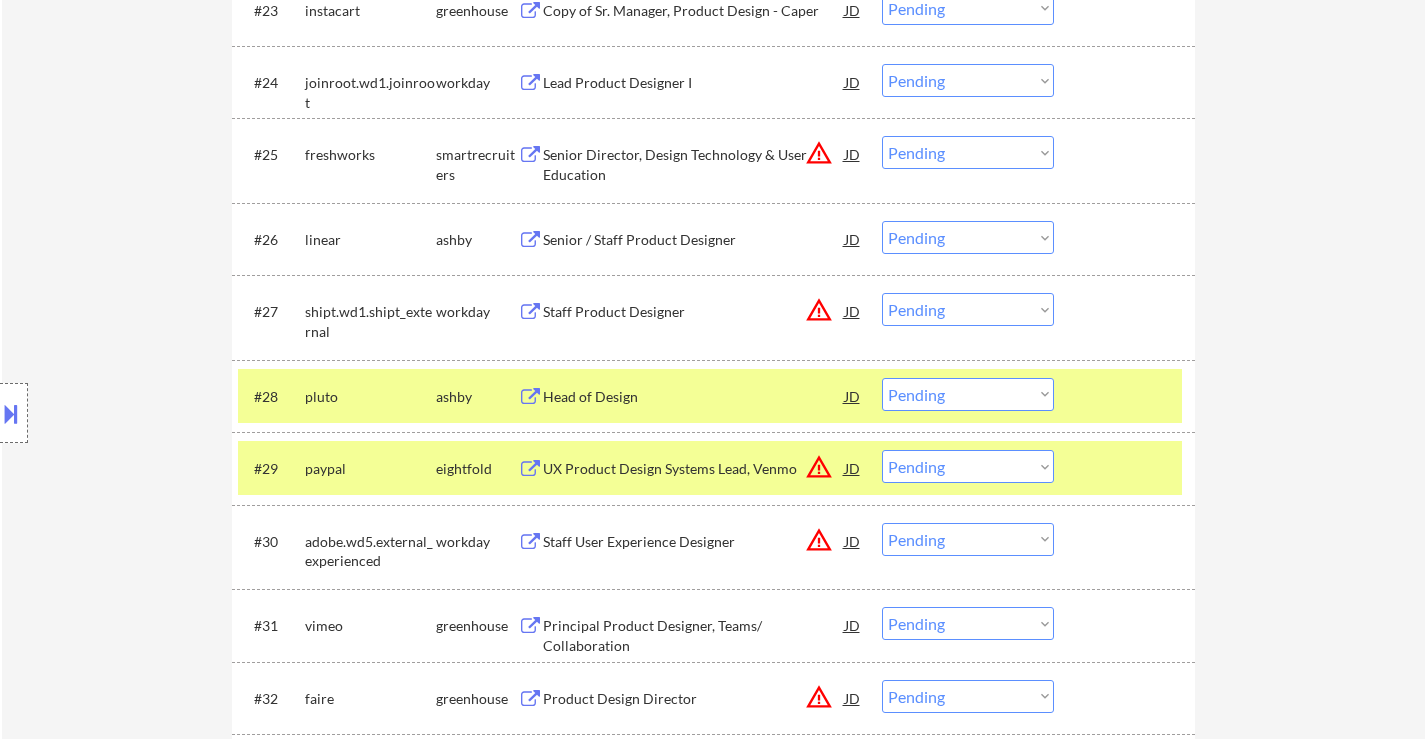 click on "Choose an option... Pending Applied Excluded (Questions) Excluded (Expired) Excluded (Location) Excluded (Bad Match) Excluded (Blocklist) Excluded (Salary) Excluded (Other)" at bounding box center (968, 394) 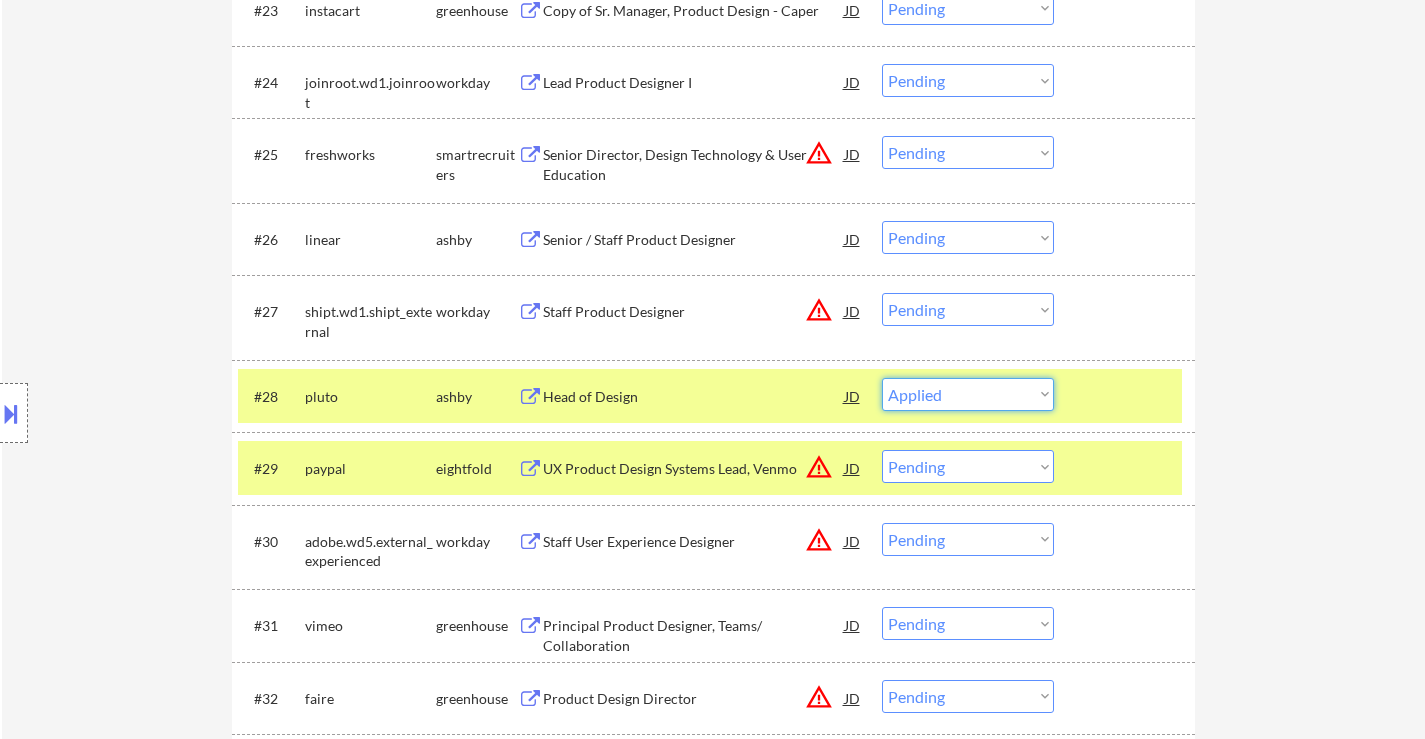 click on "Choose an option... Pending Applied Excluded (Questions) Excluded (Expired) Excluded (Location) Excluded (Bad Match) Excluded (Blocklist) Excluded (Salary) Excluded (Other)" at bounding box center [968, 394] 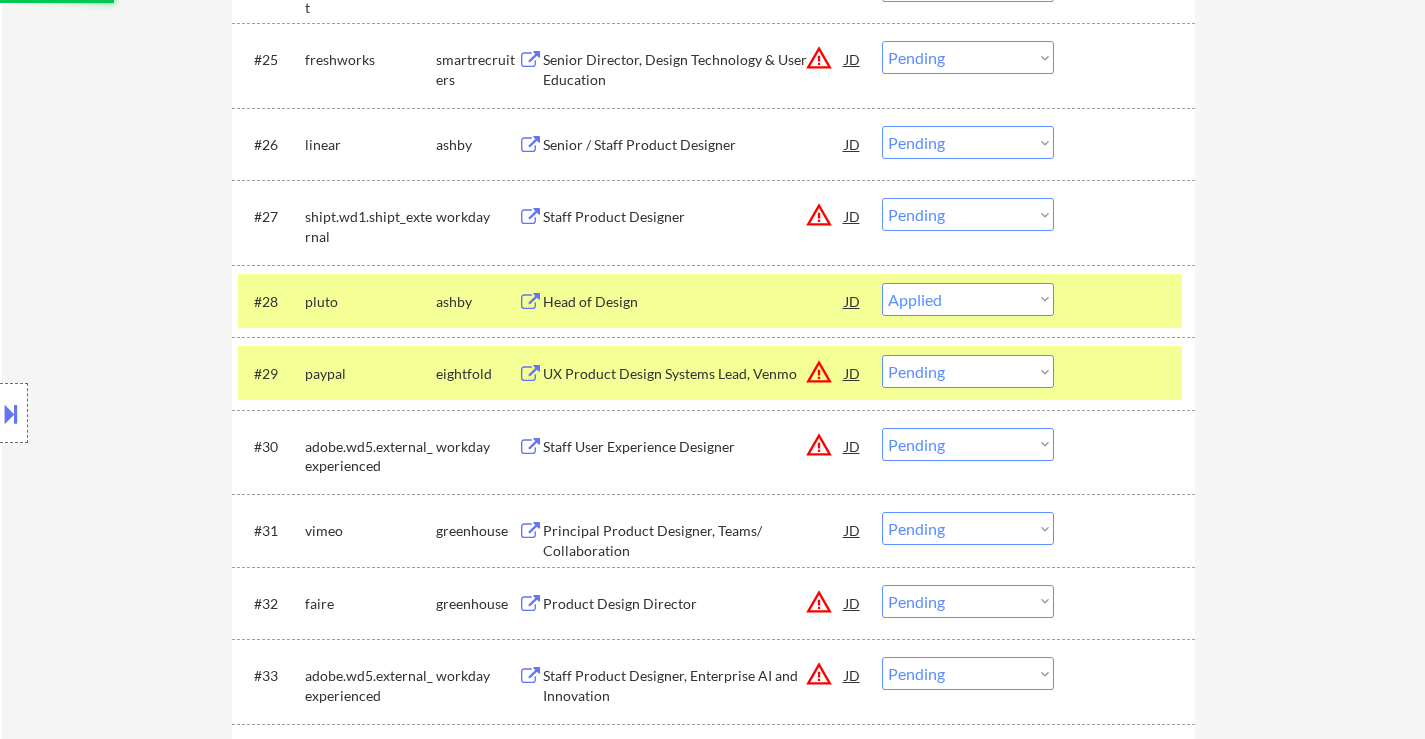 scroll, scrollTop: 2600, scrollLeft: 0, axis: vertical 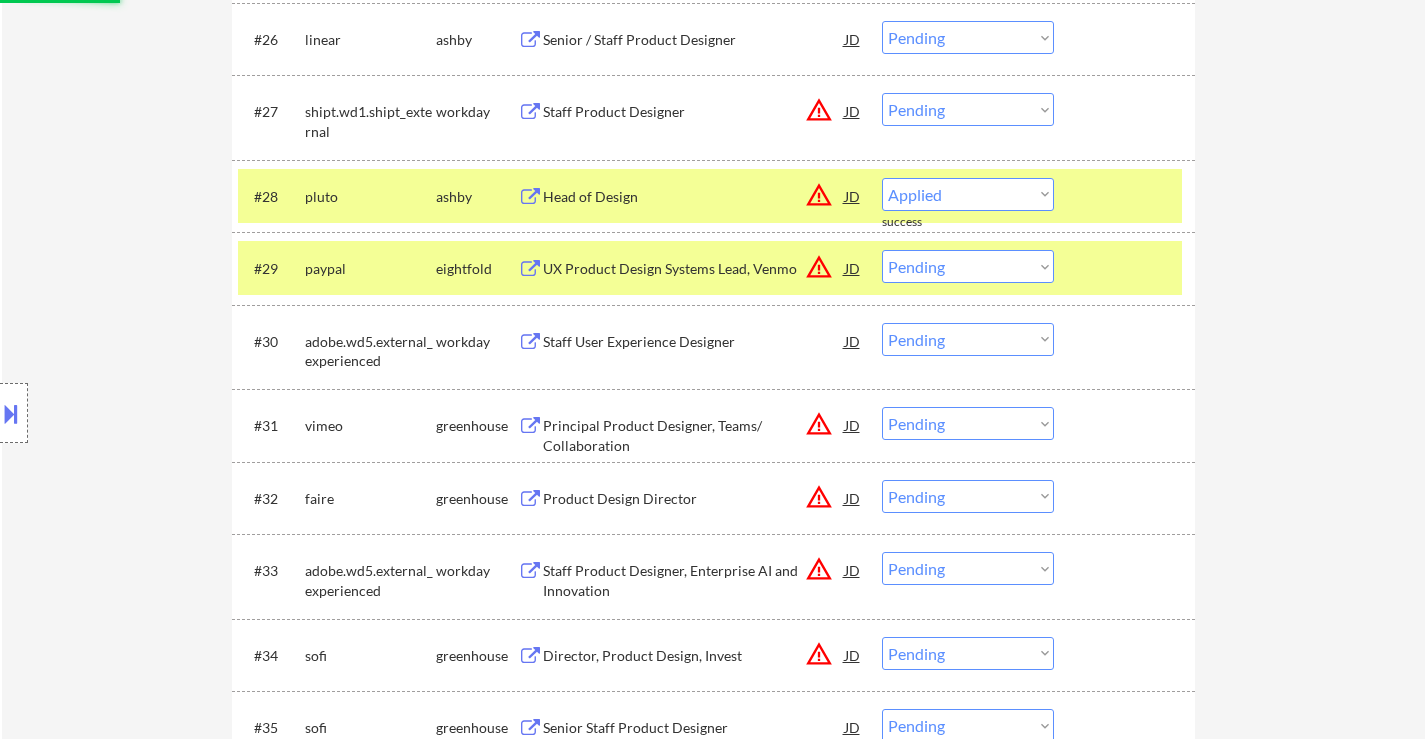 select on ""pending"" 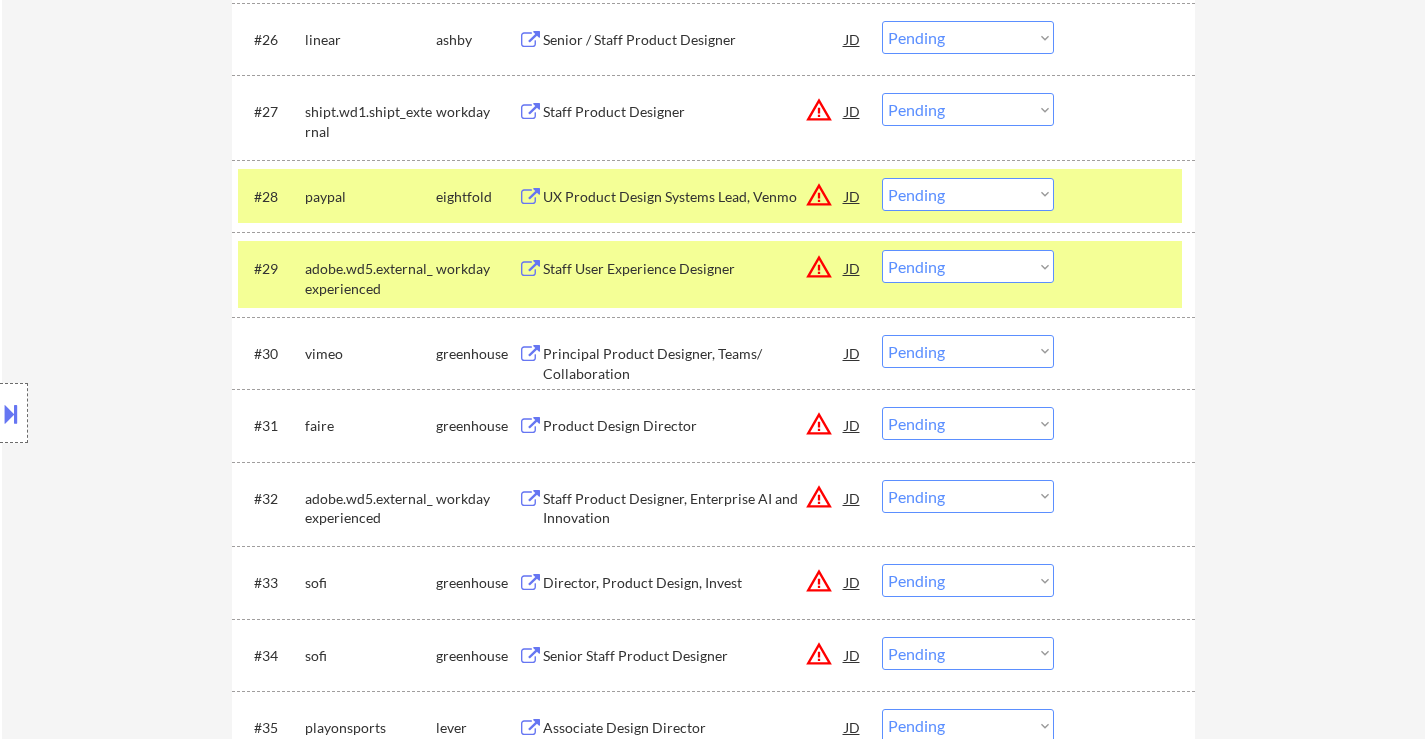 click at bounding box center [1127, 196] 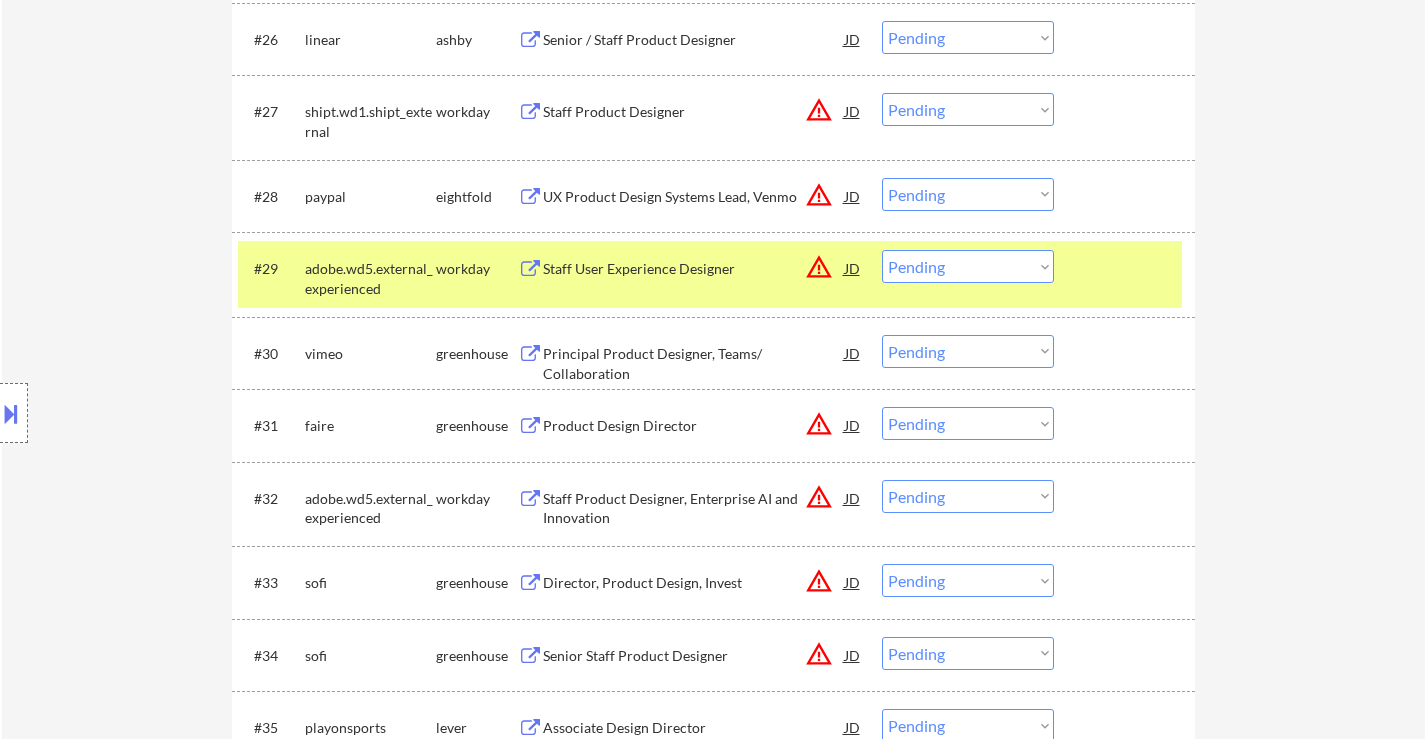 click at bounding box center (1127, 268) 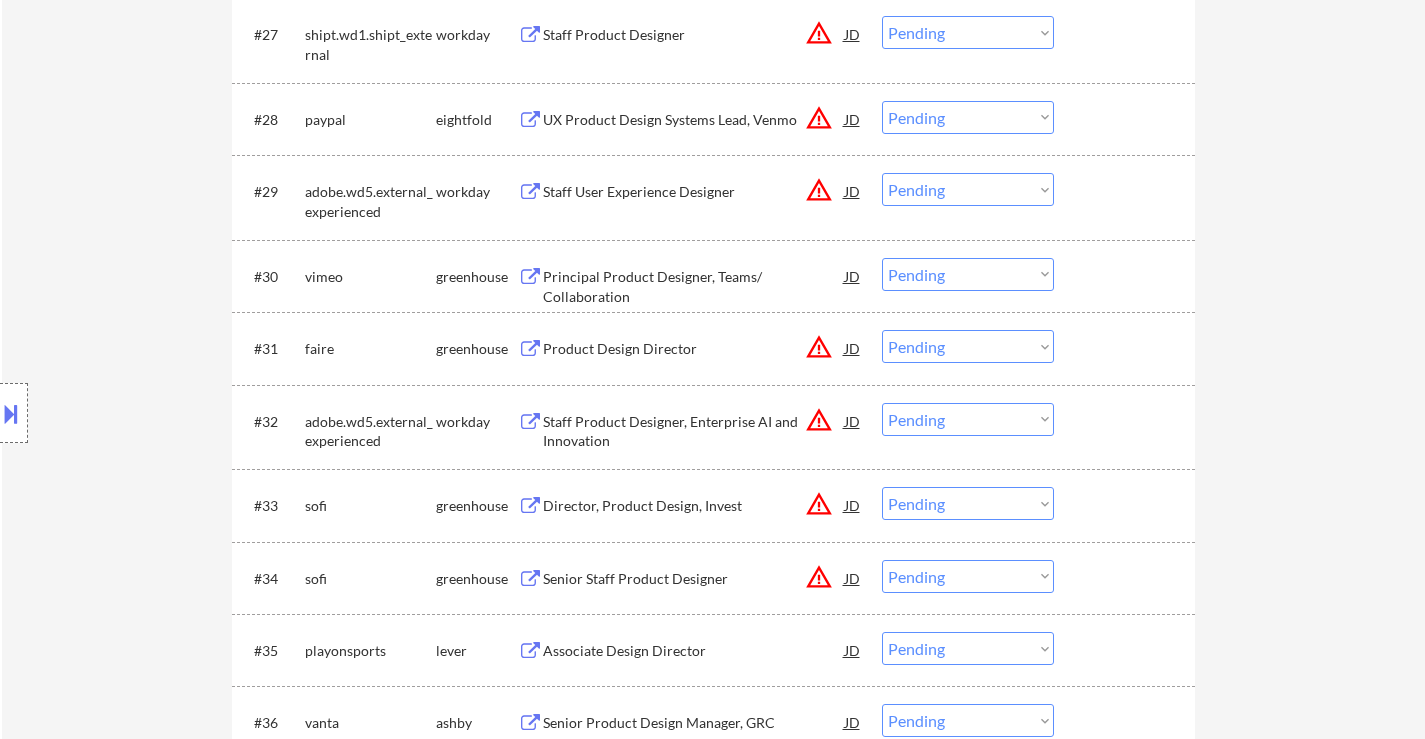 scroll, scrollTop: 2700, scrollLeft: 0, axis: vertical 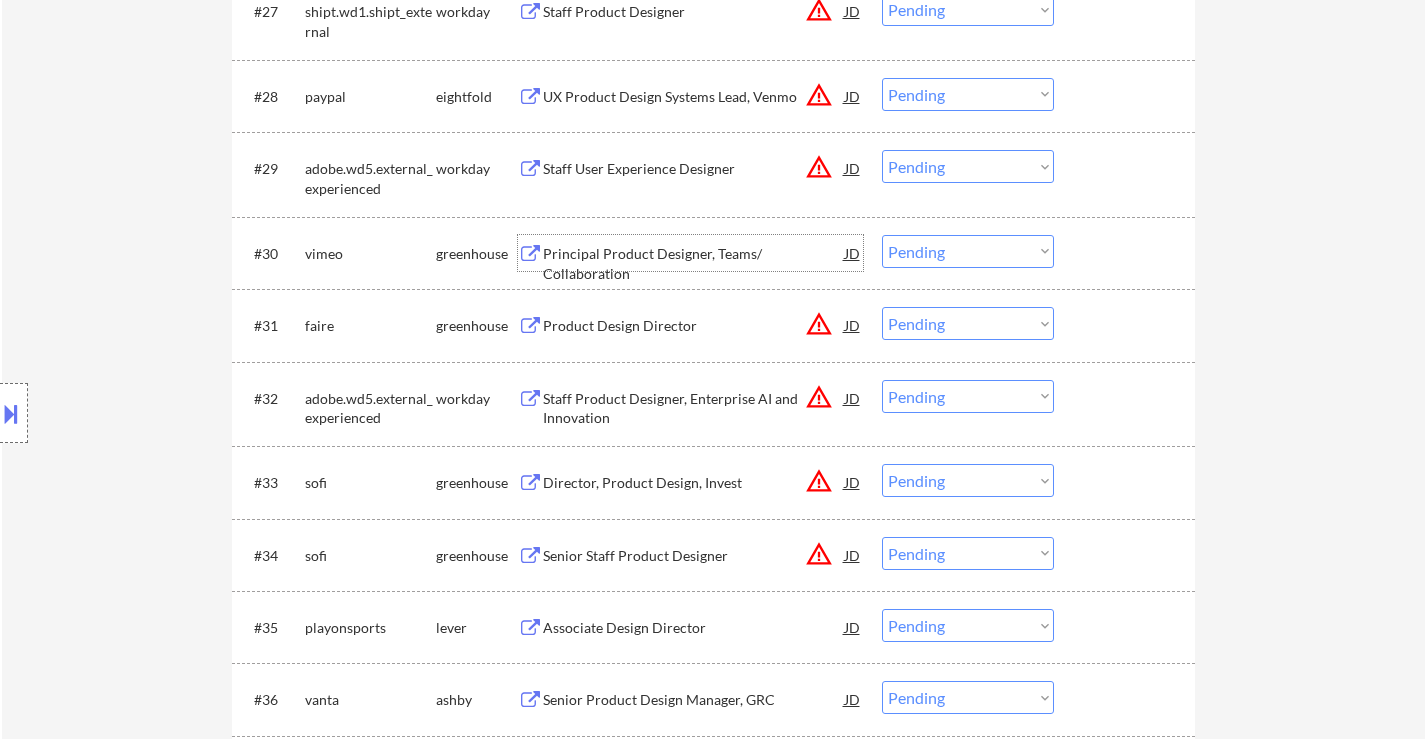 click on "Principal Product Designer, Teams/ Collaboration" at bounding box center (694, 263) 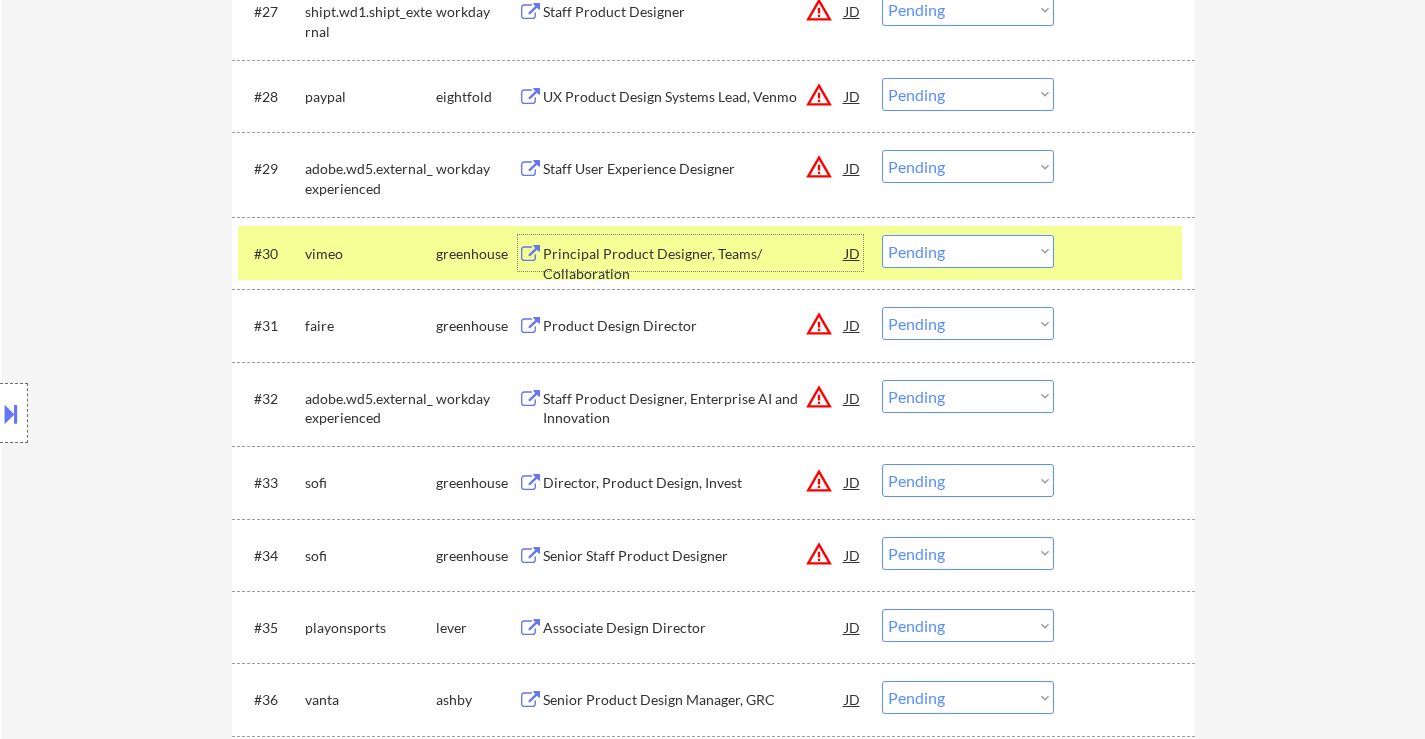 drag, startPoint x: 983, startPoint y: 253, endPoint x: 985, endPoint y: 267, distance: 14.142136 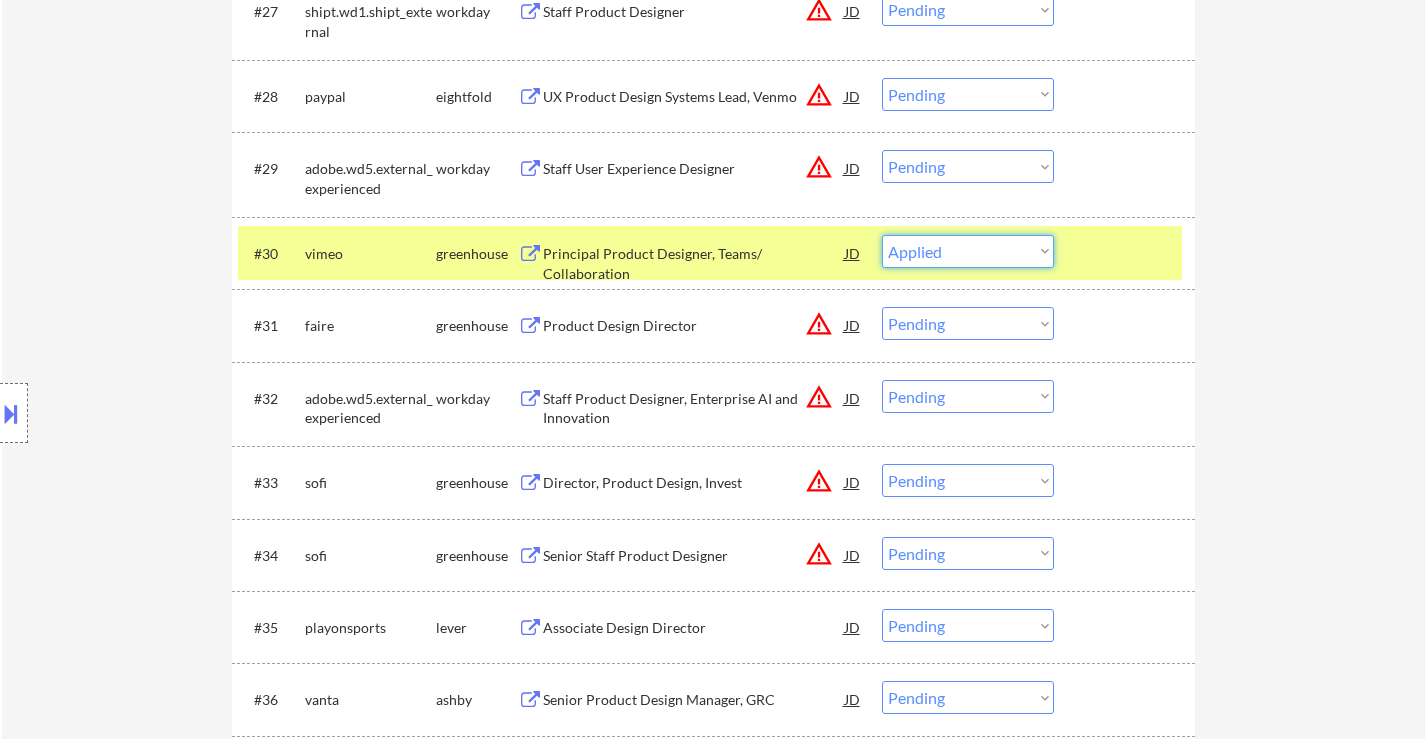 click on "Choose an option... Pending Applied Excluded (Questions) Excluded (Expired) Excluded (Location) Excluded (Bad Match) Excluded (Blocklist) Excluded (Salary) Excluded (Other)" at bounding box center (968, 251) 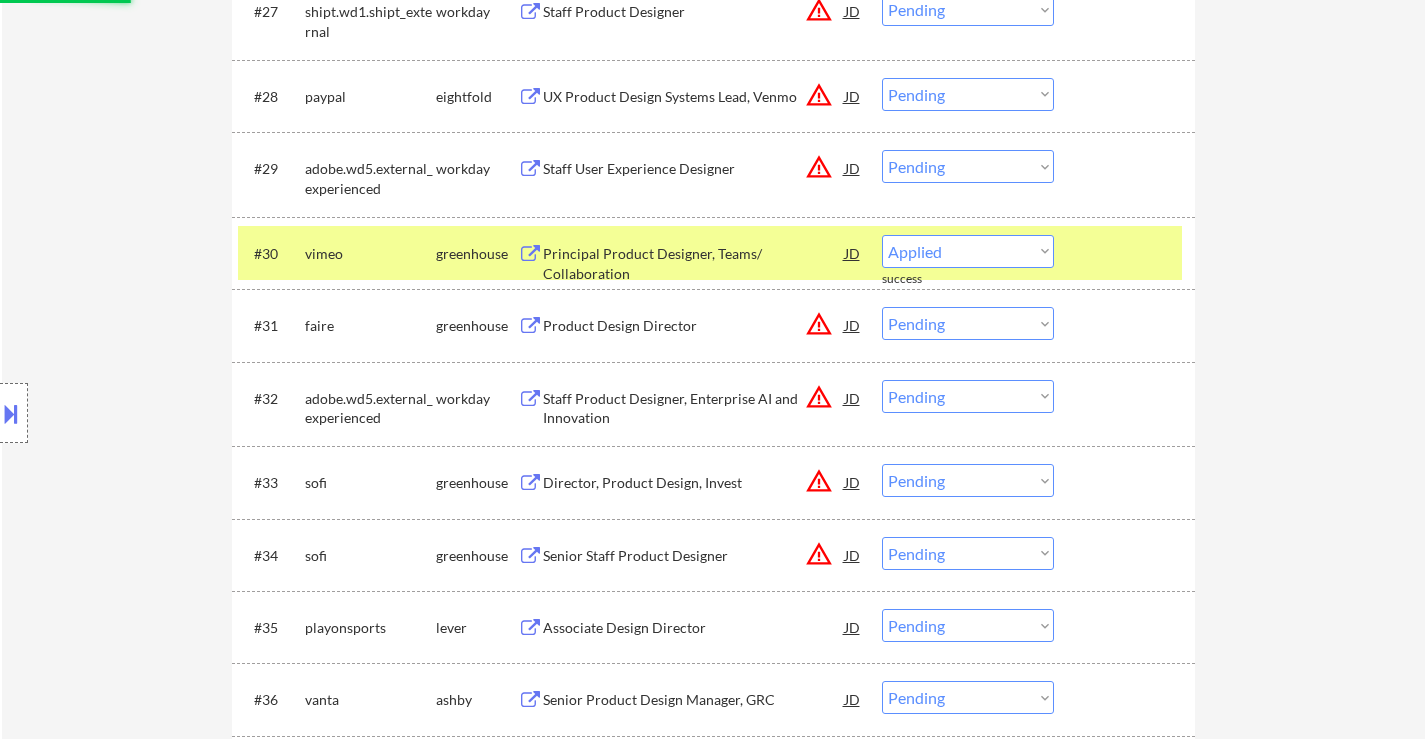 select on ""pending"" 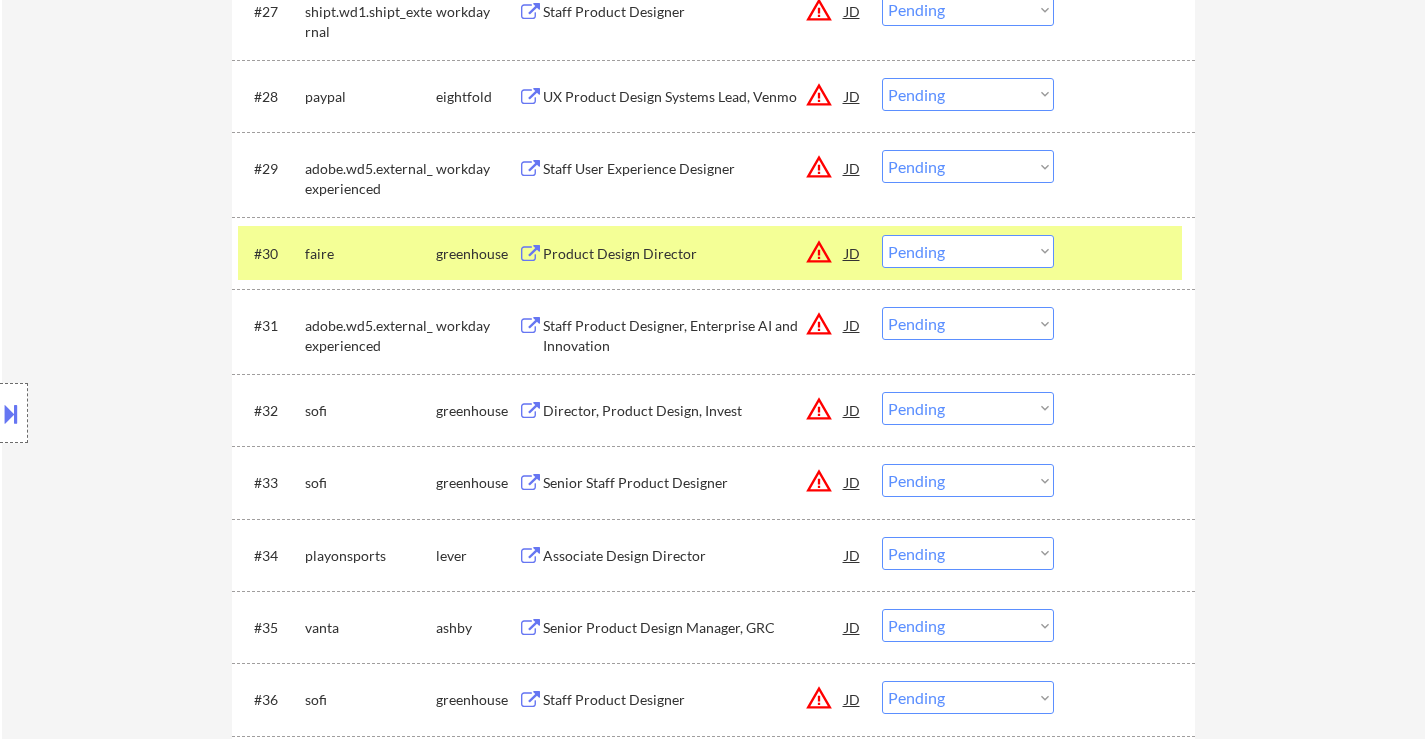 click at bounding box center (1127, 253) 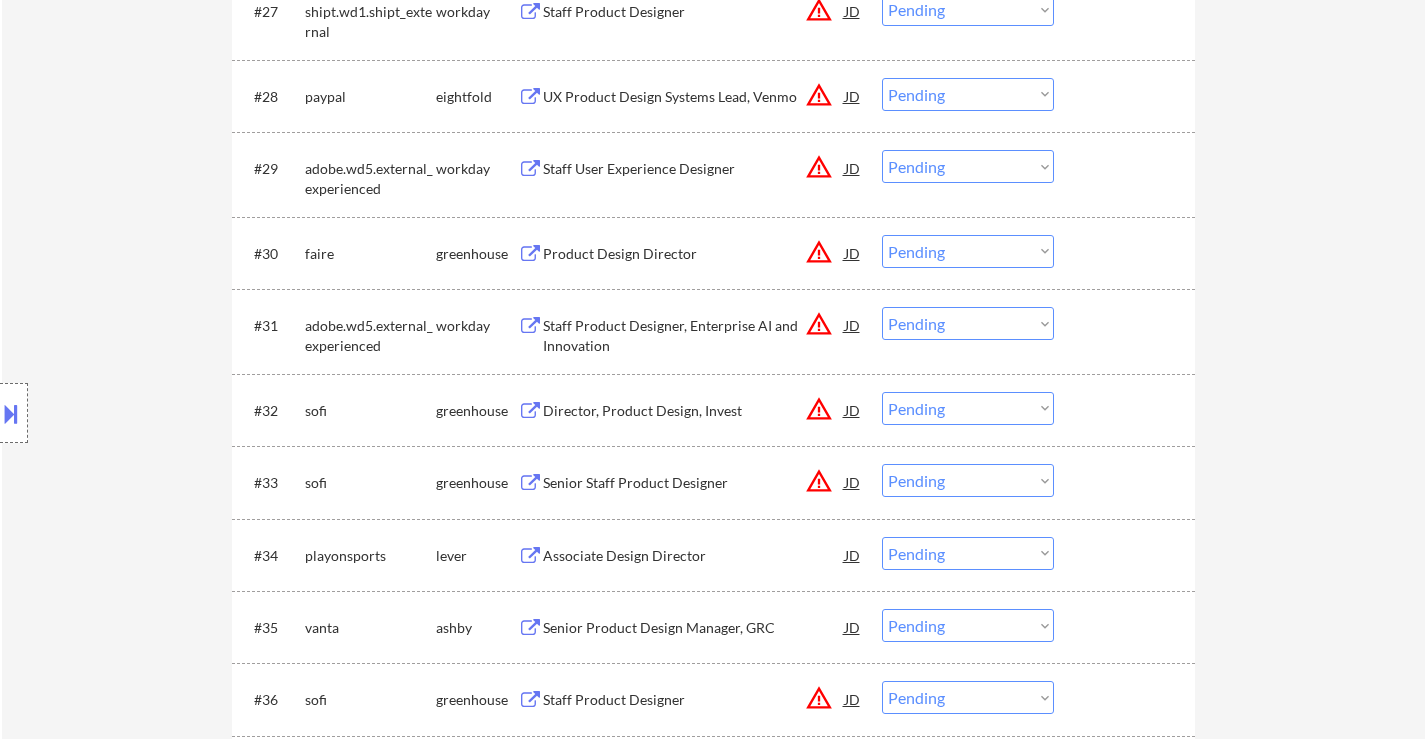 click on "Product Design Director" at bounding box center [694, 254] 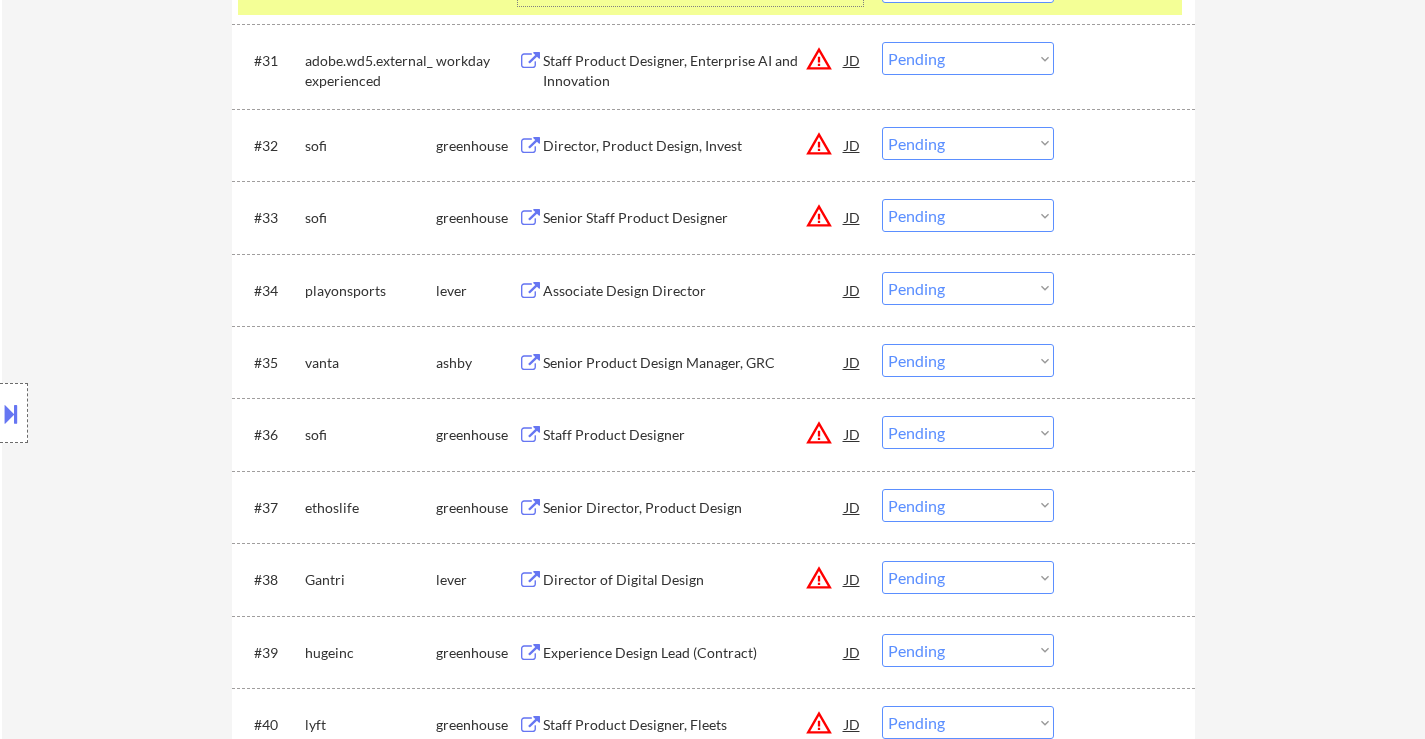 scroll, scrollTop: 3000, scrollLeft: 0, axis: vertical 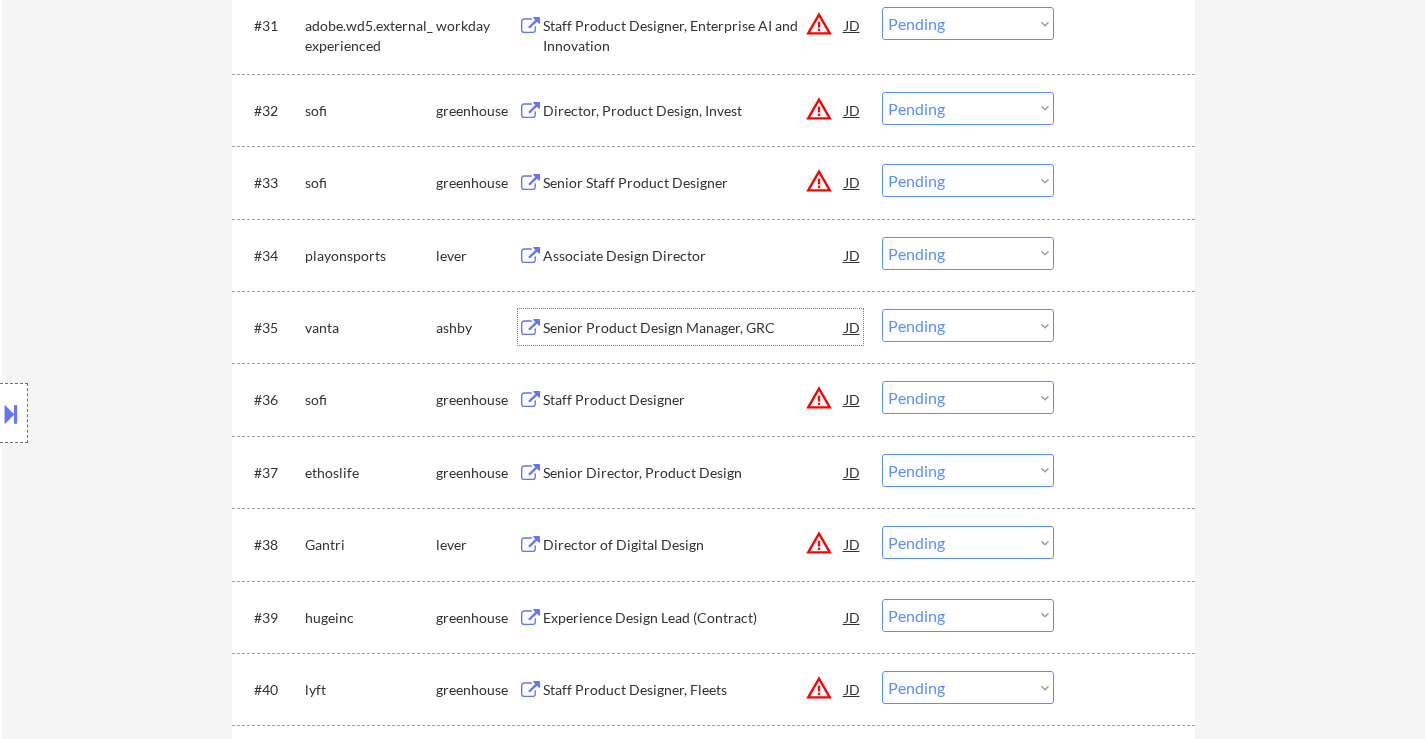click on "Senior Product Design Manager, GRC" at bounding box center [694, 328] 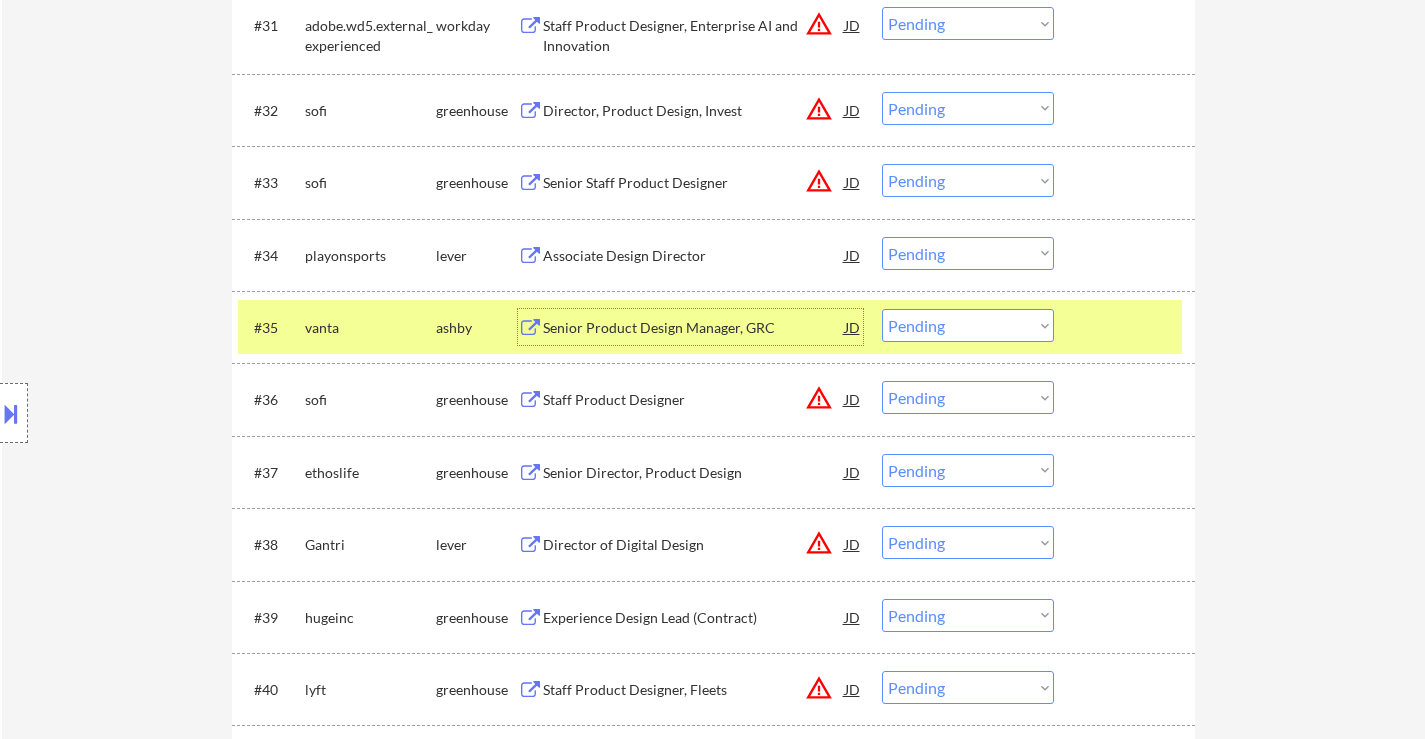 click on "Choose an option... Pending Applied Excluded (Questions) Excluded (Expired) Excluded (Location) Excluded (Bad Match) Excluded (Blocklist) Excluded (Salary) Excluded (Other)" at bounding box center [968, 325] 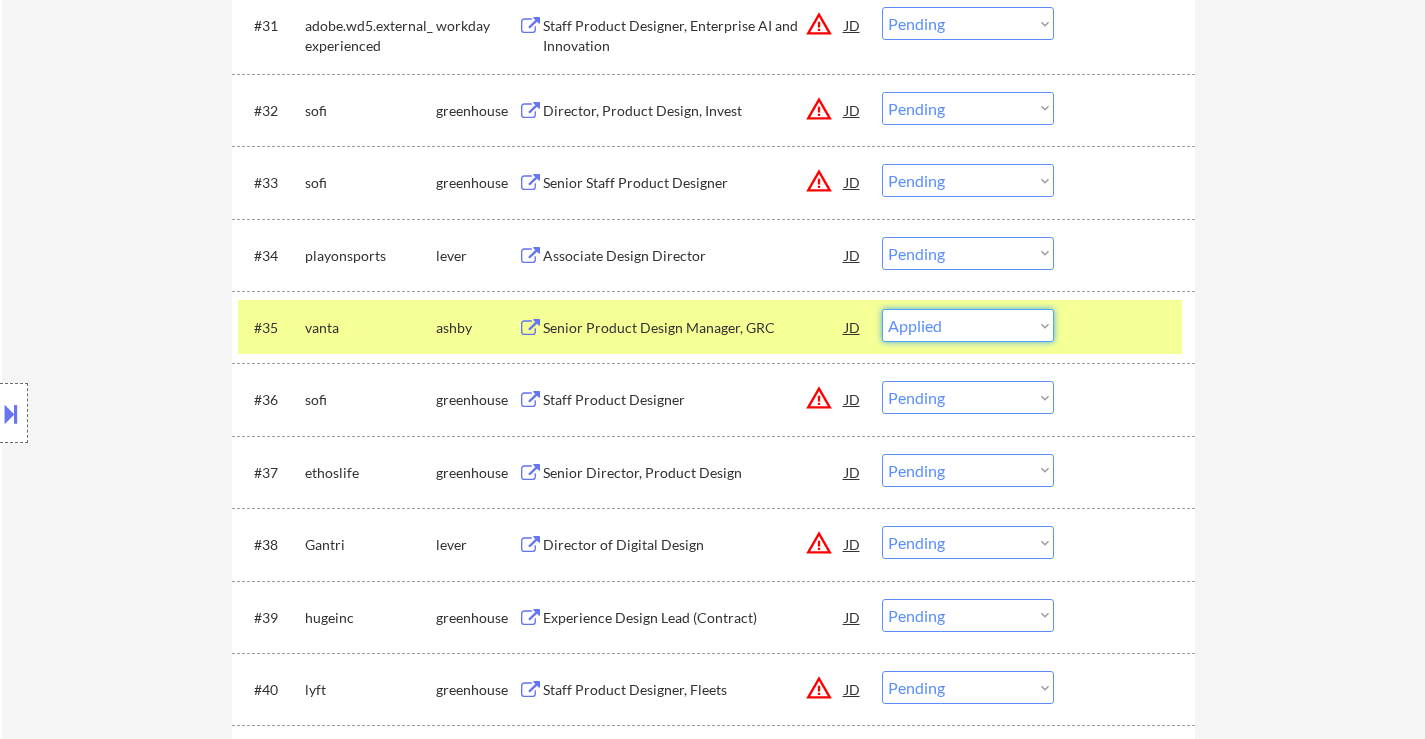click on "Choose an option... Pending Applied Excluded (Questions) Excluded (Expired) Excluded (Location) Excluded (Bad Match) Excluded (Blocklist) Excluded (Salary) Excluded (Other)" at bounding box center (968, 325) 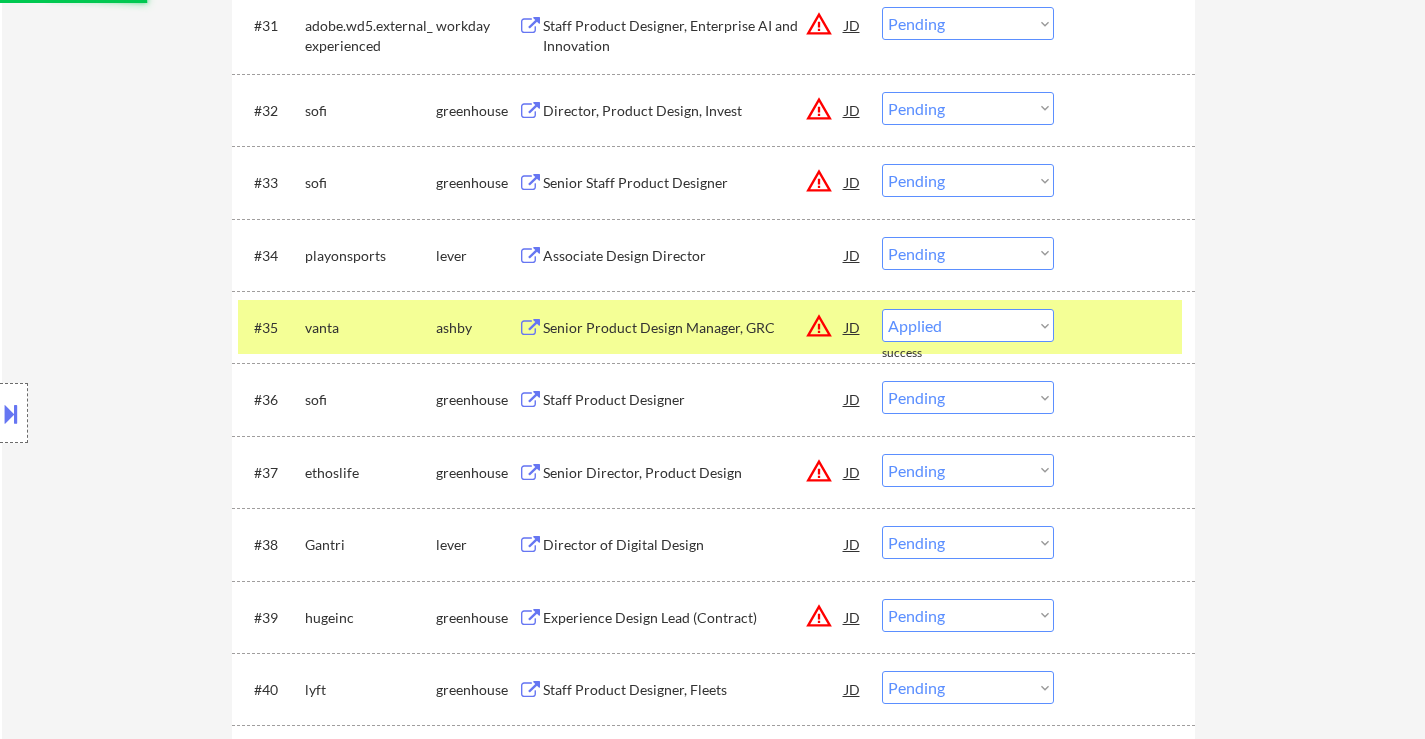select on ""pending"" 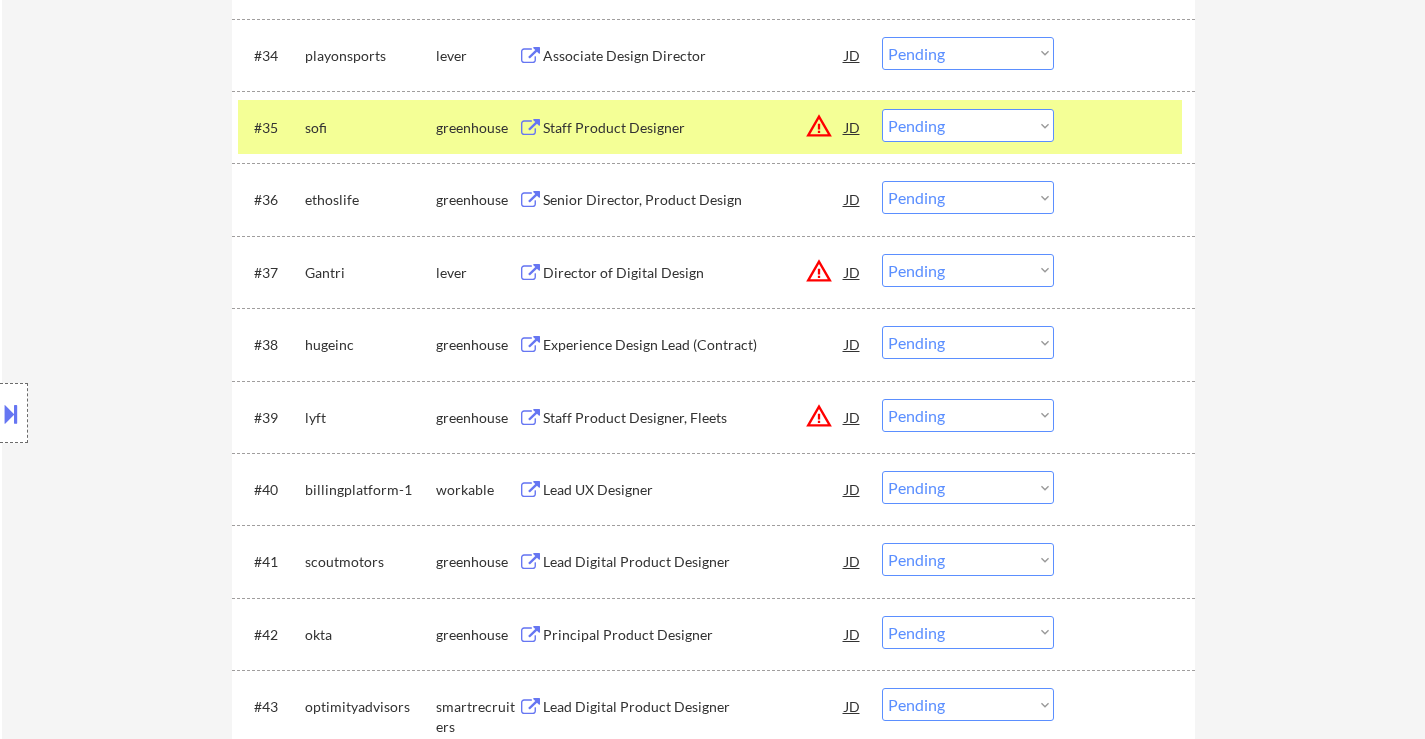 scroll, scrollTop: 3300, scrollLeft: 0, axis: vertical 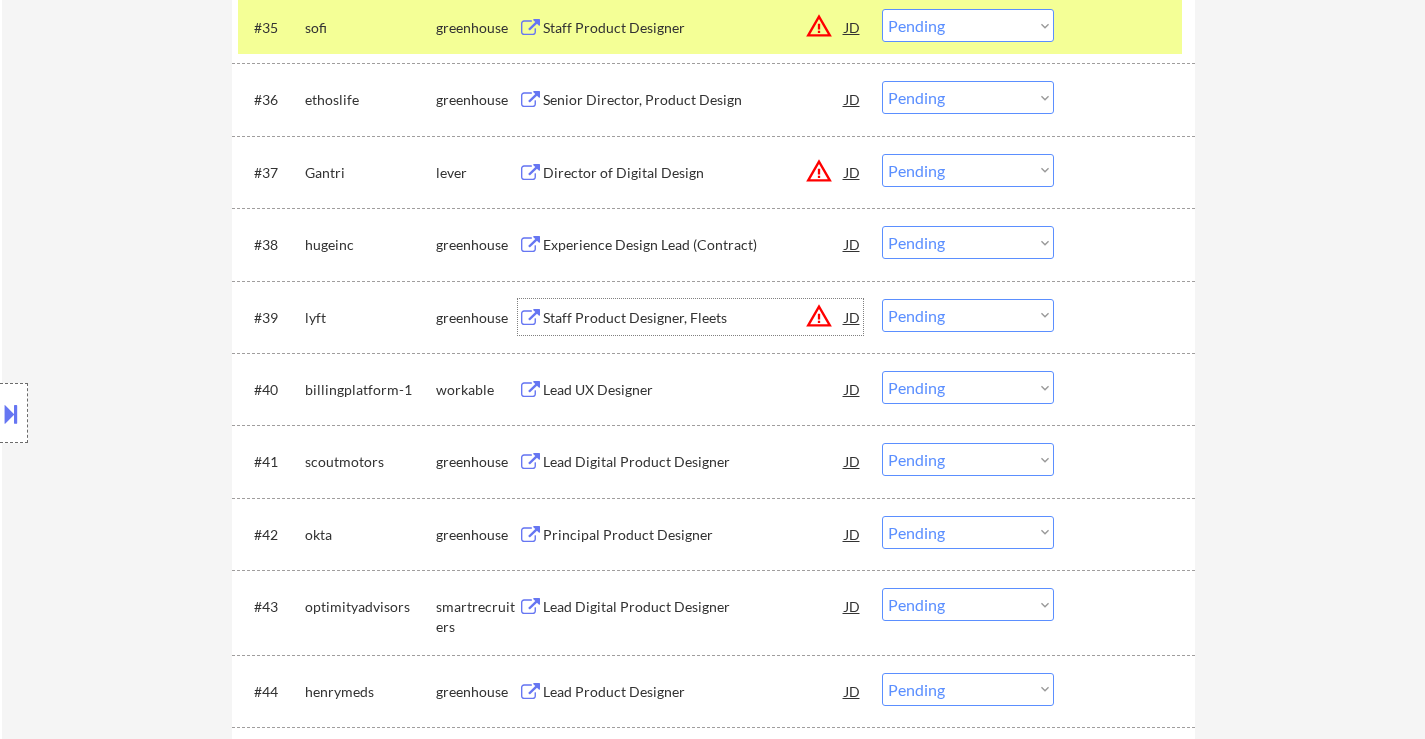 click on "Staff Product Designer, Fleets" at bounding box center (694, 318) 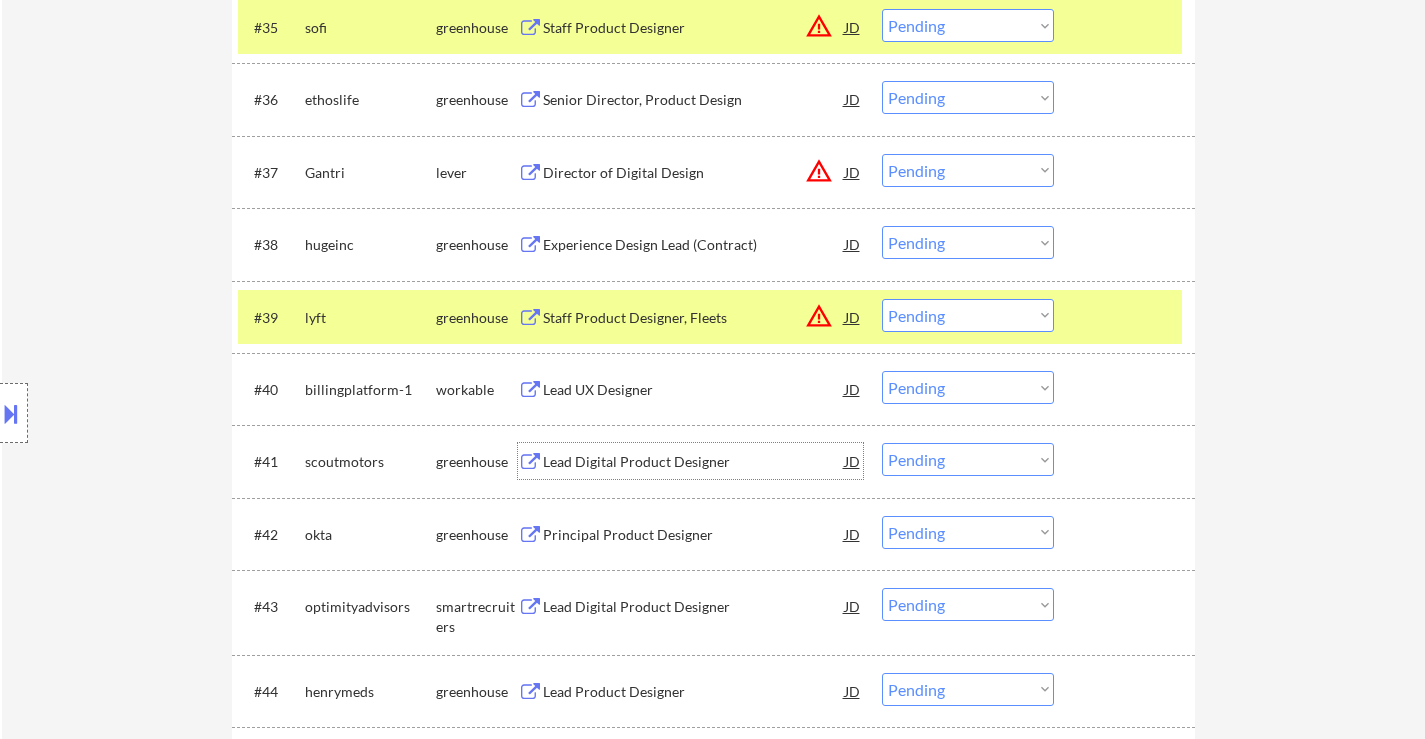 click on "Lead Digital Product Designer" at bounding box center (694, 462) 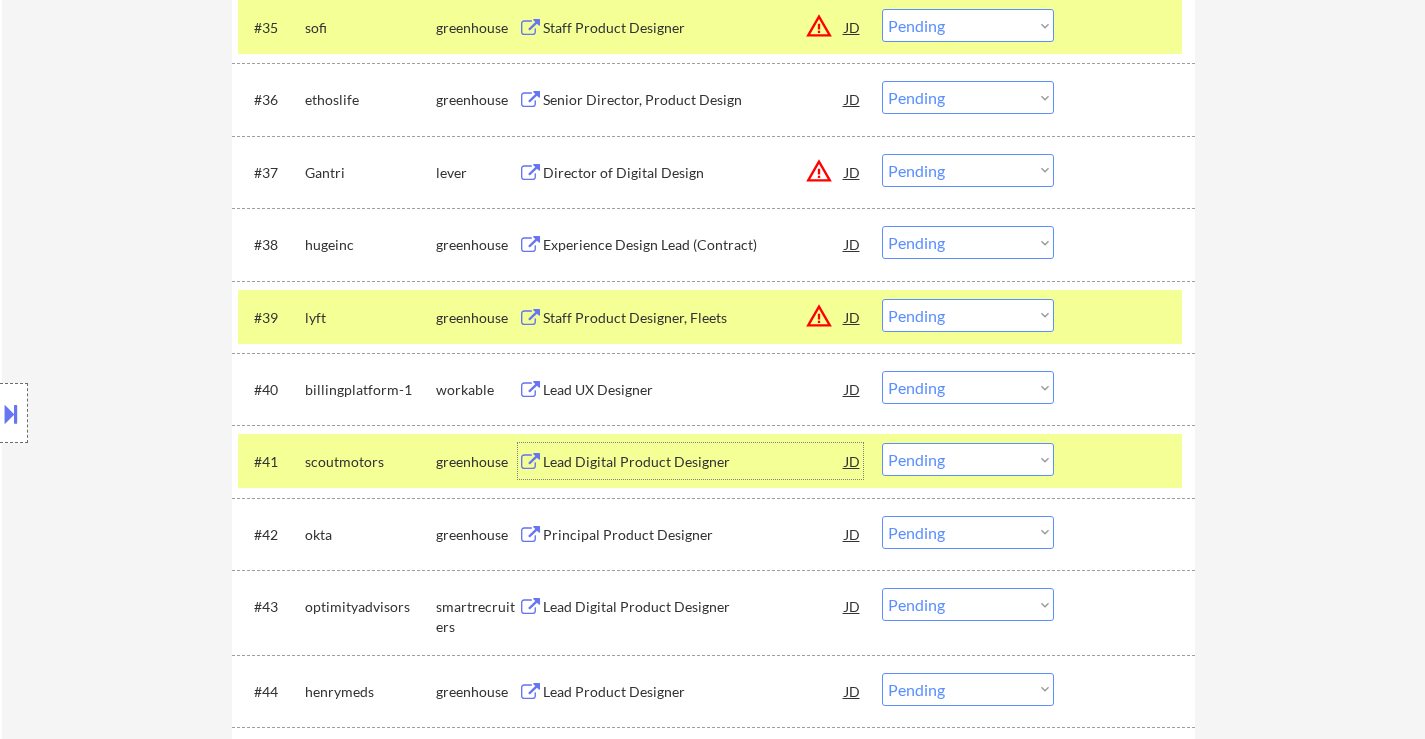 click on "Choose an option... Pending Applied Excluded (Questions) Excluded (Expired) Excluded (Location) Excluded (Bad Match) Excluded (Blocklist) Excluded (Salary) Excluded (Other)" at bounding box center [968, 459] 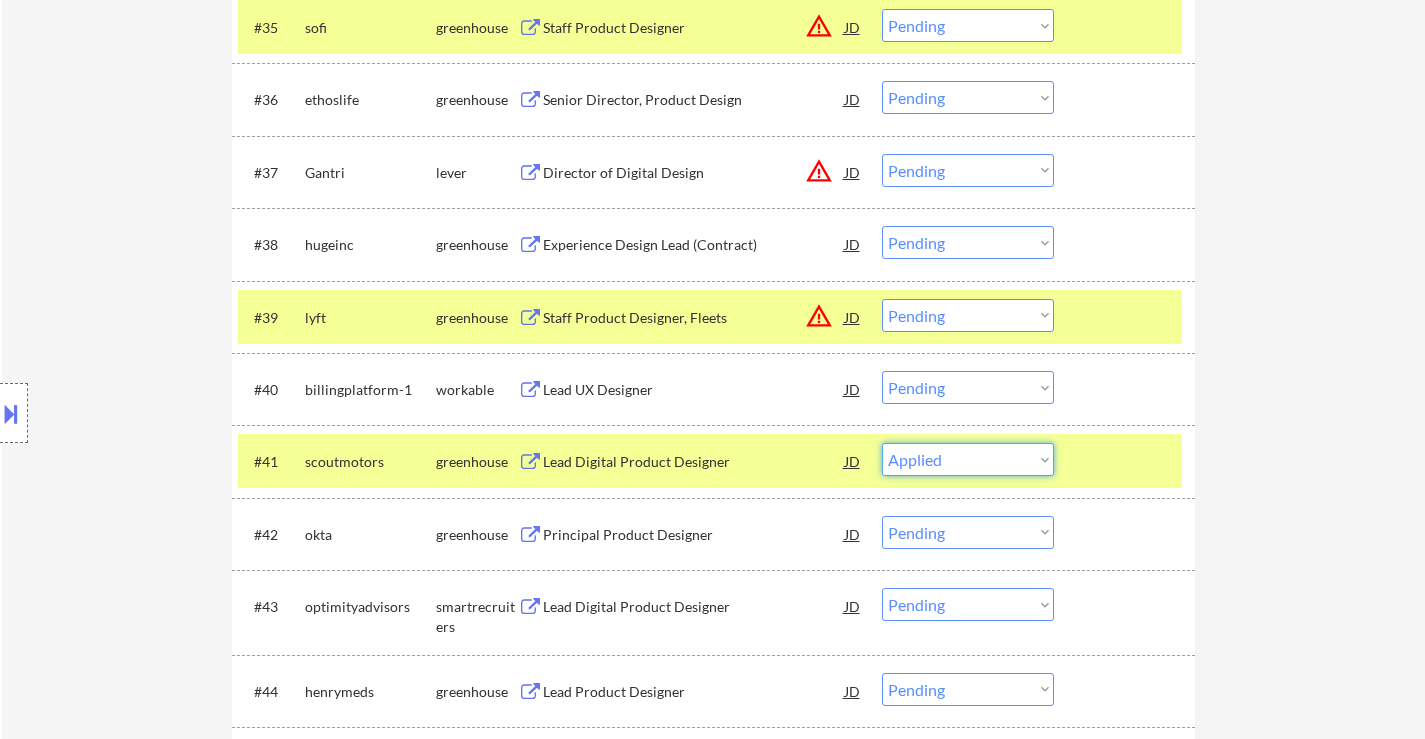 click on "Choose an option... Pending Applied Excluded (Questions) Excluded (Expired) Excluded (Location) Excluded (Bad Match) Excluded (Blocklist) Excluded (Salary) Excluded (Other)" at bounding box center (968, 459) 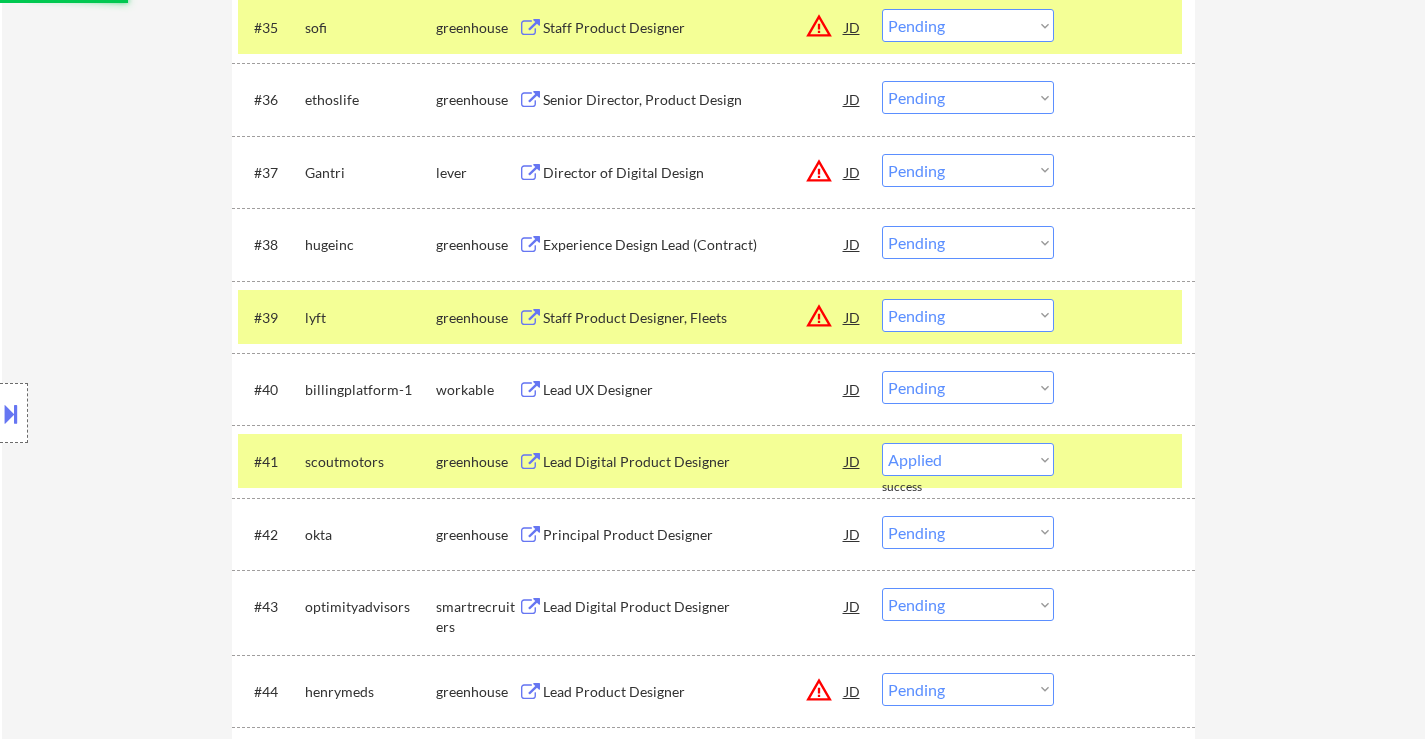 select on ""pending"" 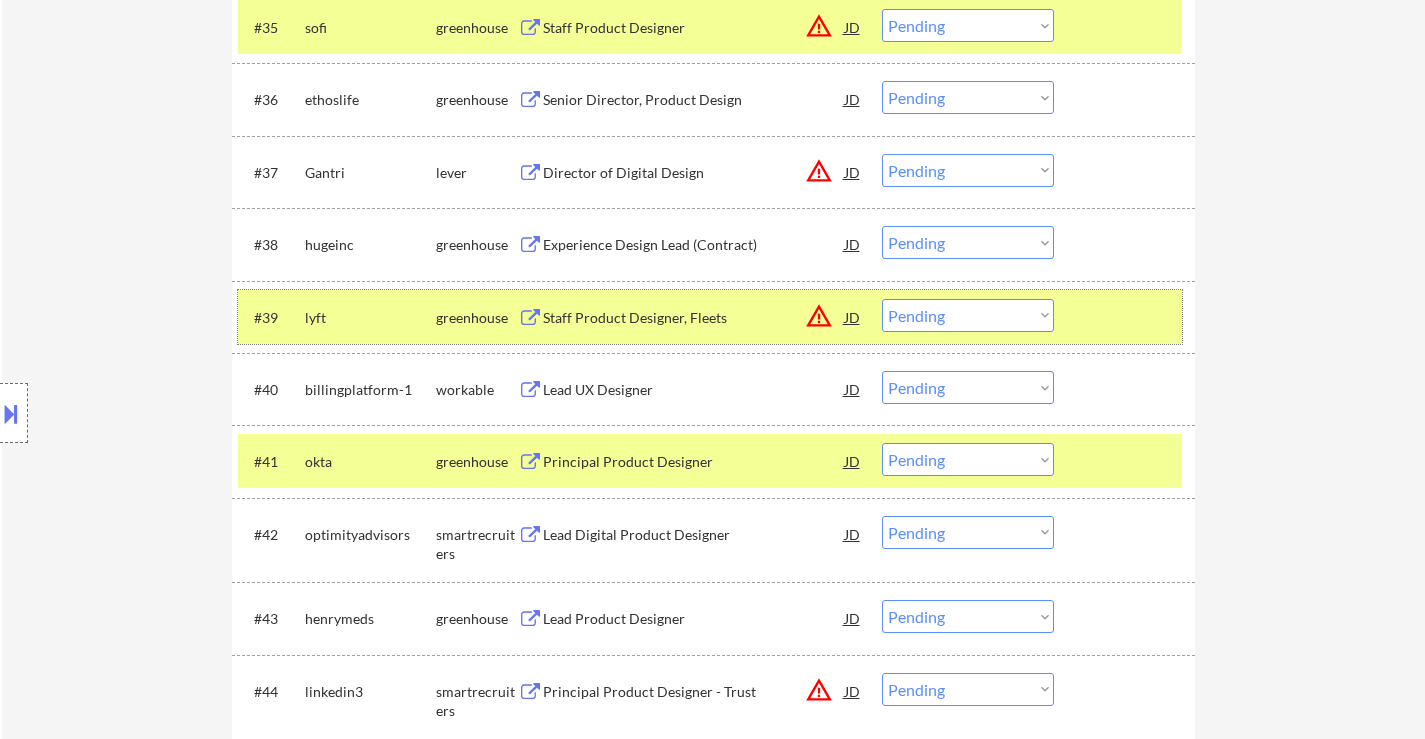 click at bounding box center [1127, 317] 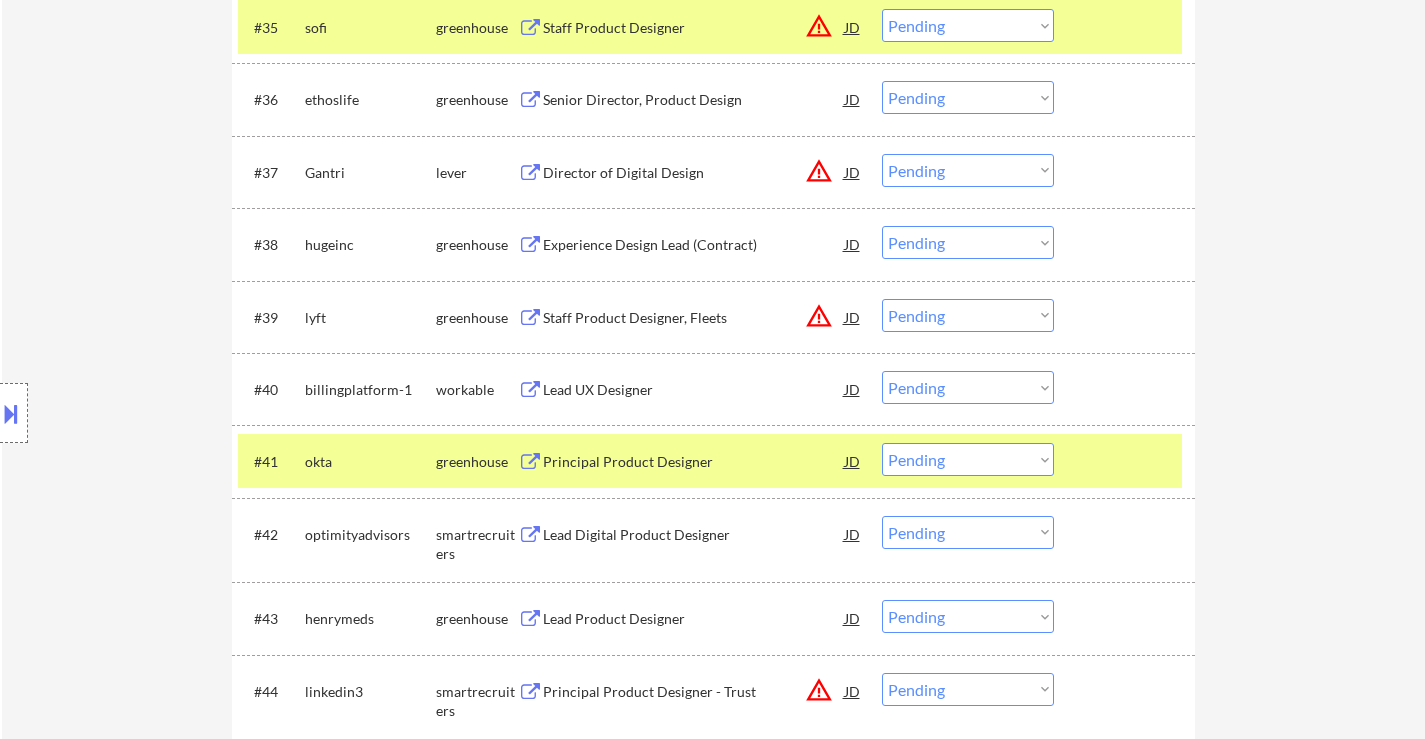 click at bounding box center (1127, 461) 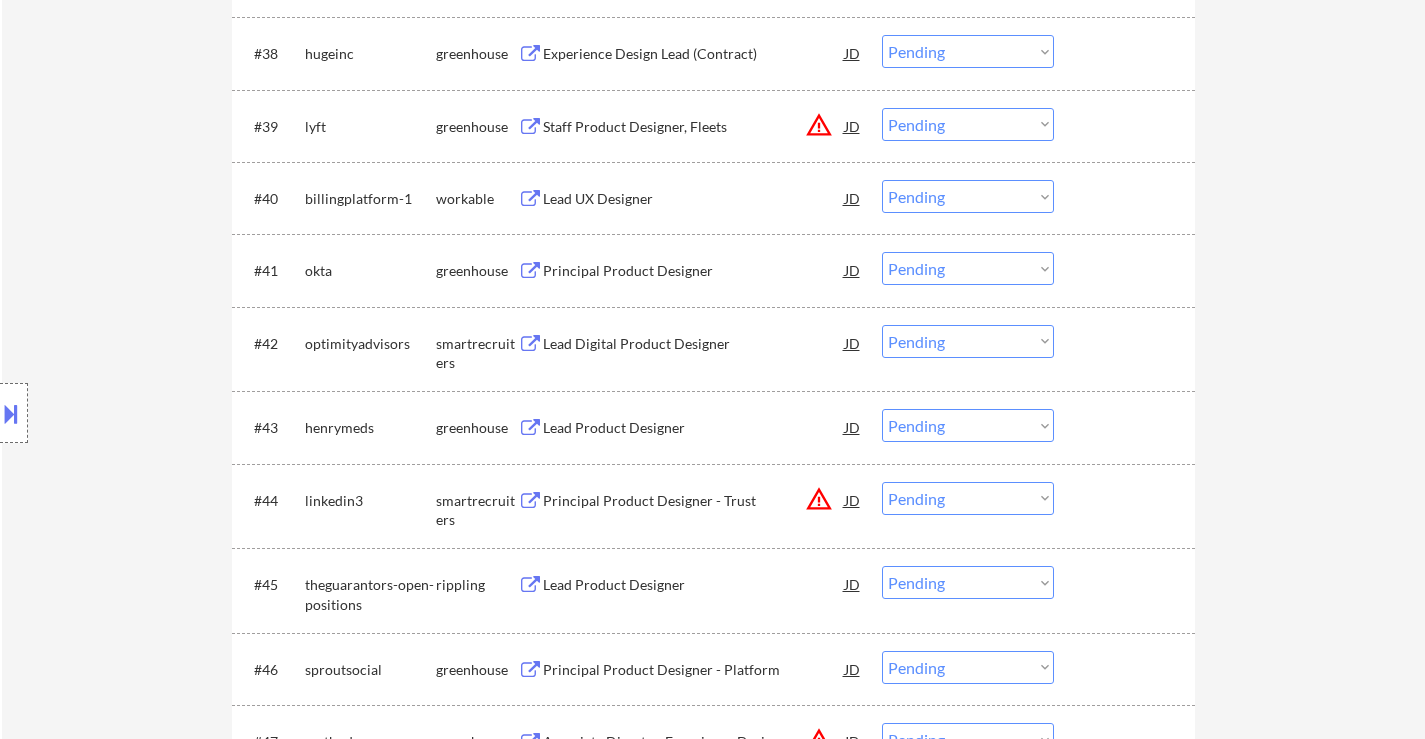 scroll, scrollTop: 3500, scrollLeft: 0, axis: vertical 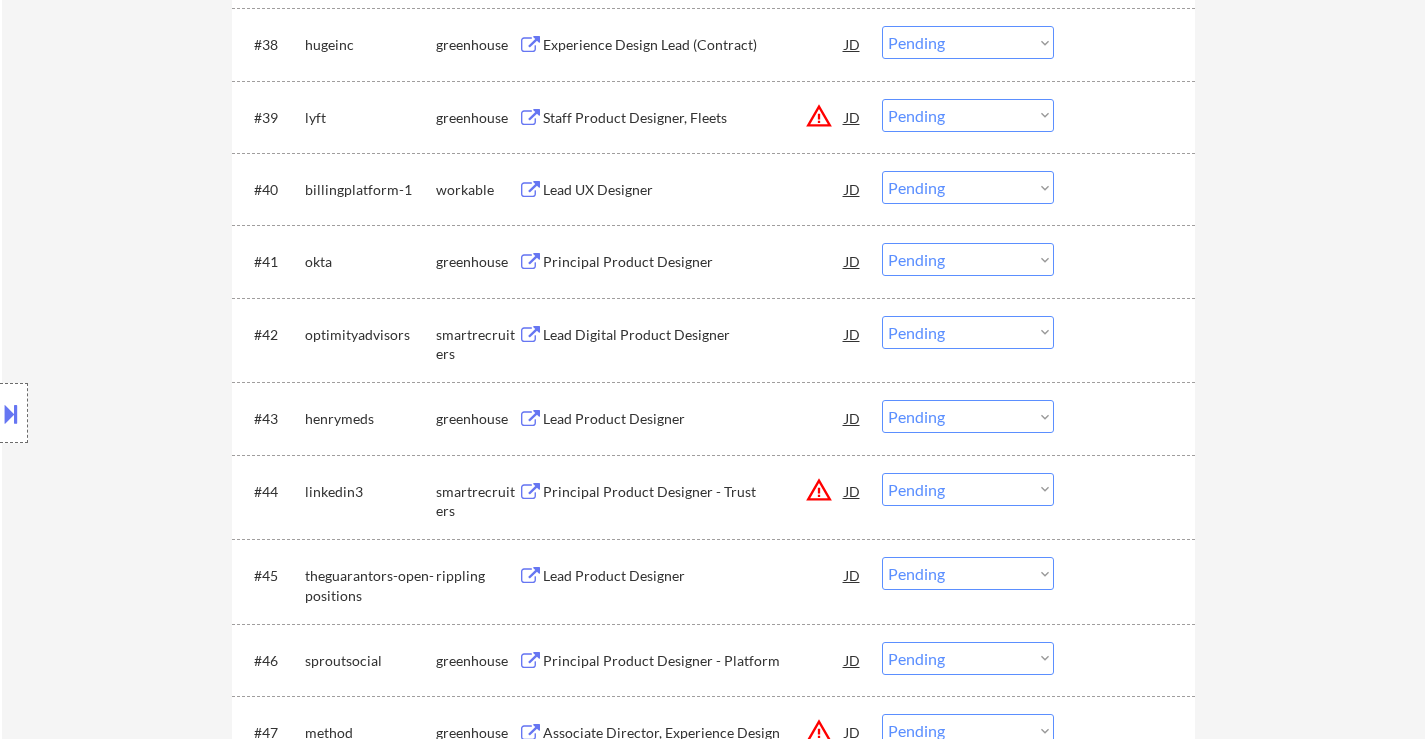 click on "Lead Product Designer" at bounding box center (694, 419) 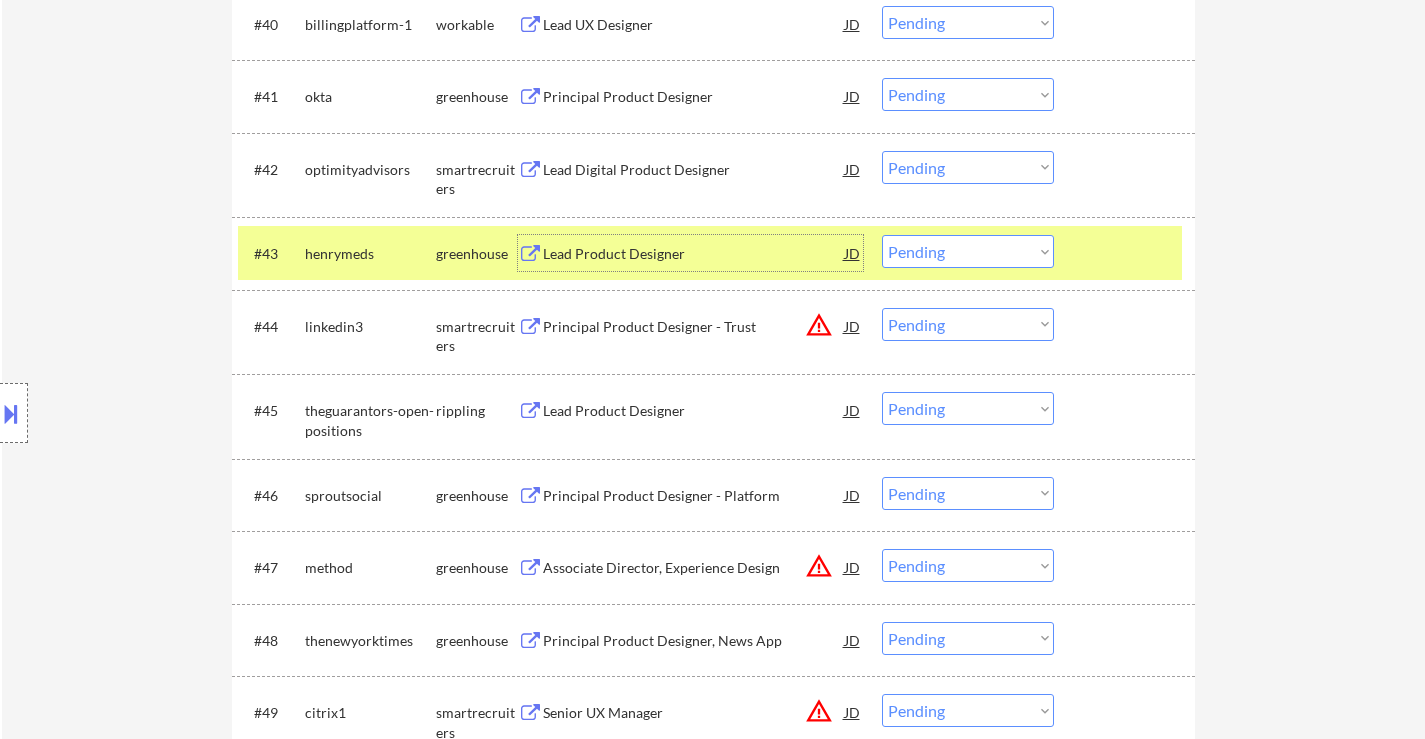 scroll, scrollTop: 3700, scrollLeft: 0, axis: vertical 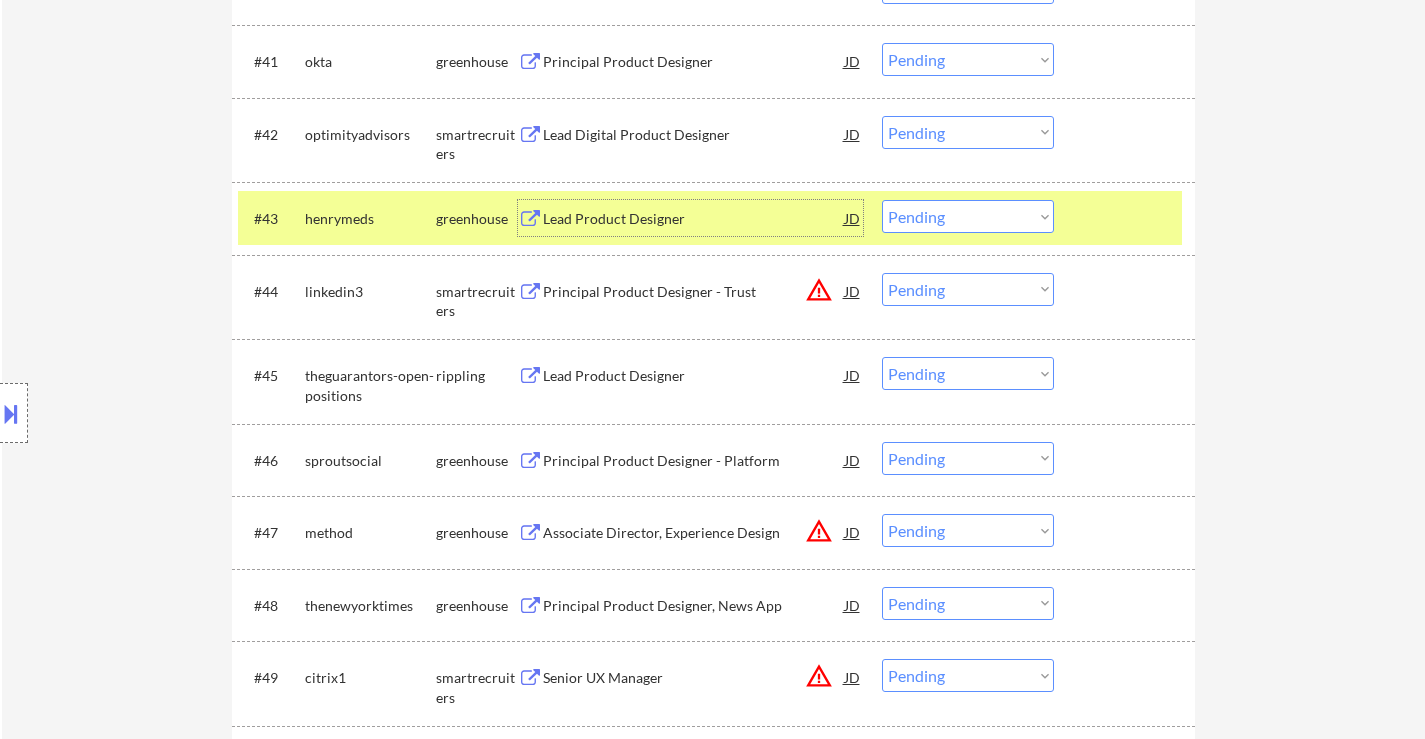 click on "Principal Product Designer - Platform" at bounding box center [694, 461] 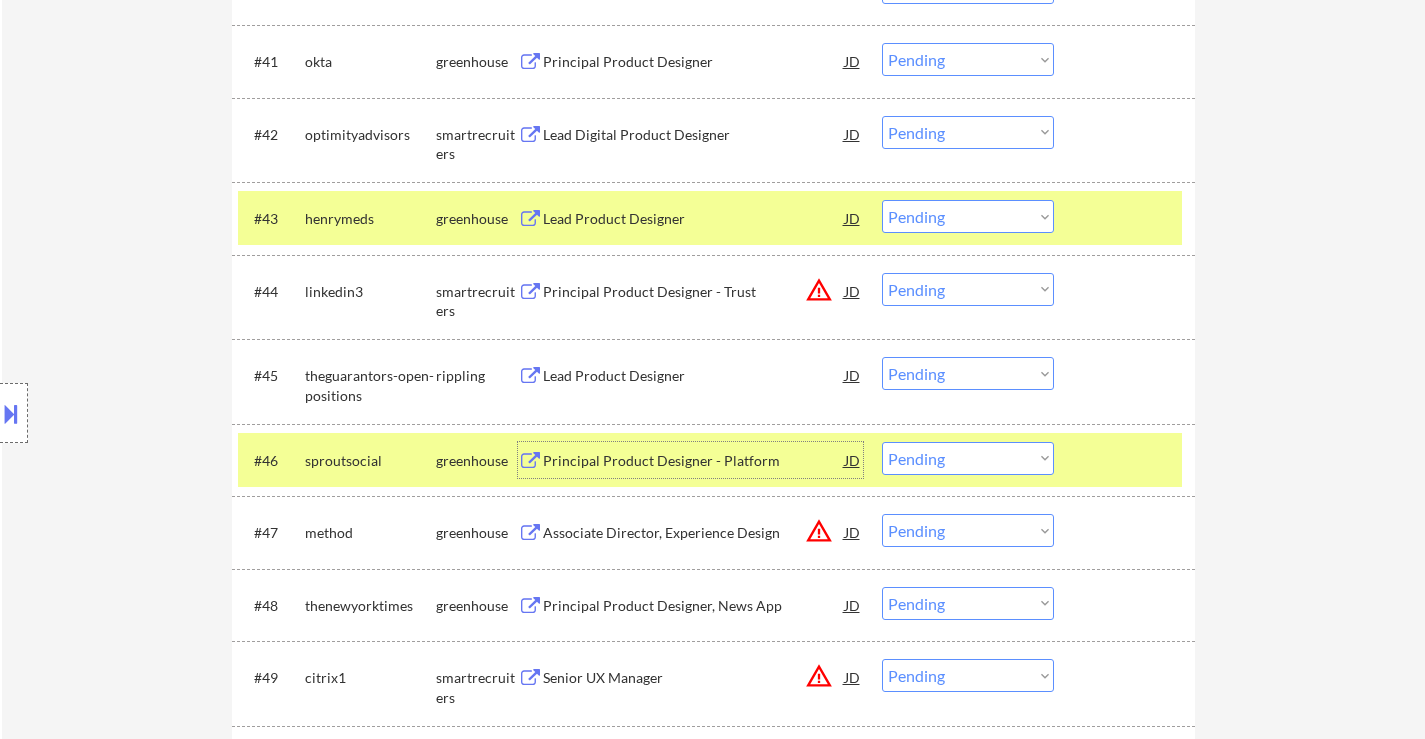 click on "Choose an option... Pending Applied Excluded (Questions) Excluded (Expired) Excluded (Location) Excluded (Bad Match) Excluded (Blocklist) Excluded (Salary) Excluded (Other)" at bounding box center (968, 216) 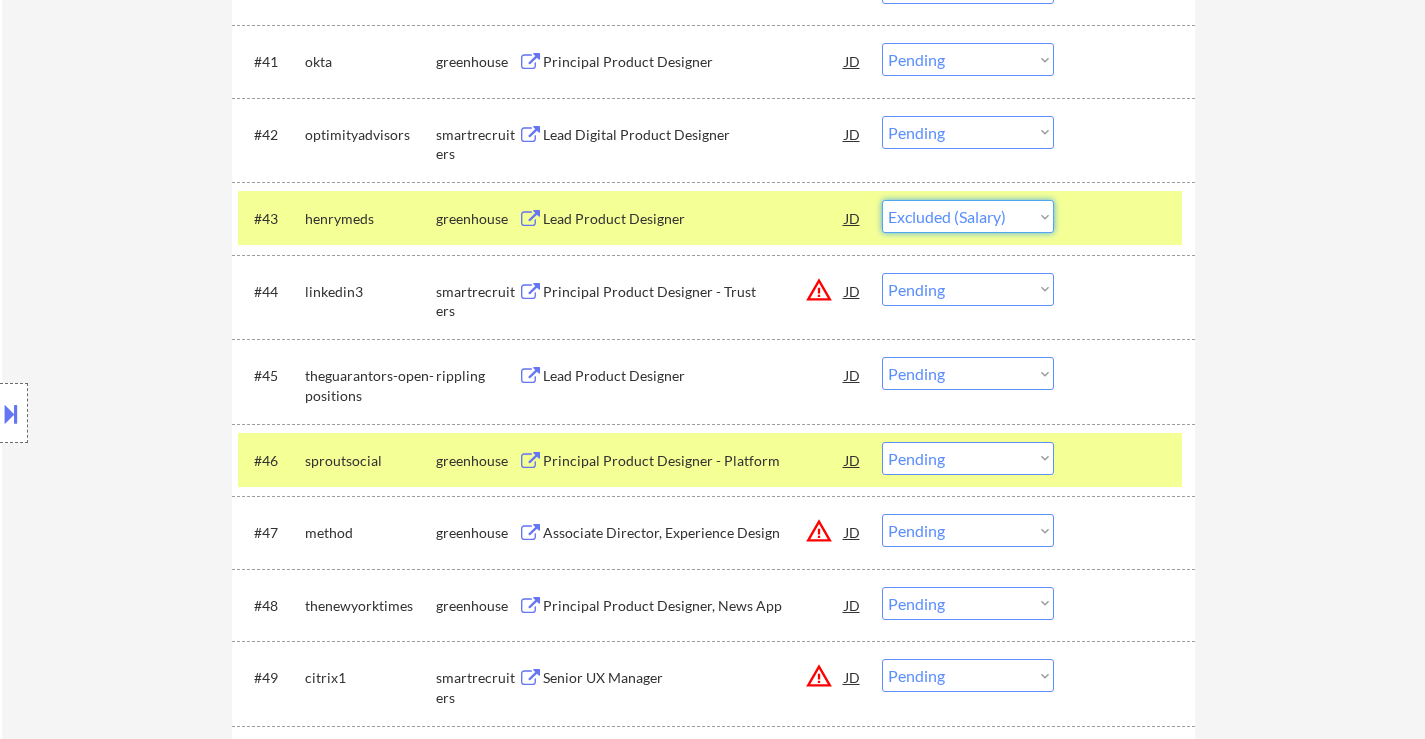 click on "Choose an option... Pending Applied Excluded (Questions) Excluded (Expired) Excluded (Location) Excluded (Bad Match) Excluded (Blocklist) Excluded (Salary) Excluded (Other)" at bounding box center [968, 216] 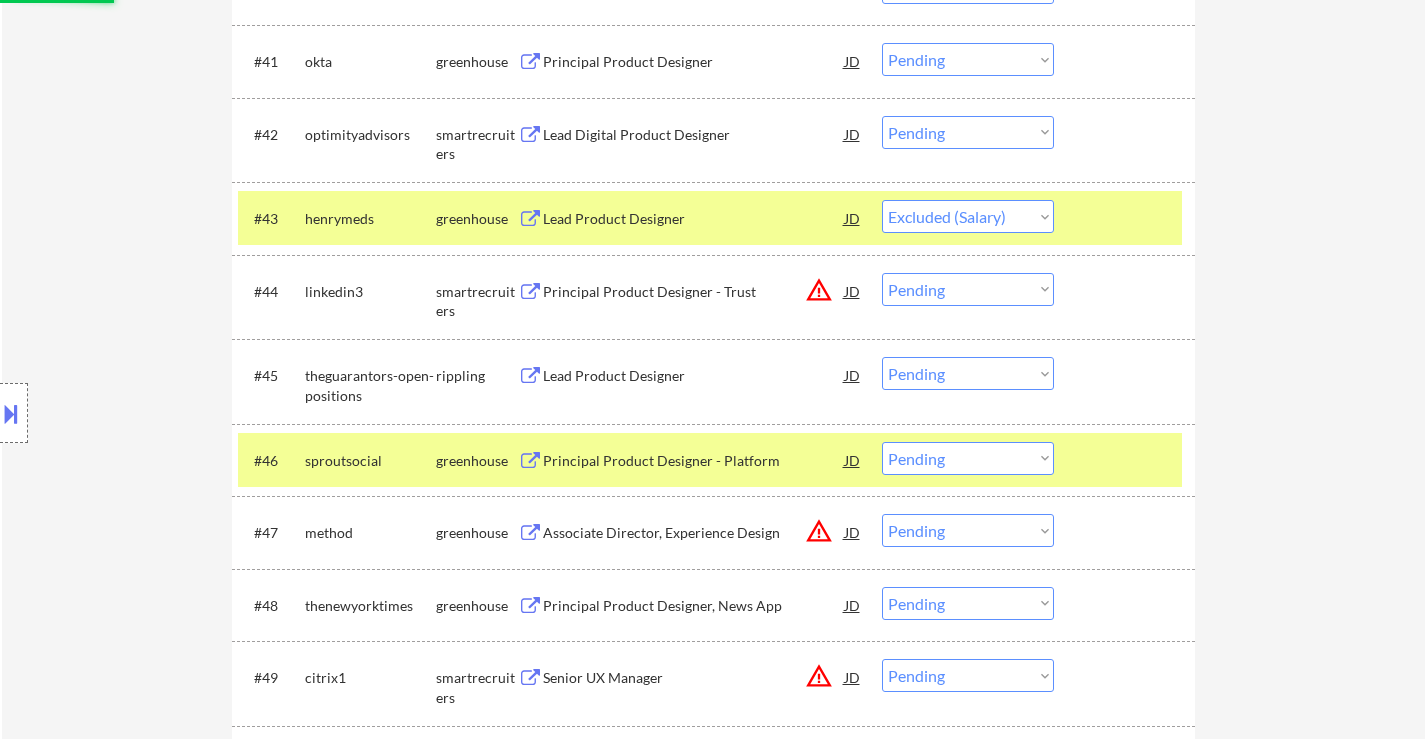 select on ""pending"" 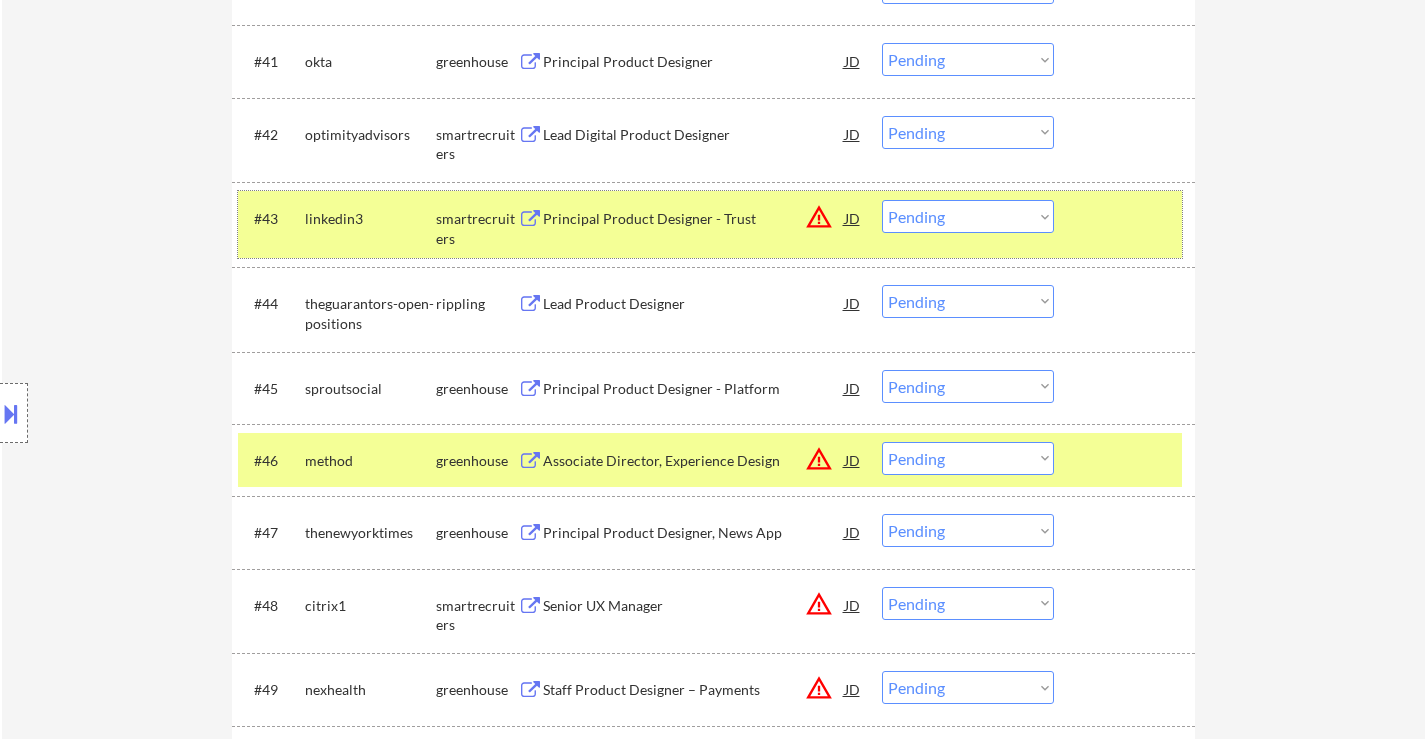 click at bounding box center (1127, 218) 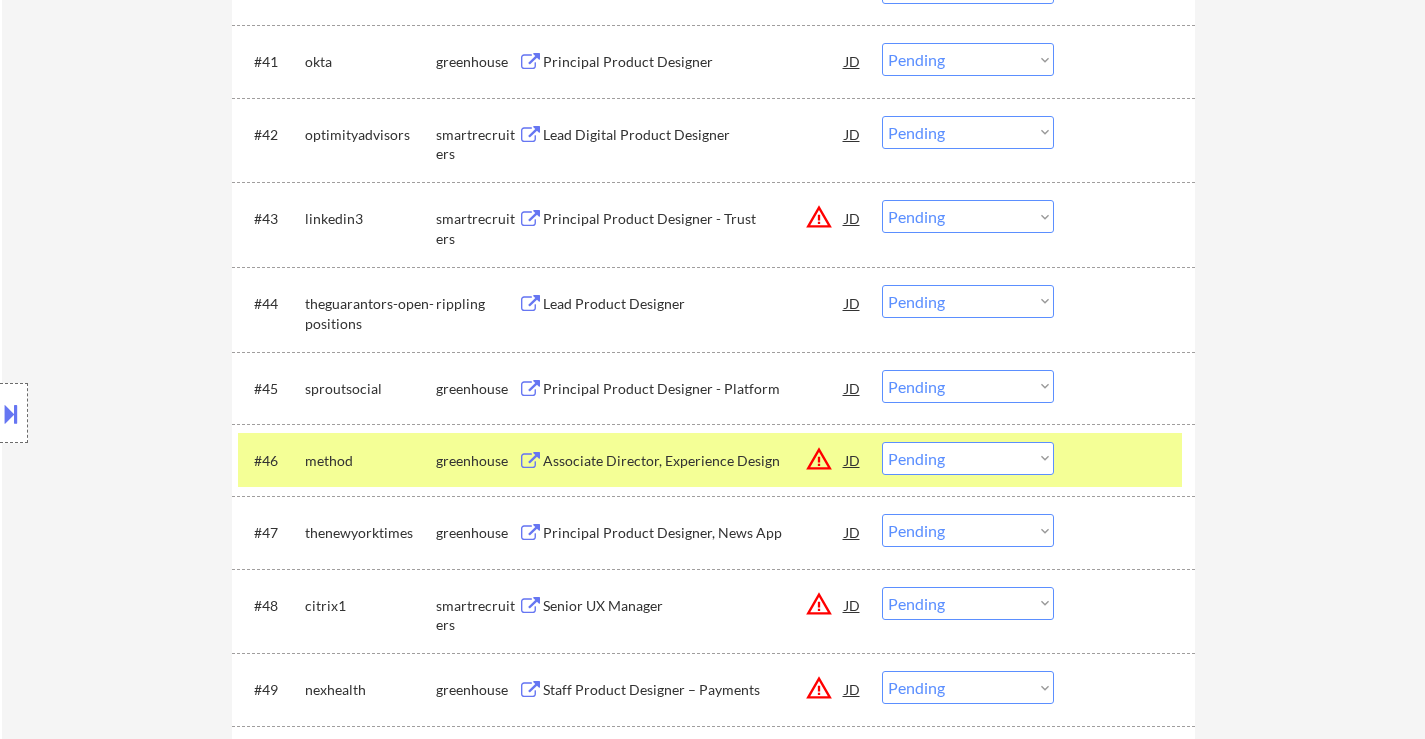 click on "#46 method greenhouse Associate Director, Experience Design JD warning_amber Choose an option... Pending Applied Excluded (Questions) Excluded (Expired) Excluded (Location) Excluded (Bad Match) Excluded (Blocklist) Excluded (Salary) Excluded (Other)" at bounding box center (710, 460) 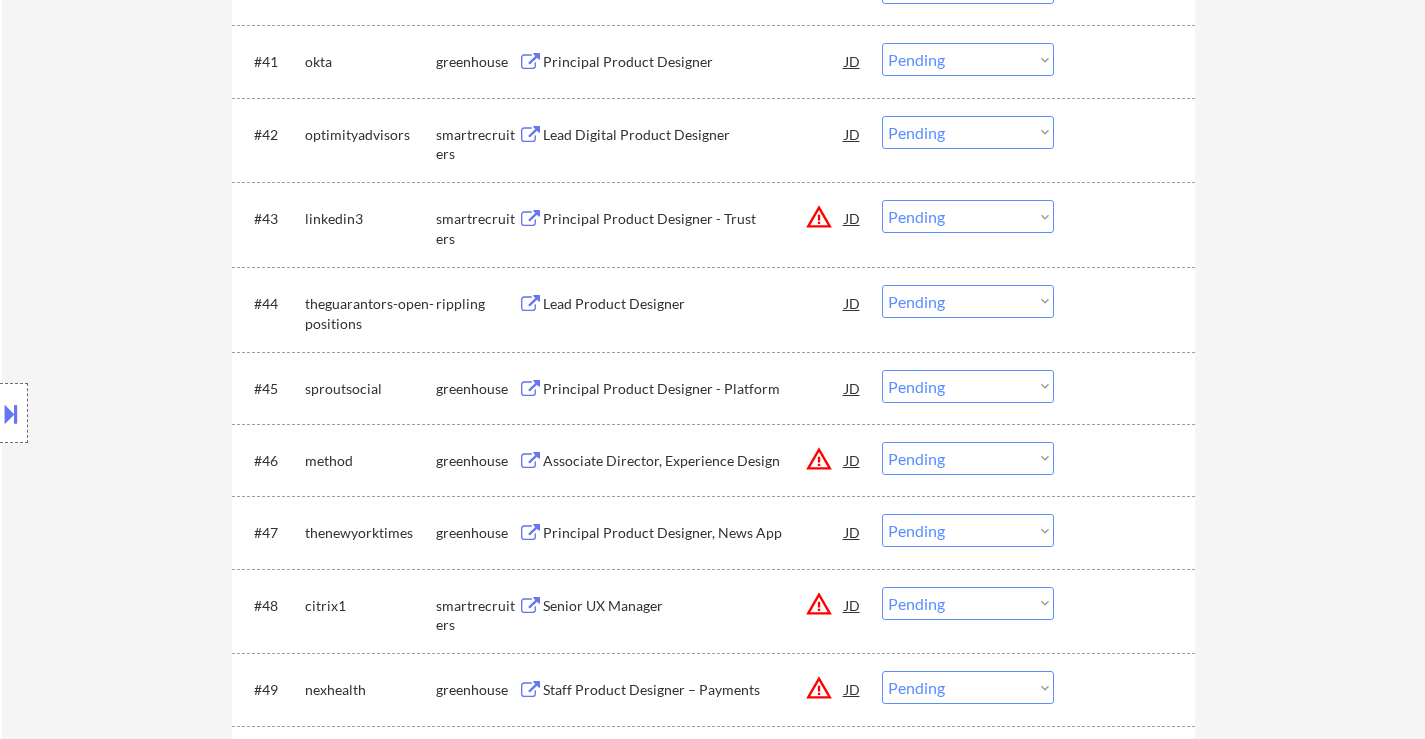 click on "Principal Product Designer - Platform" at bounding box center (694, 389) 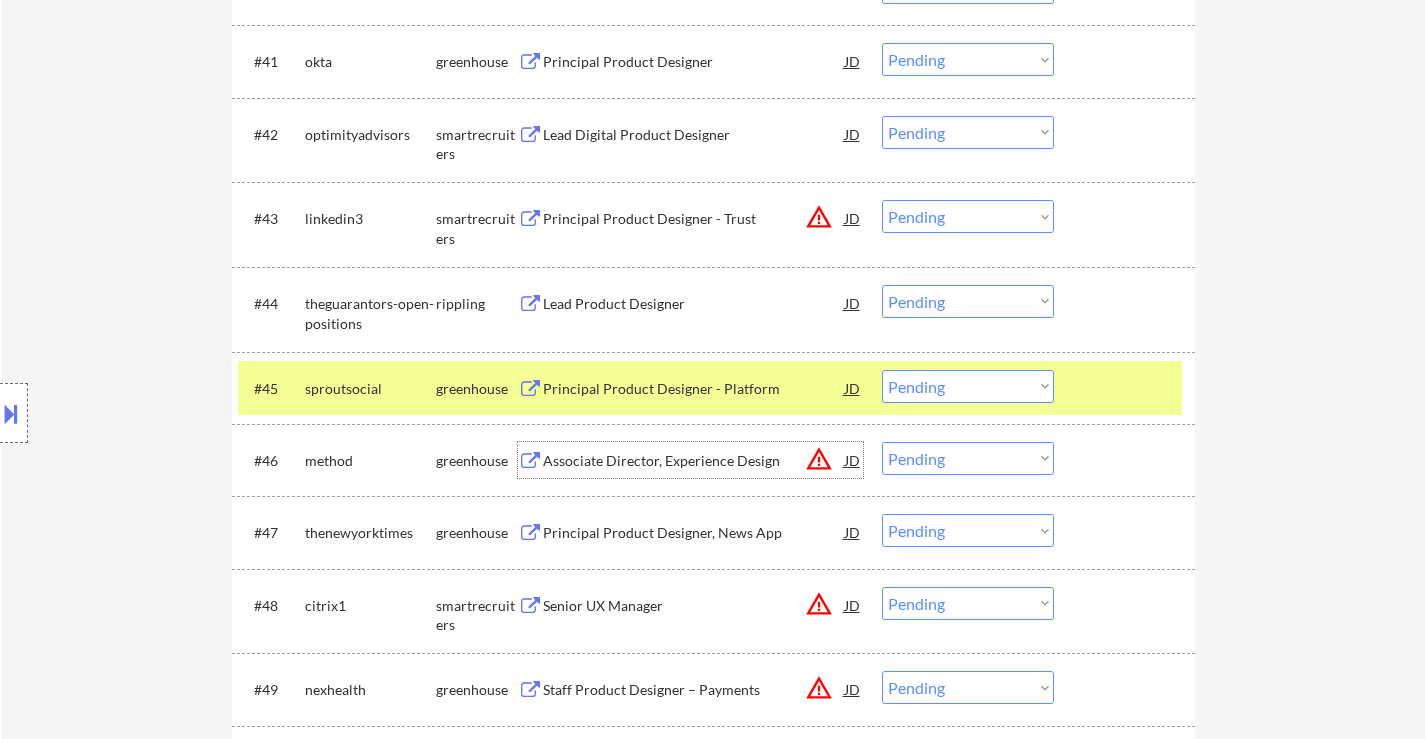 click on "Associate Director, Experience Design" at bounding box center [694, 461] 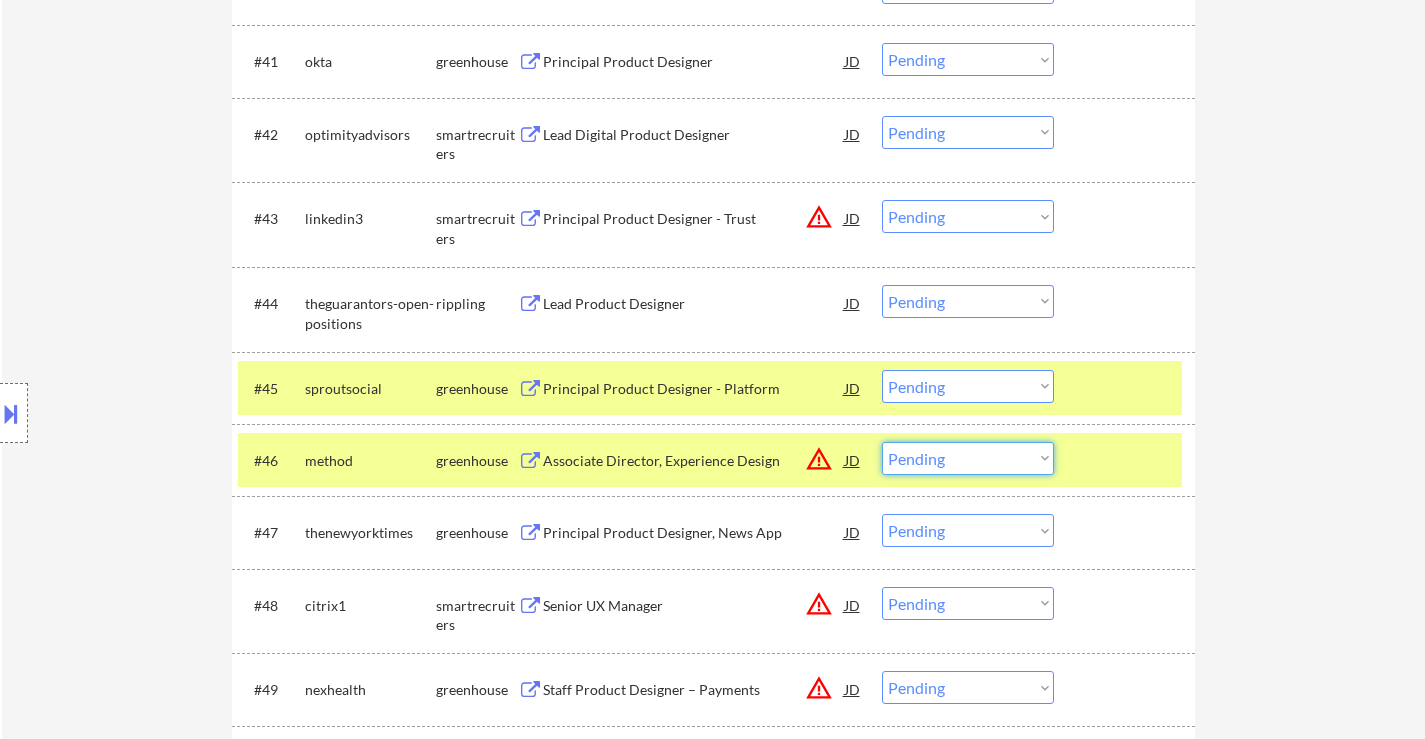 click on "Choose an option... Pending Applied Excluded (Questions) Excluded (Expired) Excluded (Location) Excluded (Bad Match) Excluded (Blocklist) Excluded (Salary) Excluded (Other)" at bounding box center [968, 458] 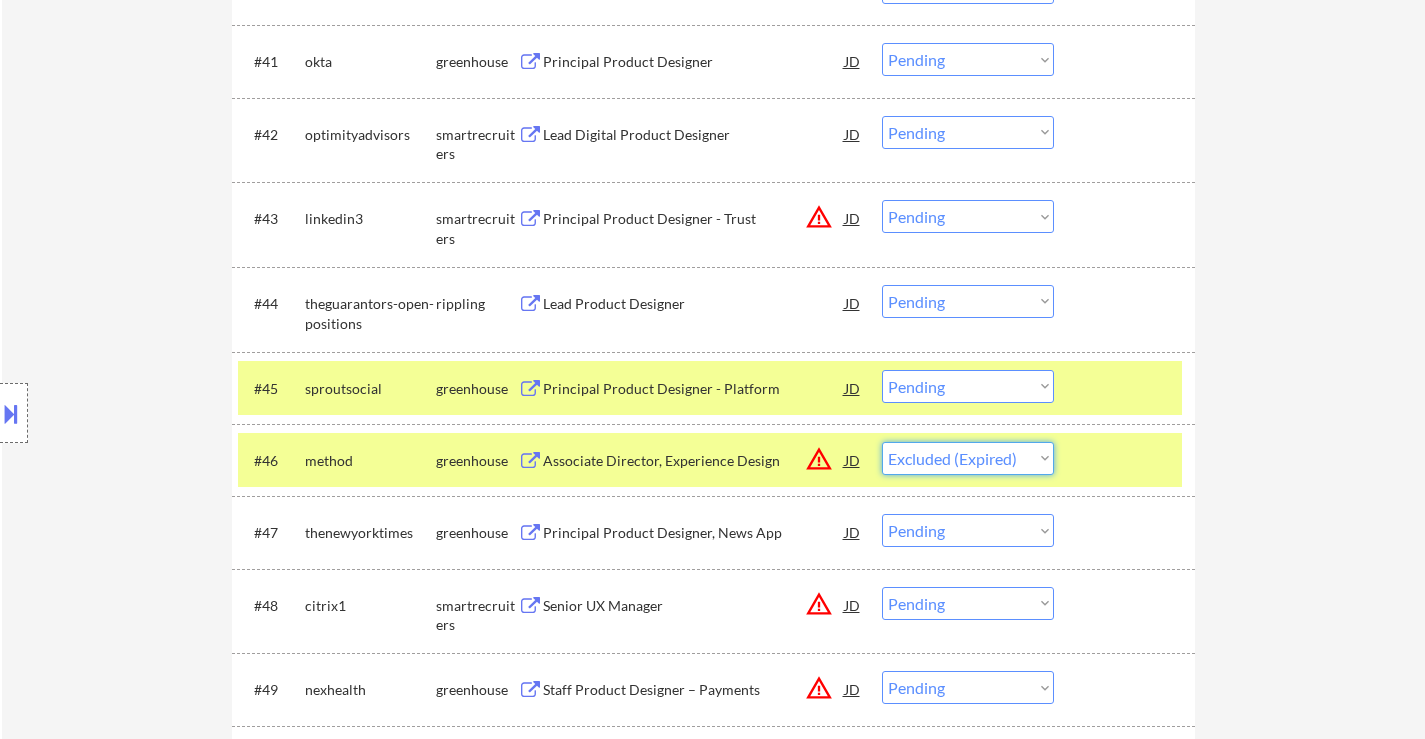 click on "Choose an option... Pending Applied Excluded (Questions) Excluded (Expired) Excluded (Location) Excluded (Bad Match) Excluded (Blocklist) Excluded (Salary) Excluded (Other)" at bounding box center (968, 458) 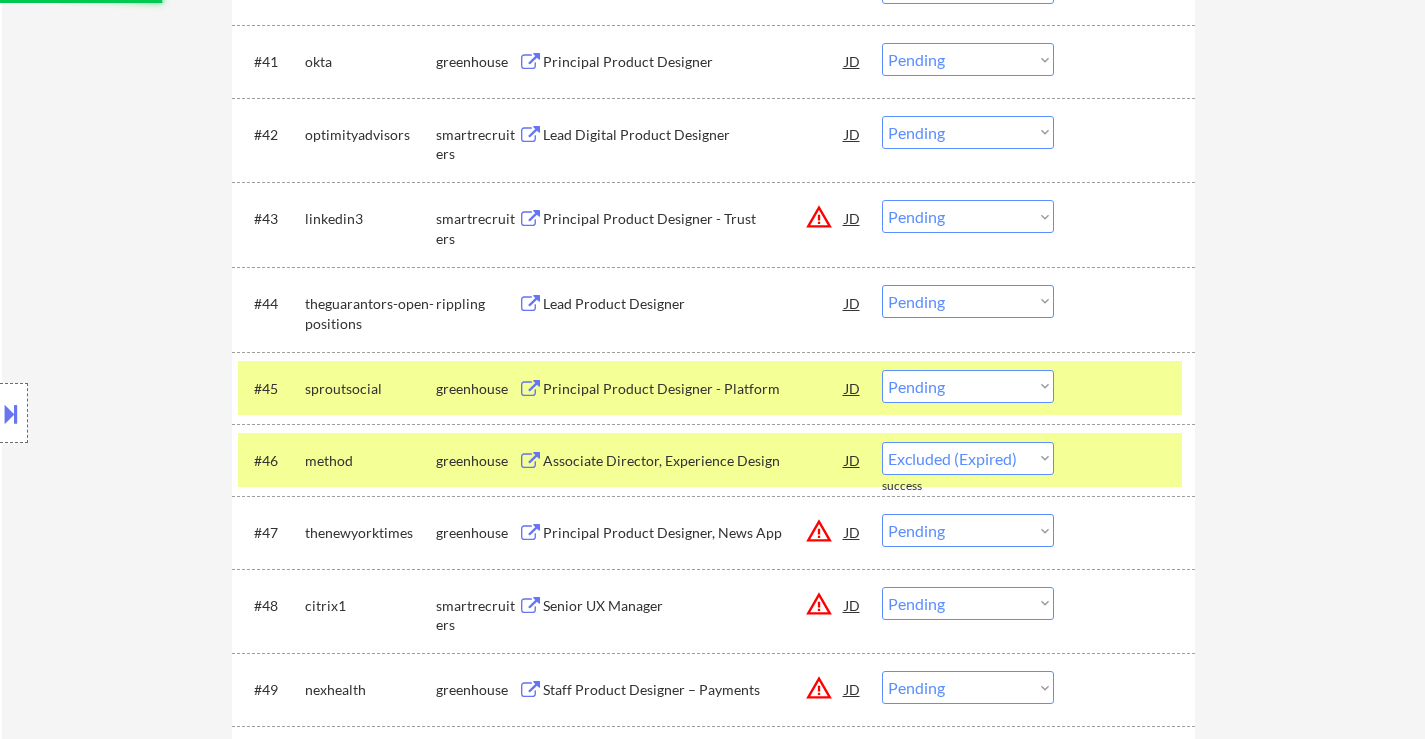 select on ""pending"" 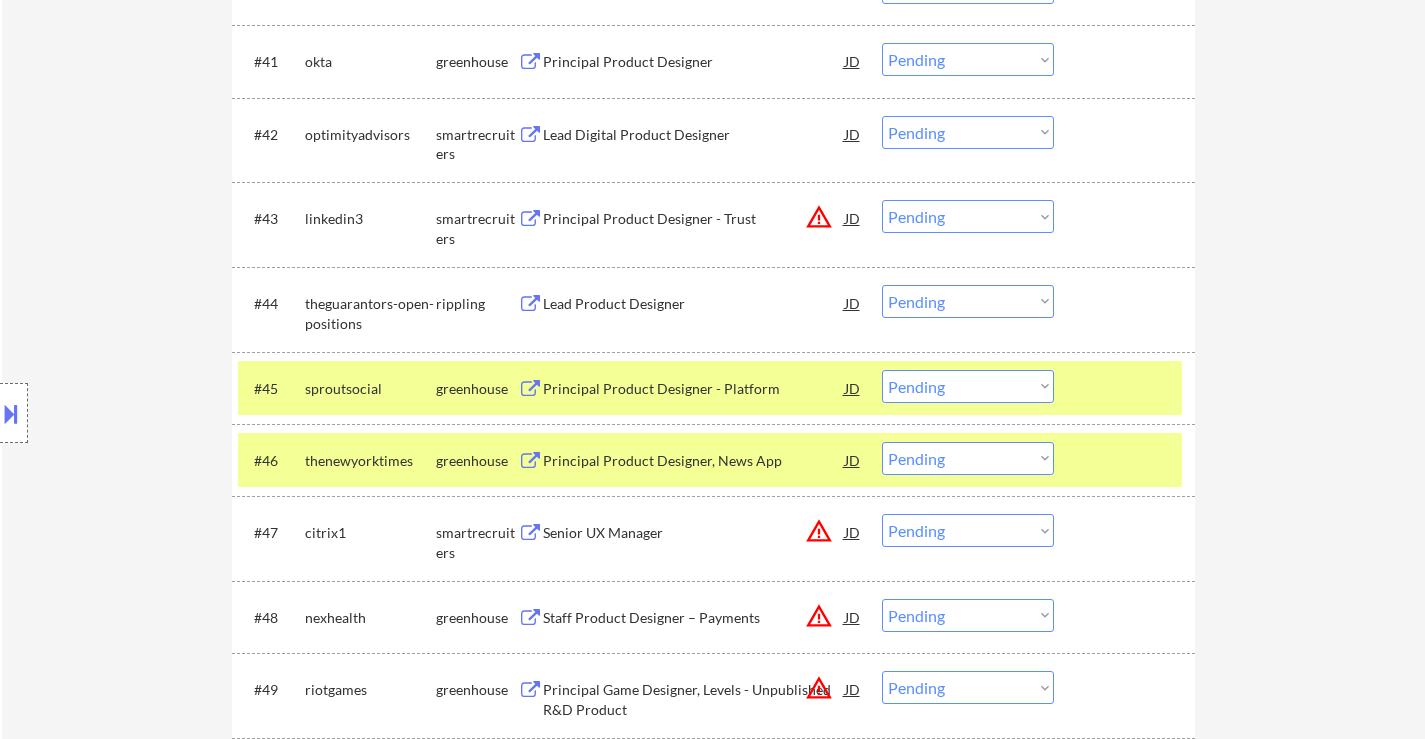 click on "#44 theguarantors-open-positions rippling Lead Product Designer JD warning_amber Choose an option... Pending Applied Excluded (Questions) Excluded (Expired) Excluded (Location) Excluded (Bad Match) Excluded (Blocklist) Excluded (Salary) Excluded (Other)" at bounding box center [713, 309] 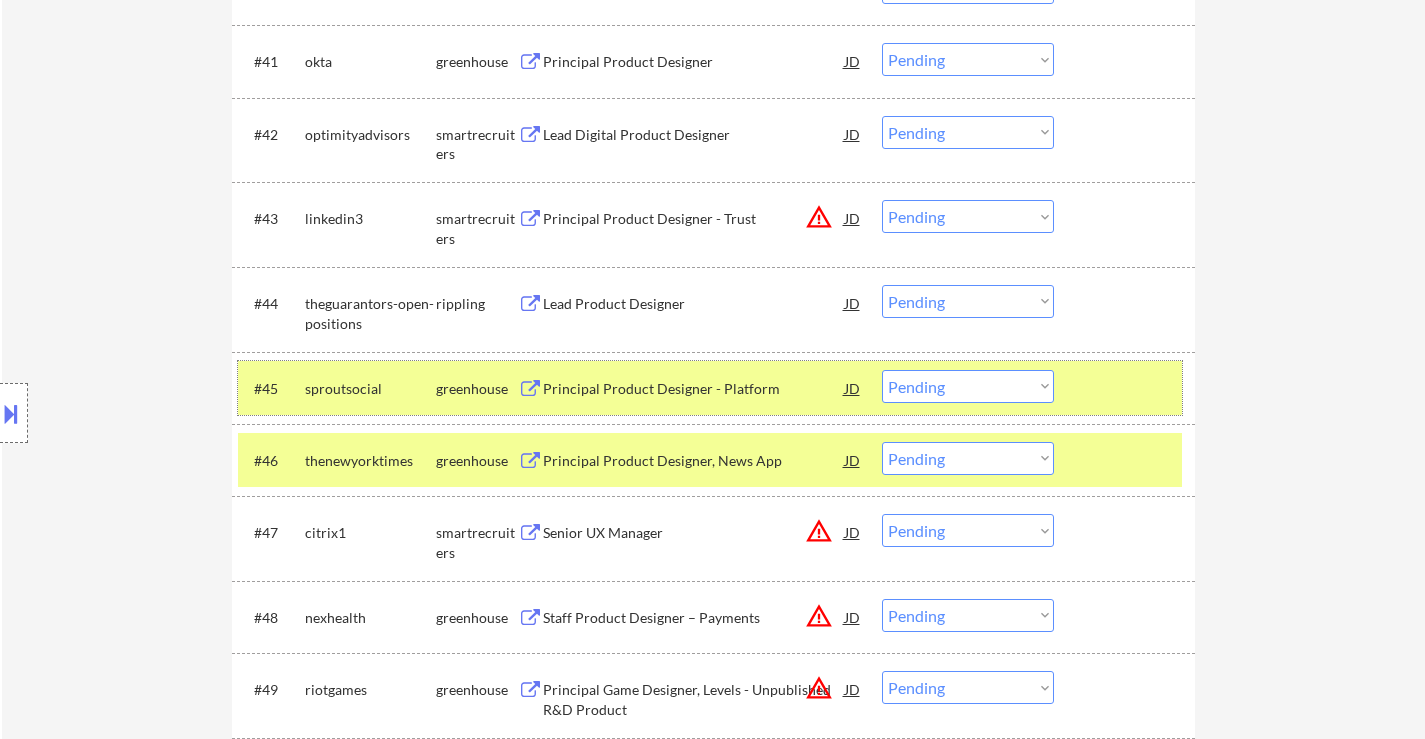 click at bounding box center [1127, 388] 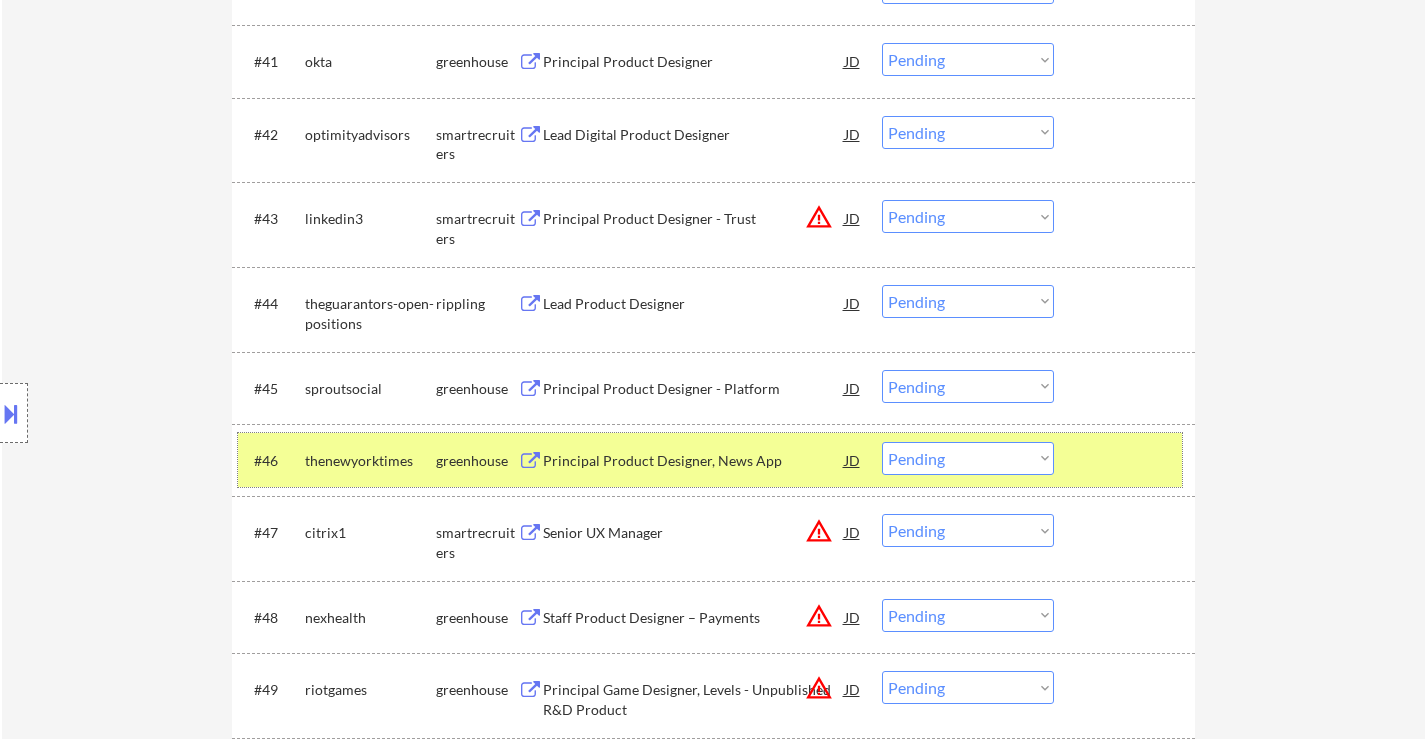 click at bounding box center [1127, 460] 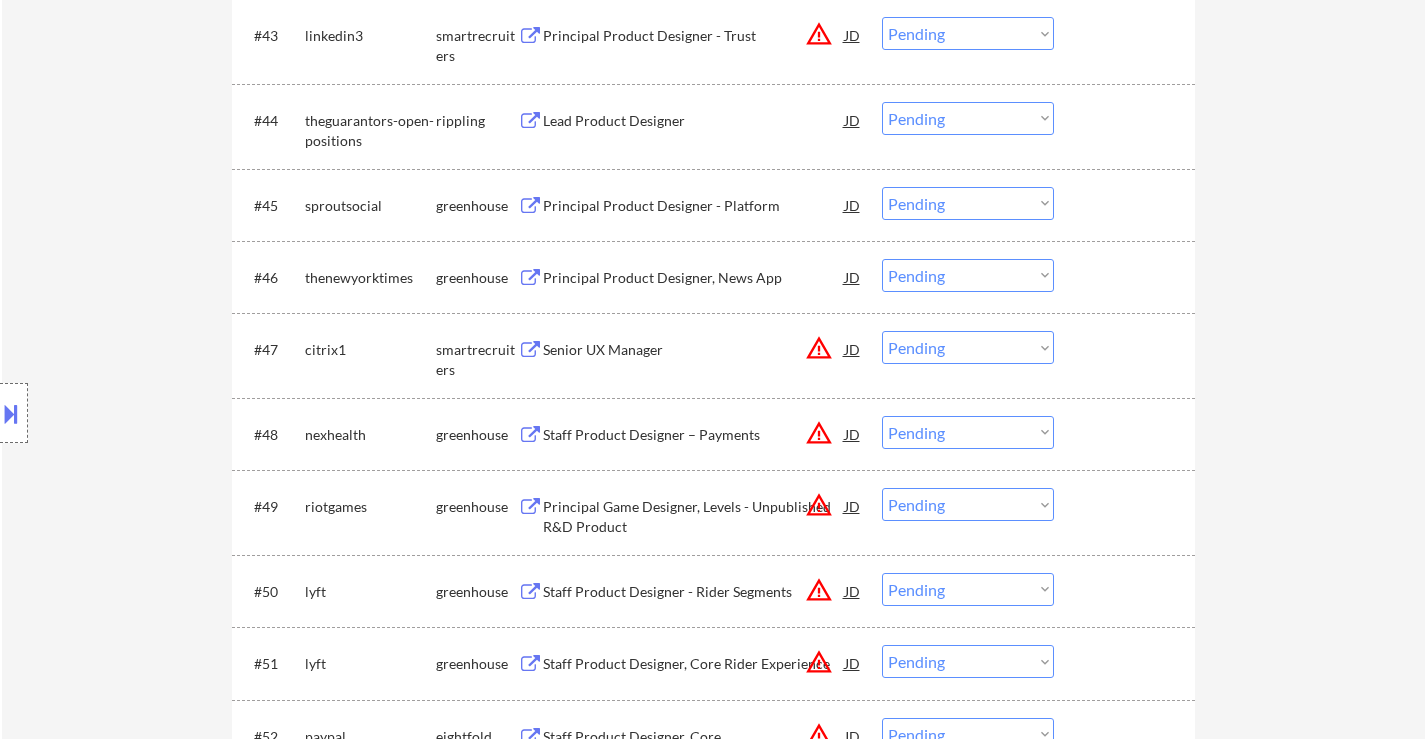 scroll, scrollTop: 3900, scrollLeft: 0, axis: vertical 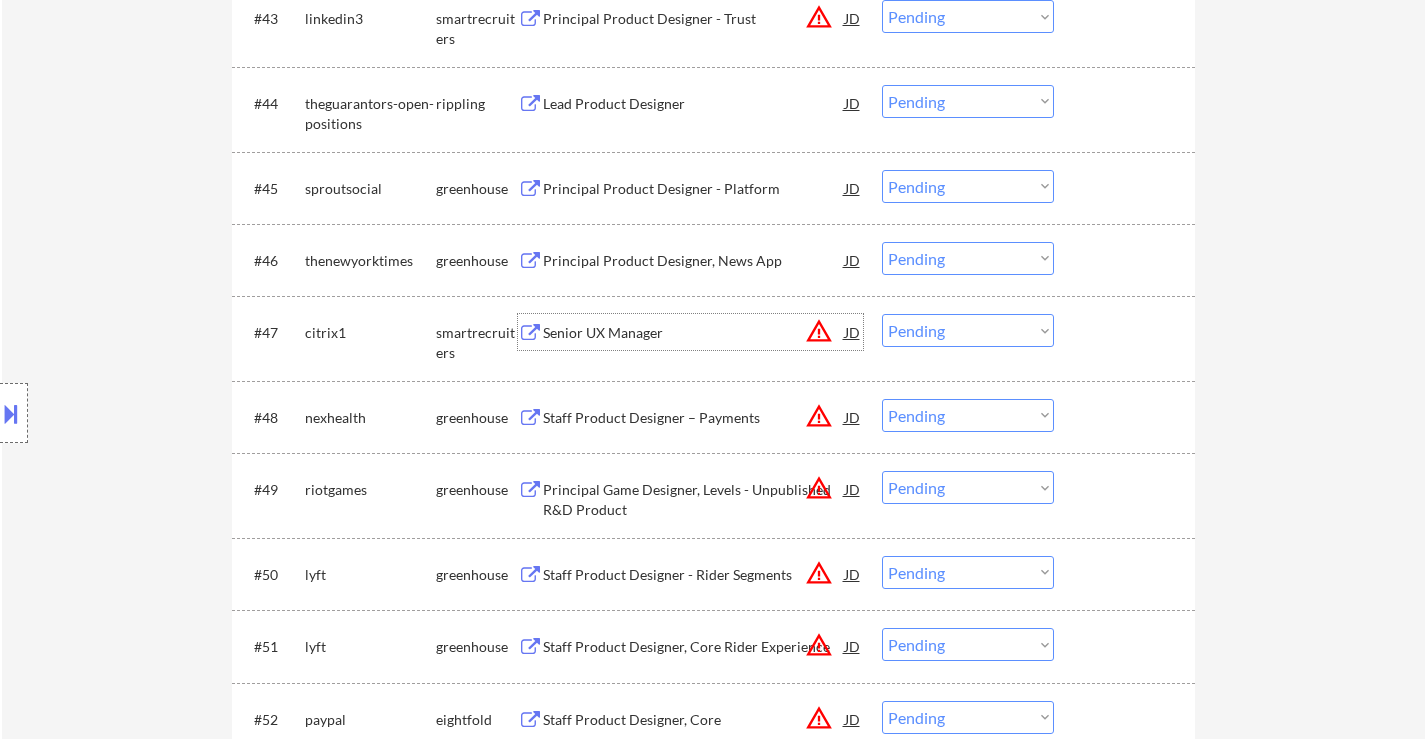 click on "Senior UX Manager" at bounding box center [694, 333] 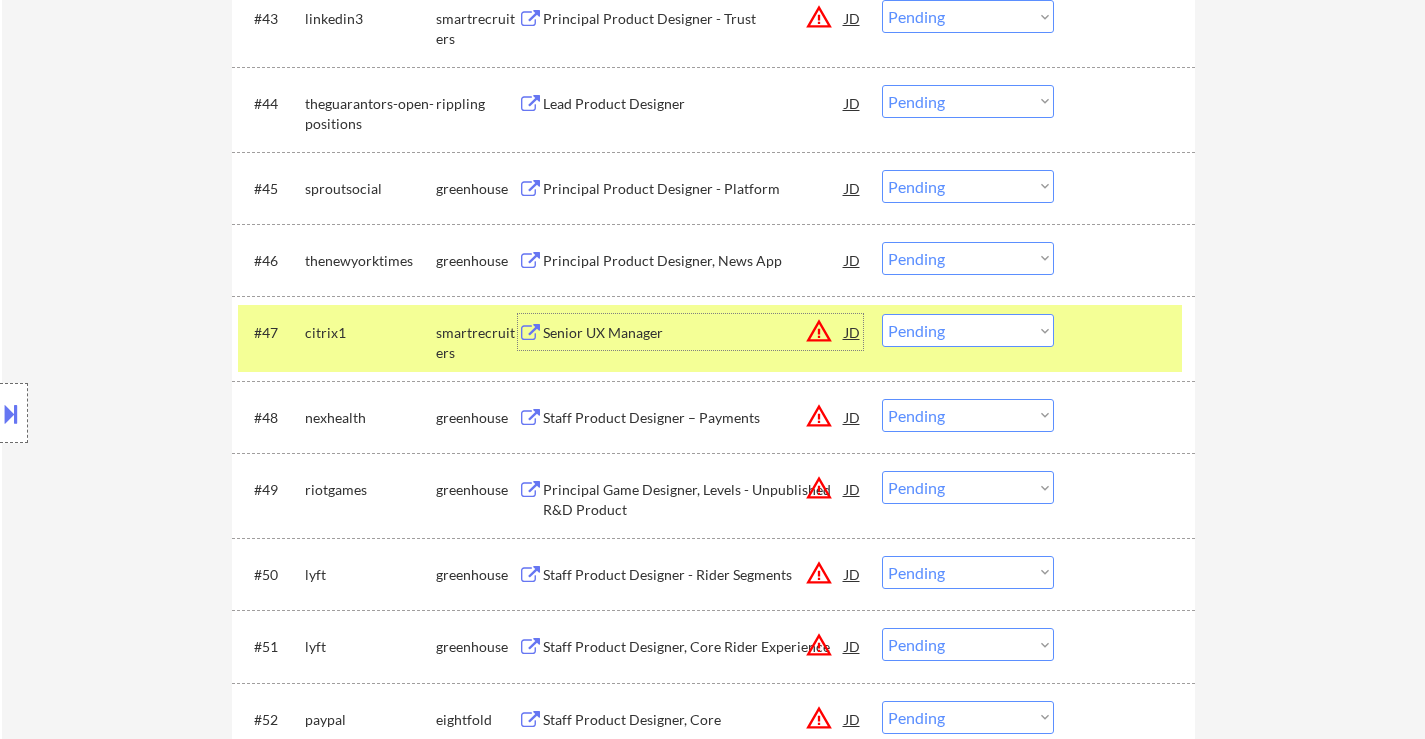 click on "Principal Game Designer, Levels - Unpublished R&D Product" at bounding box center [694, 499] 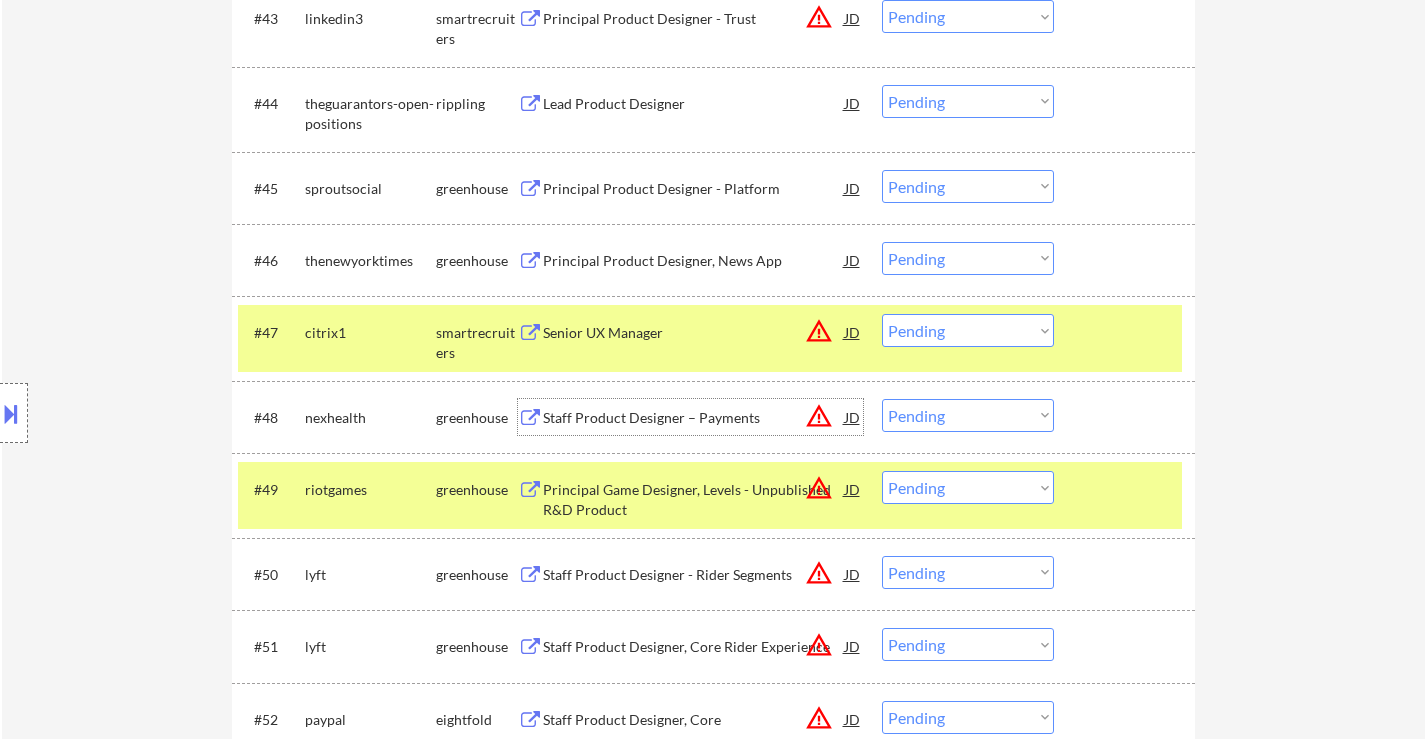 click on "Staff Product Designer – Payments" at bounding box center (694, 417) 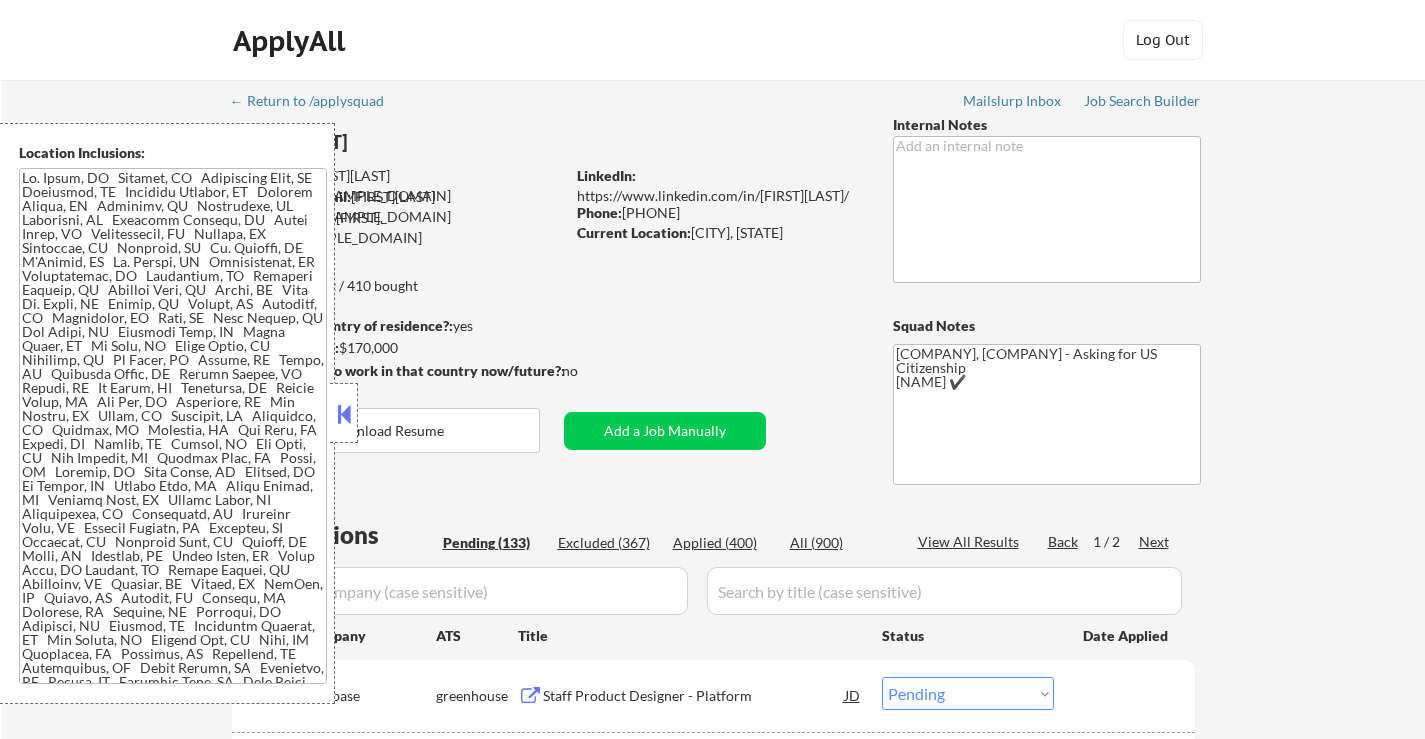 select on ""pending"" 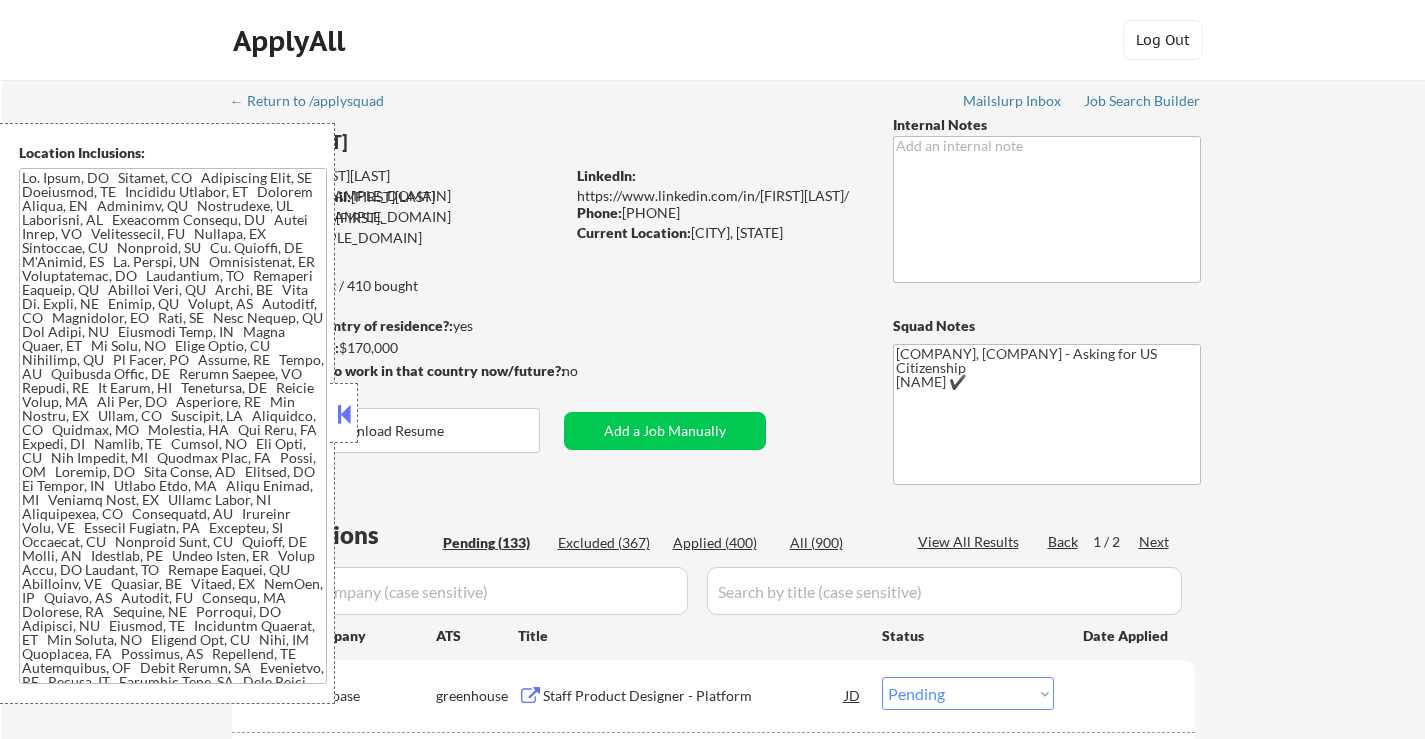 click at bounding box center (344, 414) 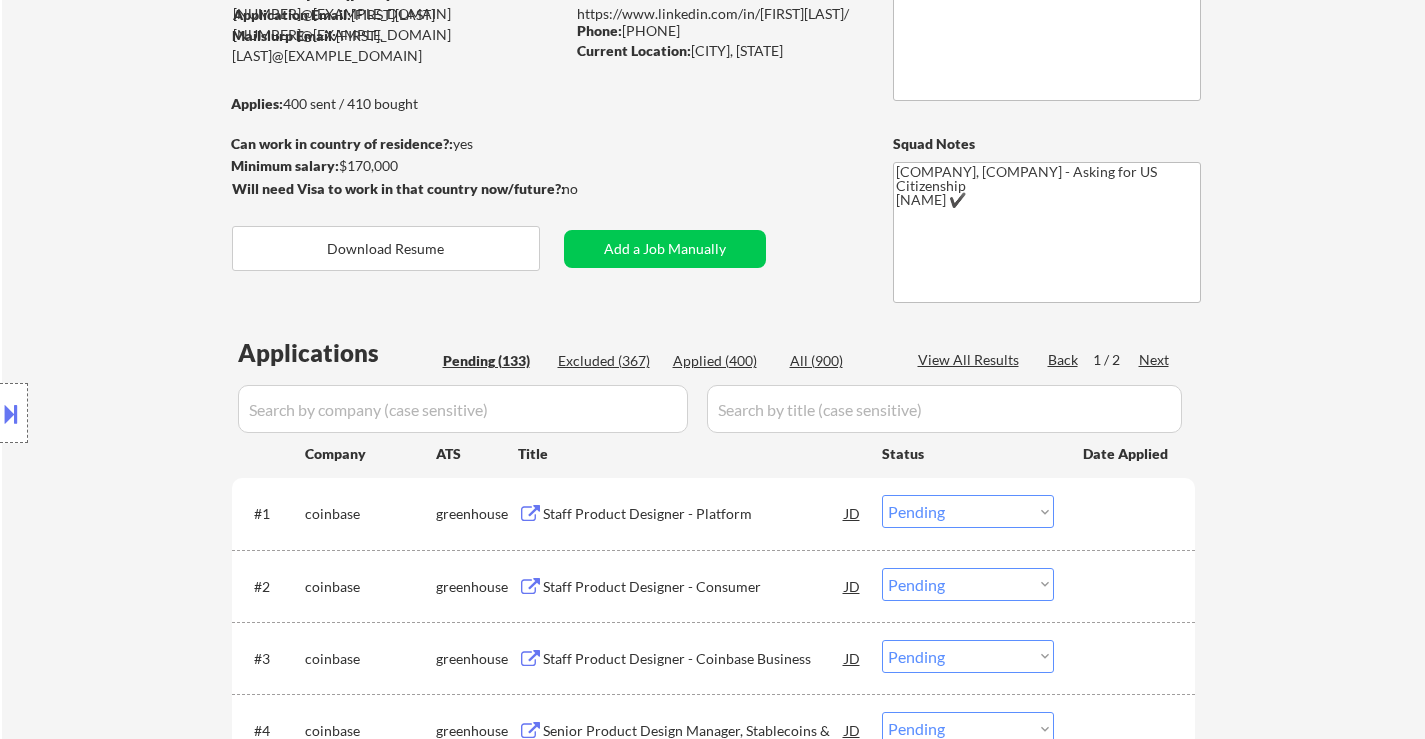 scroll, scrollTop: 200, scrollLeft: 0, axis: vertical 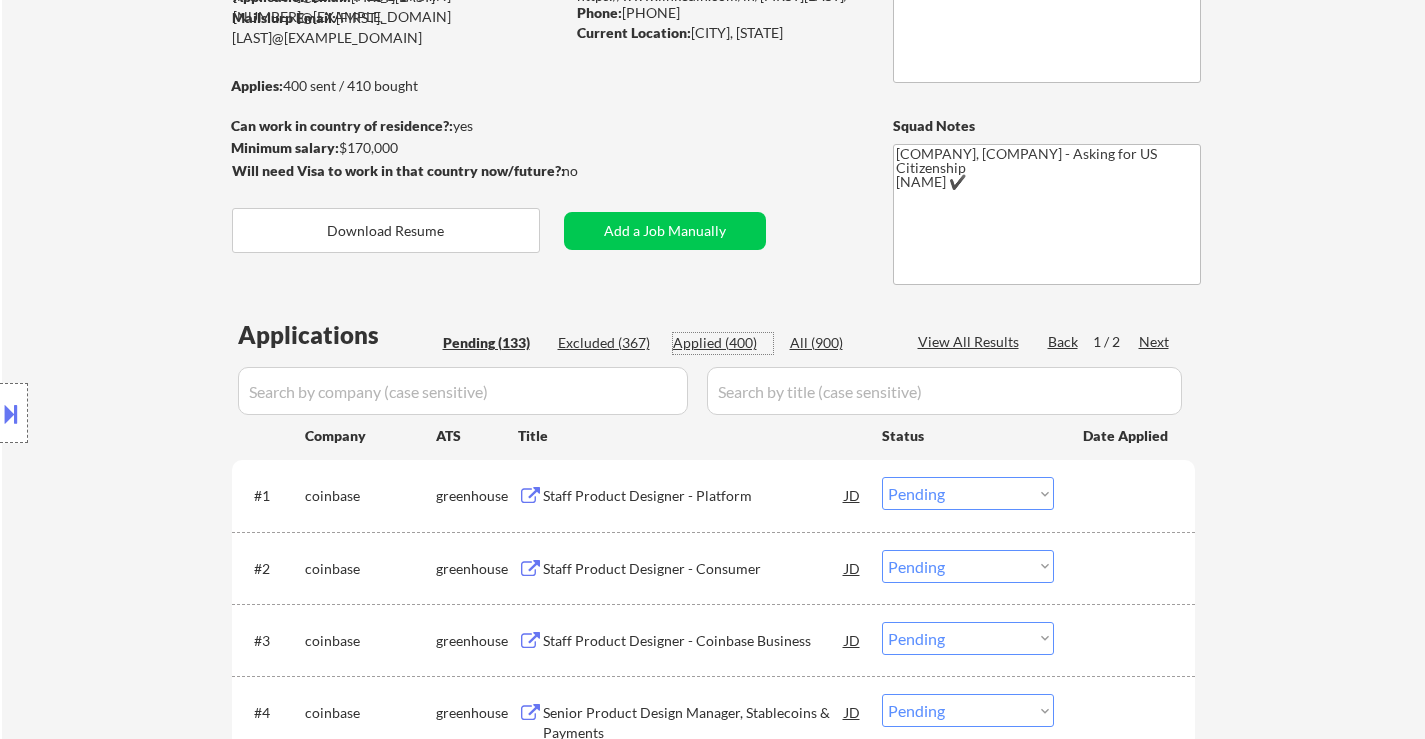 click on "Applied (400)" at bounding box center (723, 343) 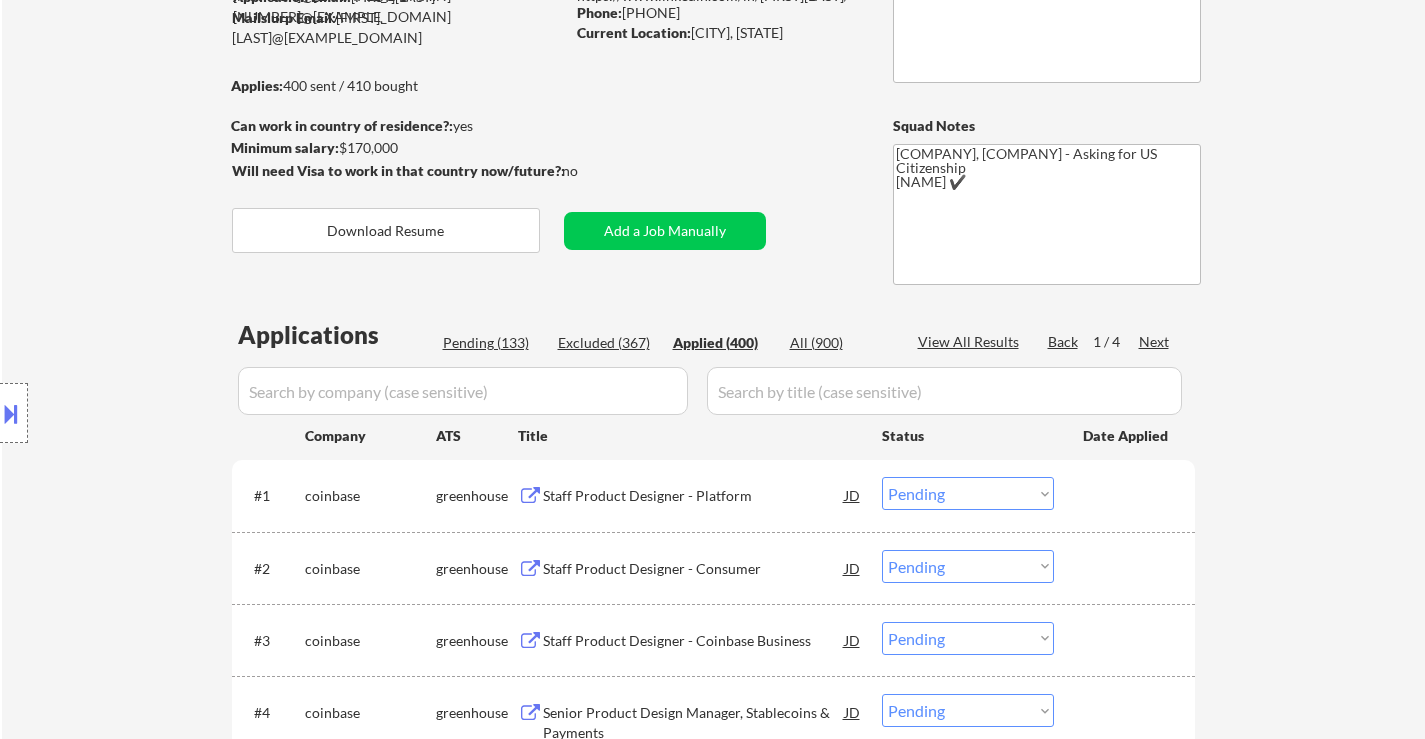 select on ""applied"" 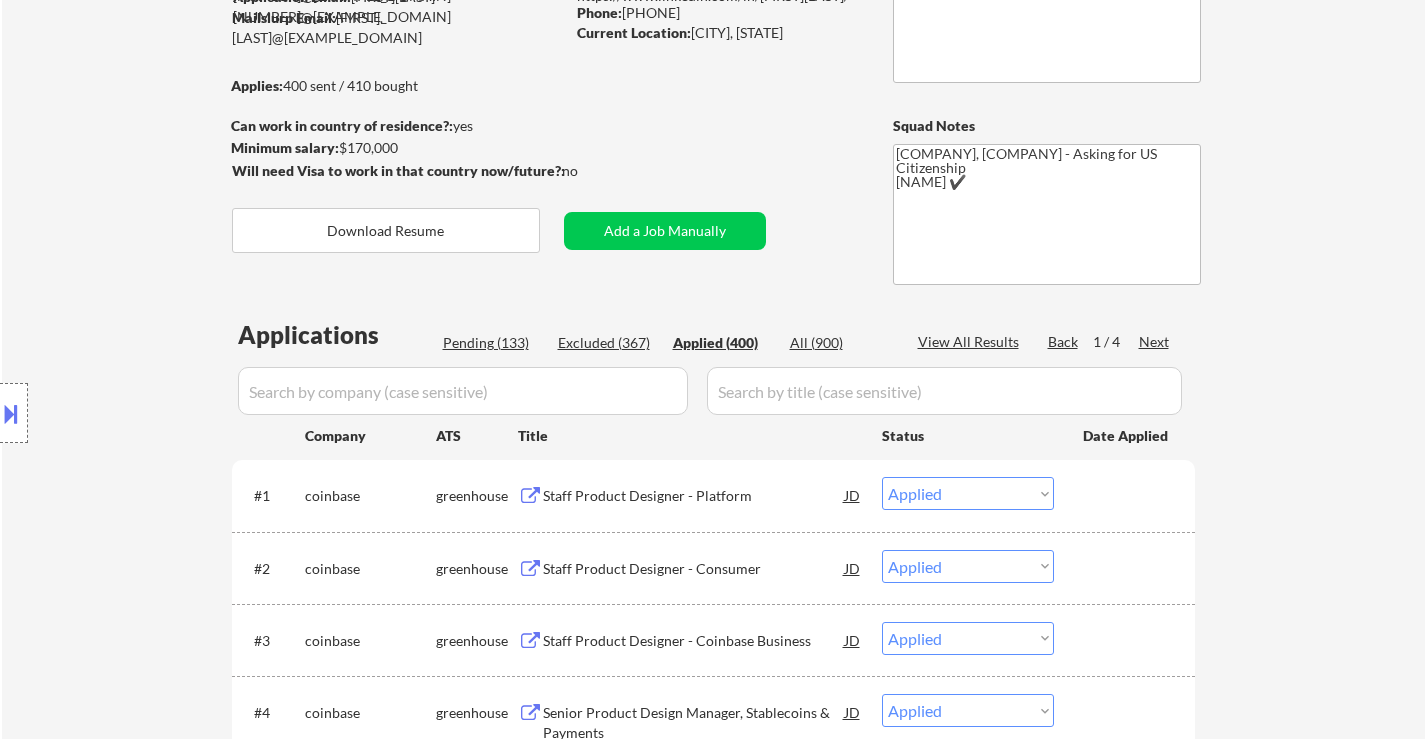 select on ""applied"" 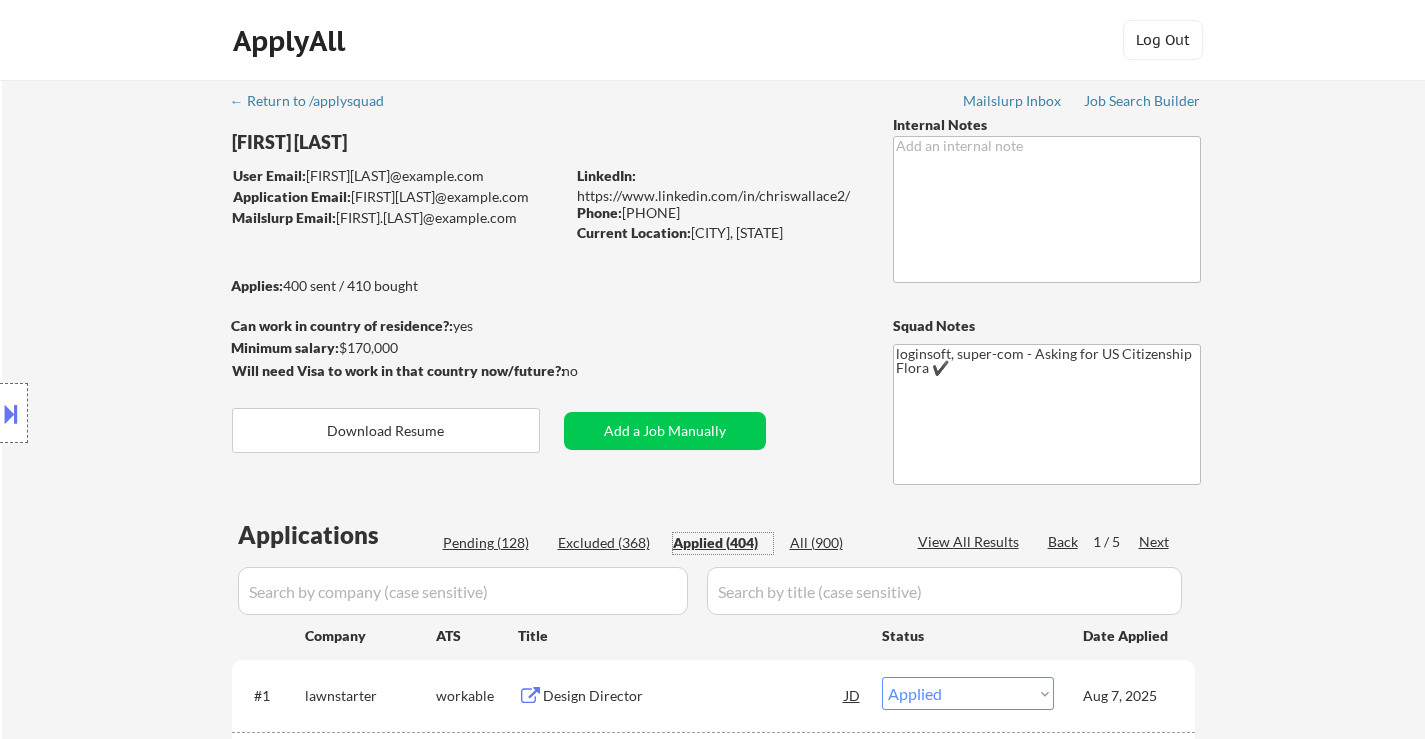 select on ""applied"" 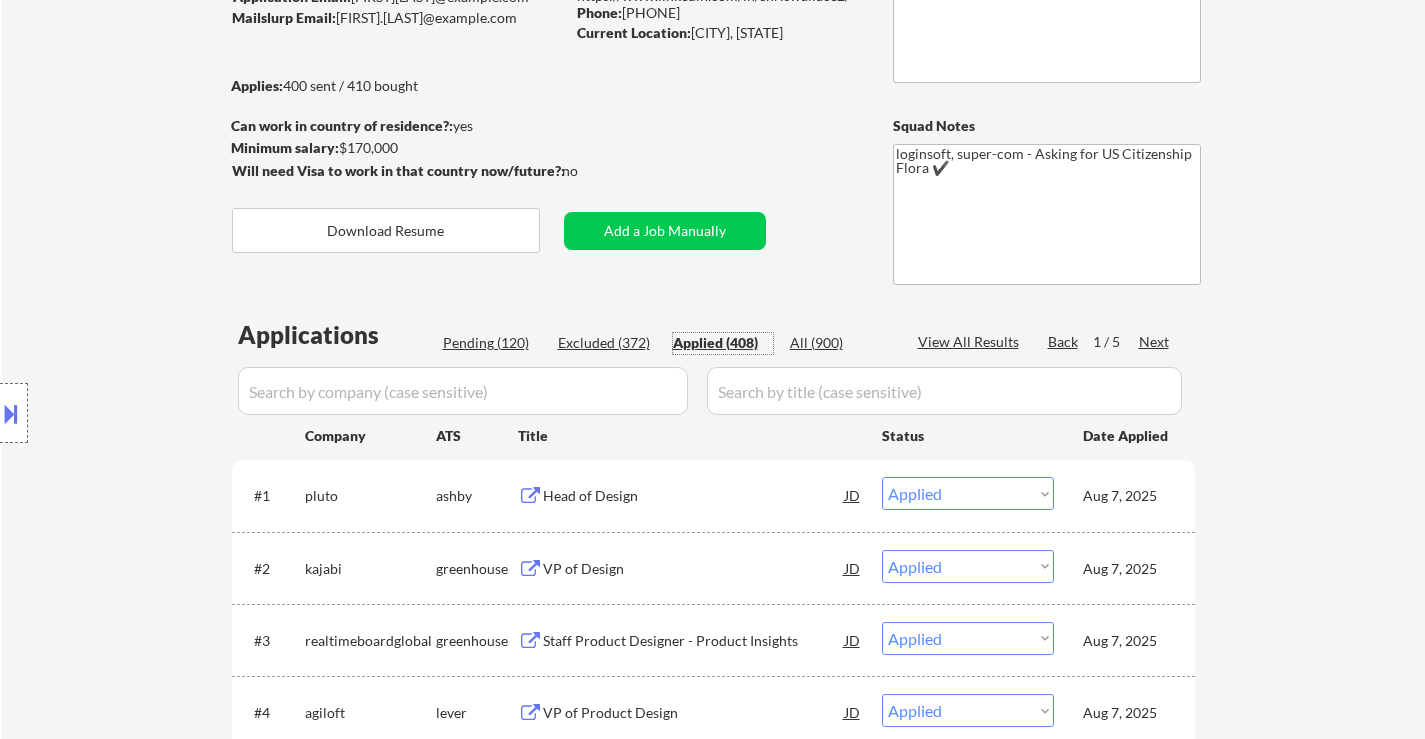 scroll, scrollTop: 300, scrollLeft: 0, axis: vertical 